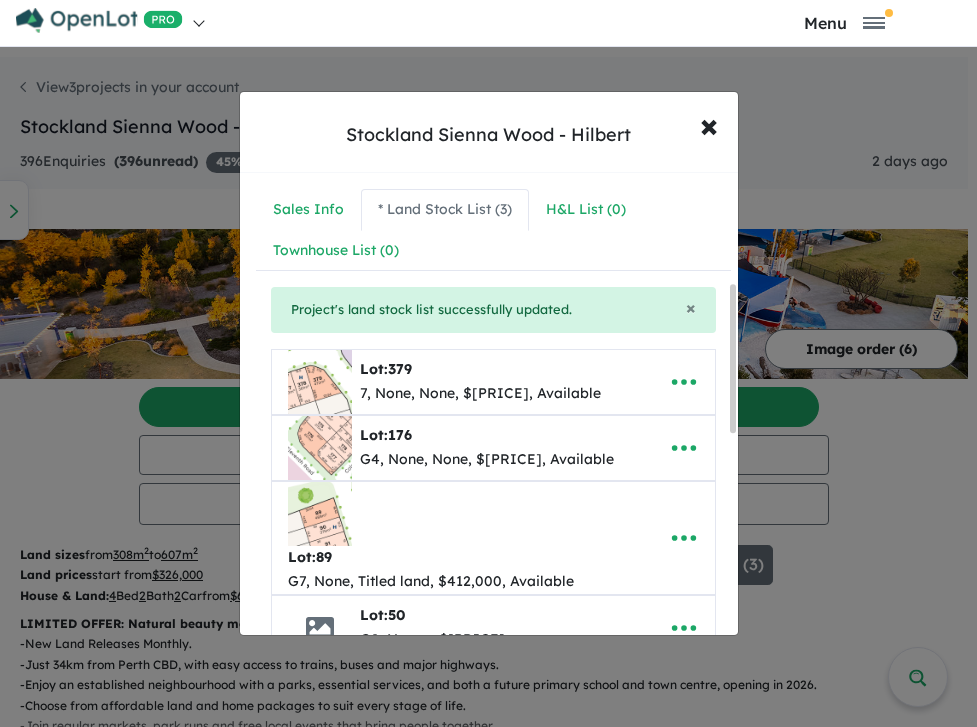 scroll, scrollTop: 0, scrollLeft: 0, axis: both 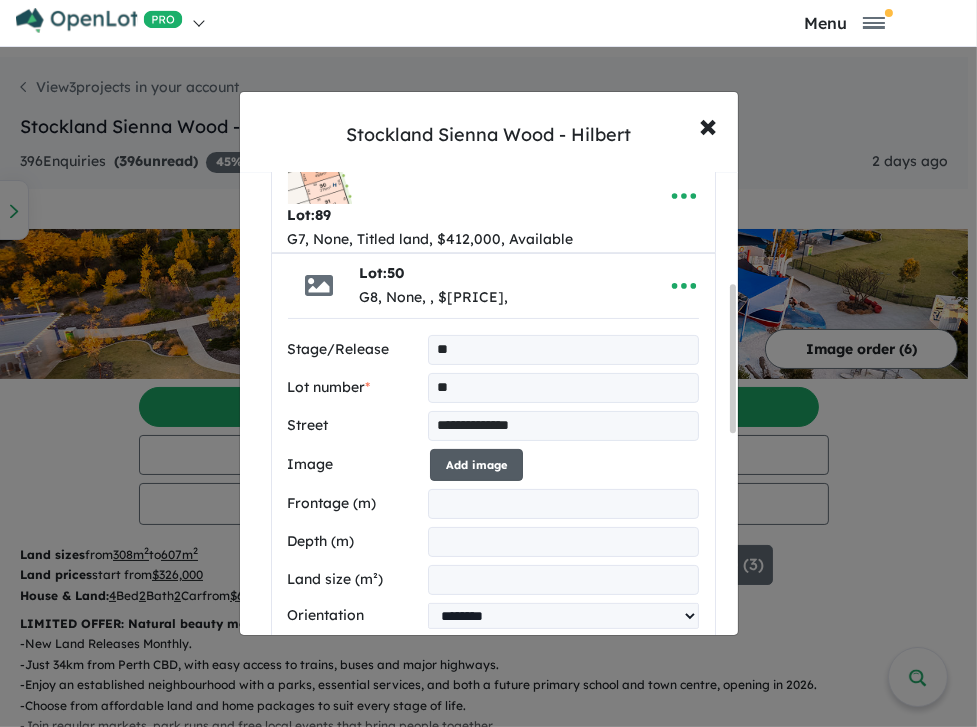 click on "Add image" at bounding box center (476, 465) 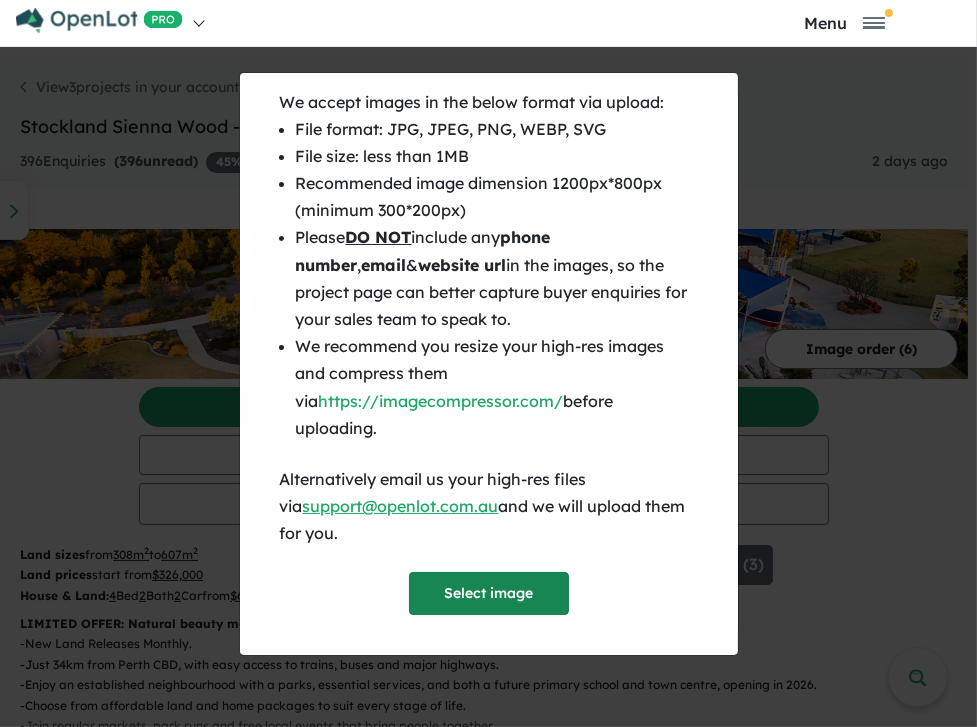 click on "Select image" at bounding box center [489, 593] 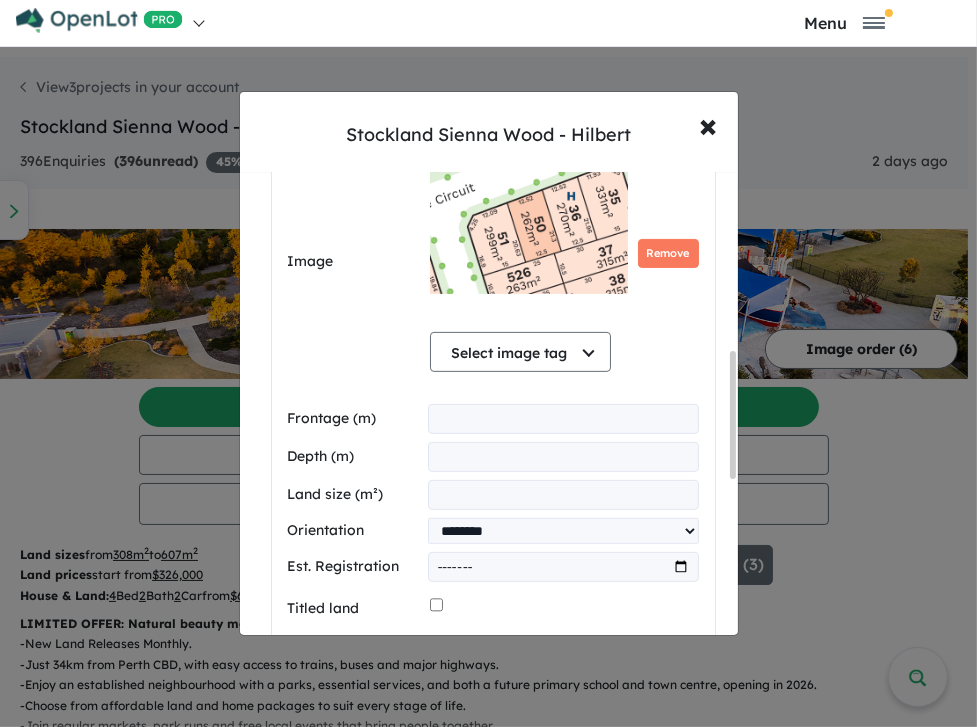 scroll, scrollTop: 685, scrollLeft: 0, axis: vertical 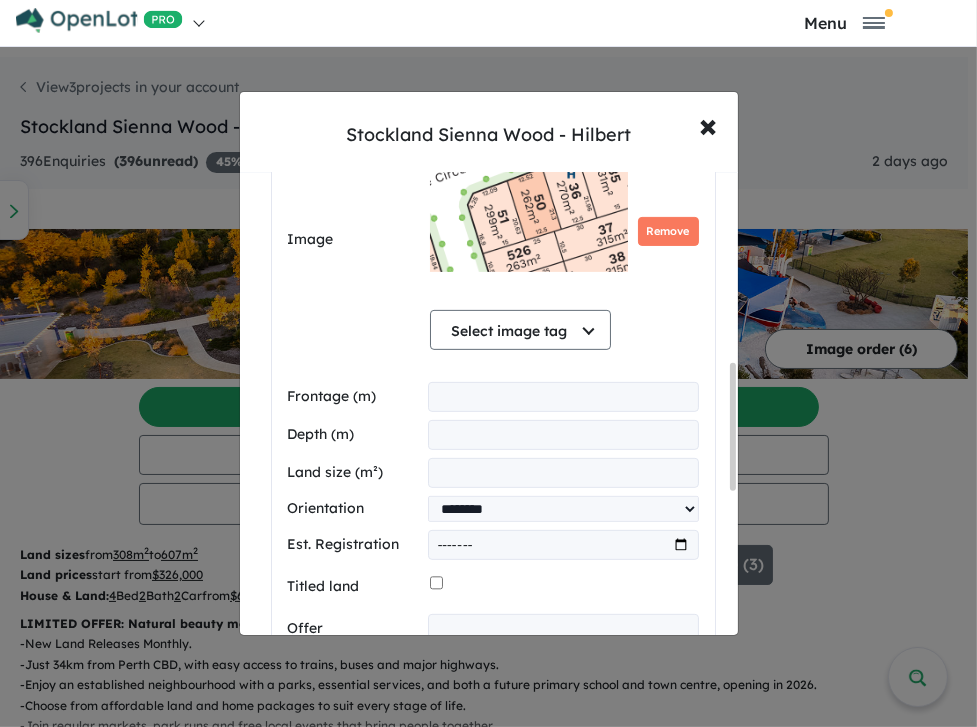 click at bounding box center (563, 397) 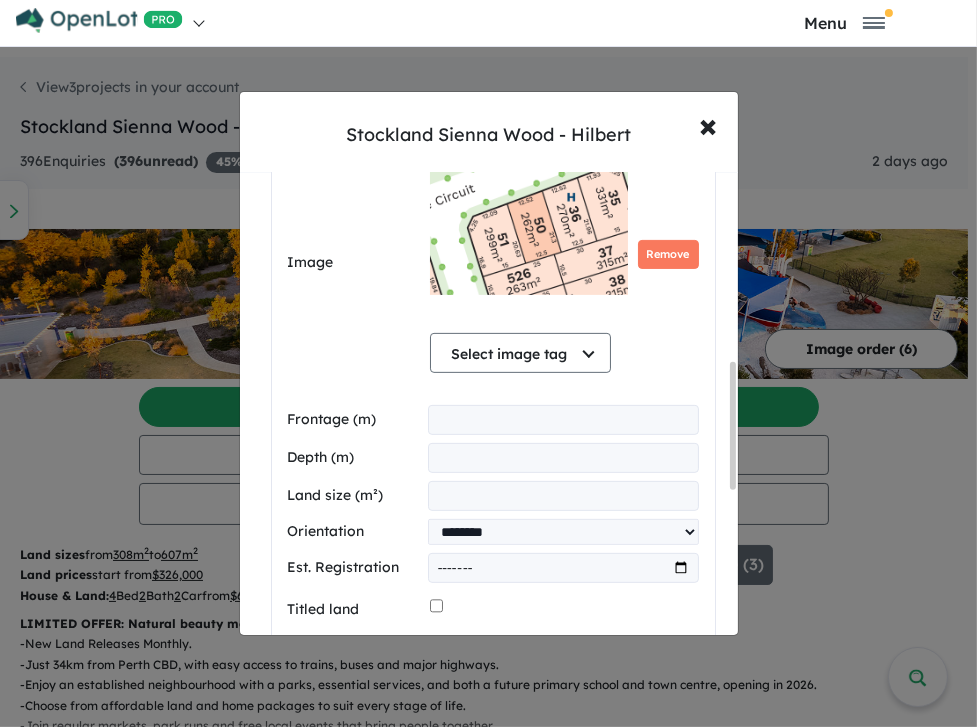 scroll, scrollTop: 628, scrollLeft: 0, axis: vertical 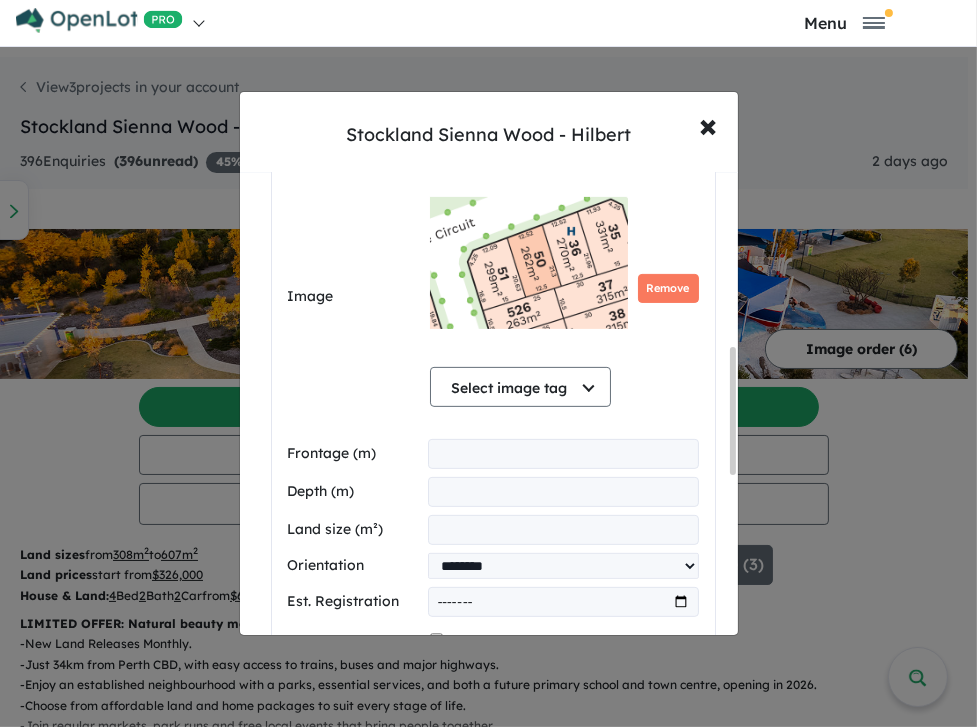 click at bounding box center [563, 454] 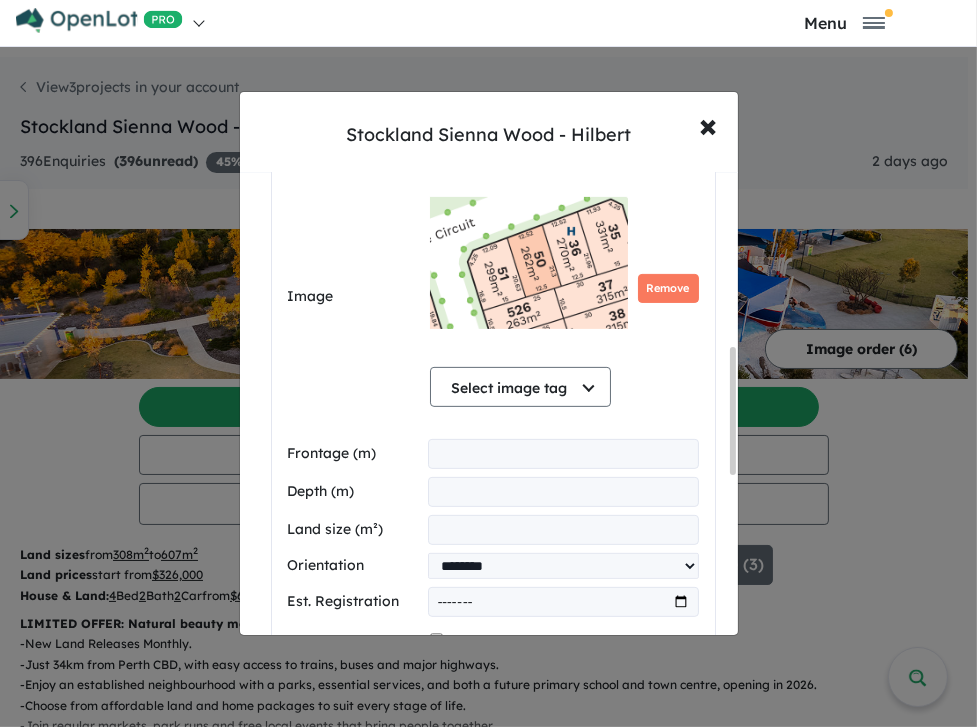 click at bounding box center (563, 492) 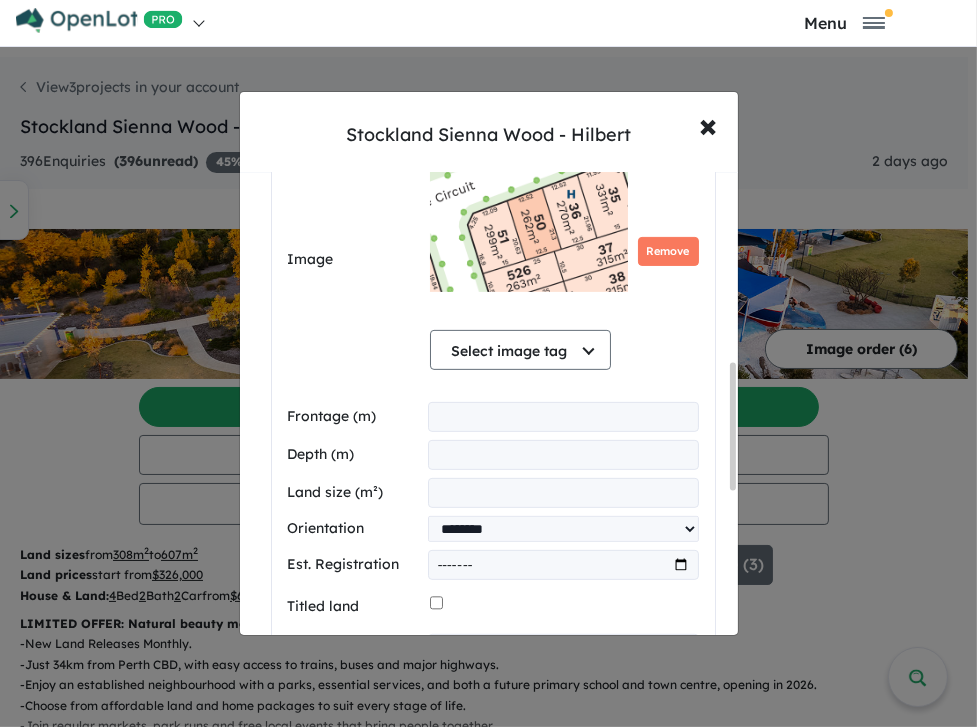 scroll, scrollTop: 685, scrollLeft: 0, axis: vertical 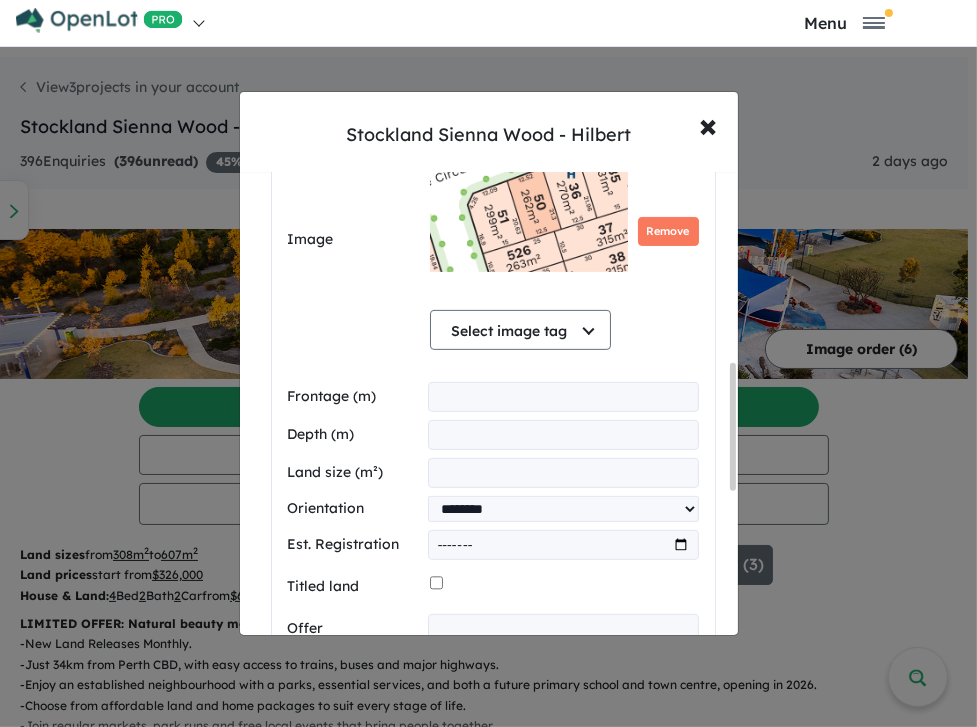 type on "****" 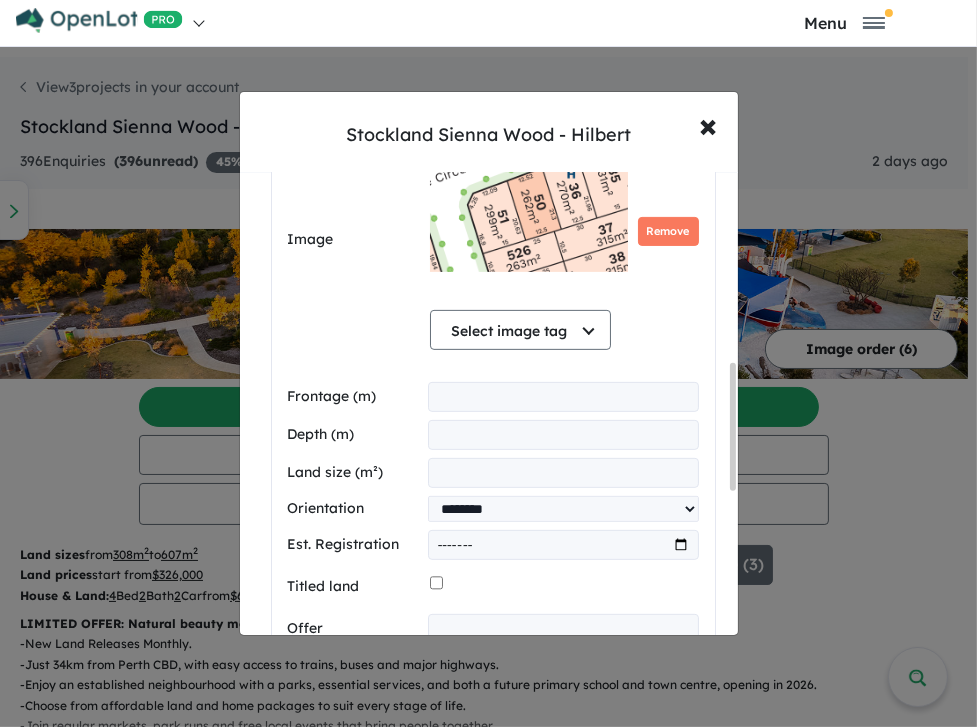click at bounding box center [563, 473] 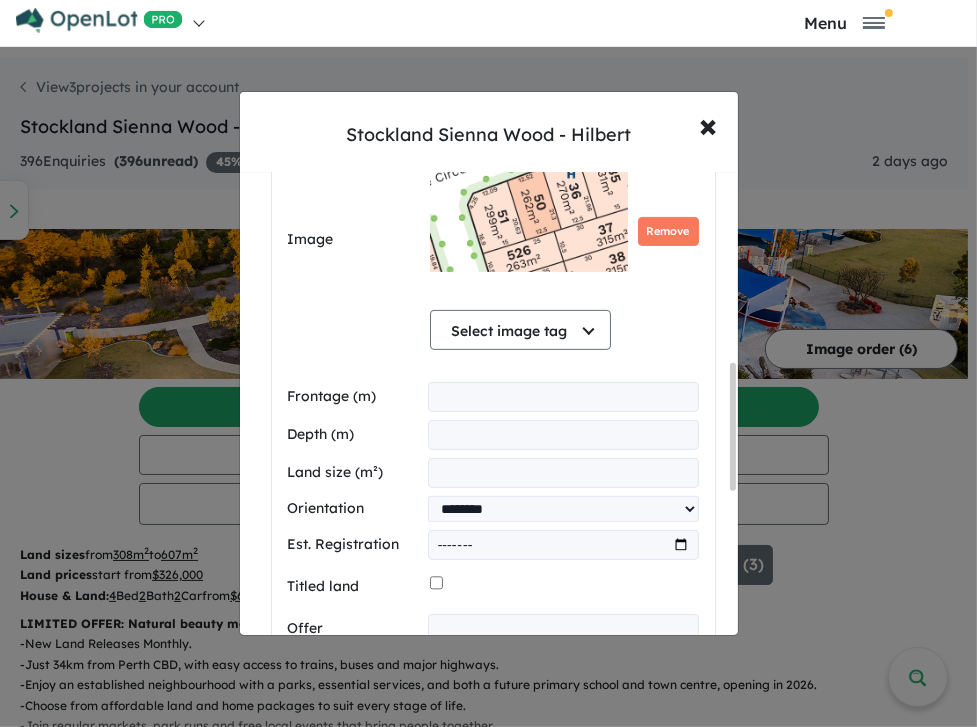 type on "***" 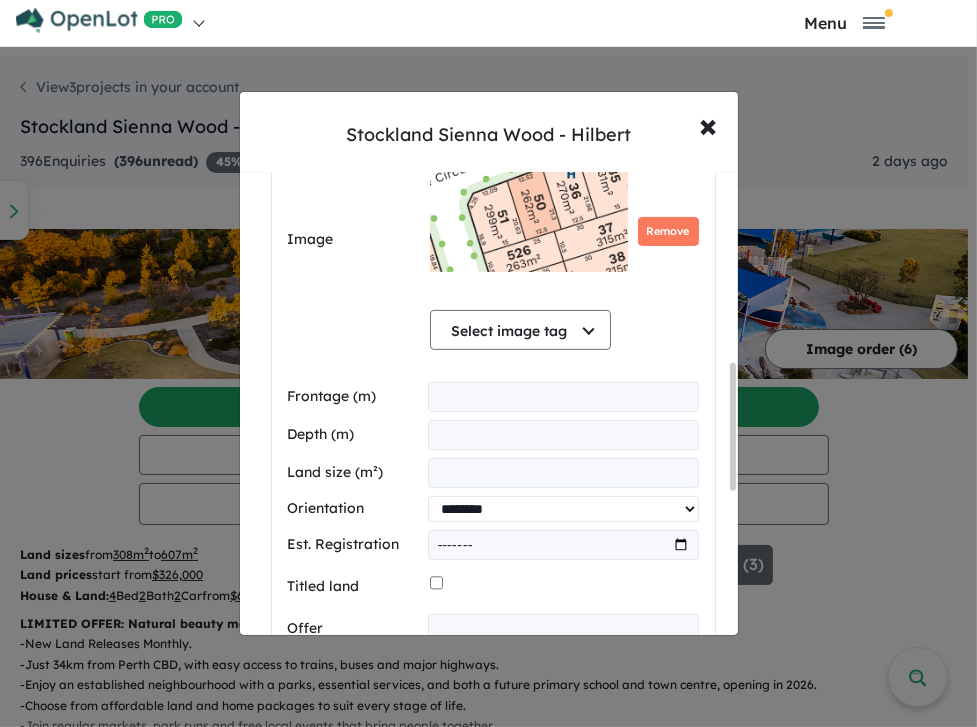 click on "**********" at bounding box center (563, 509) 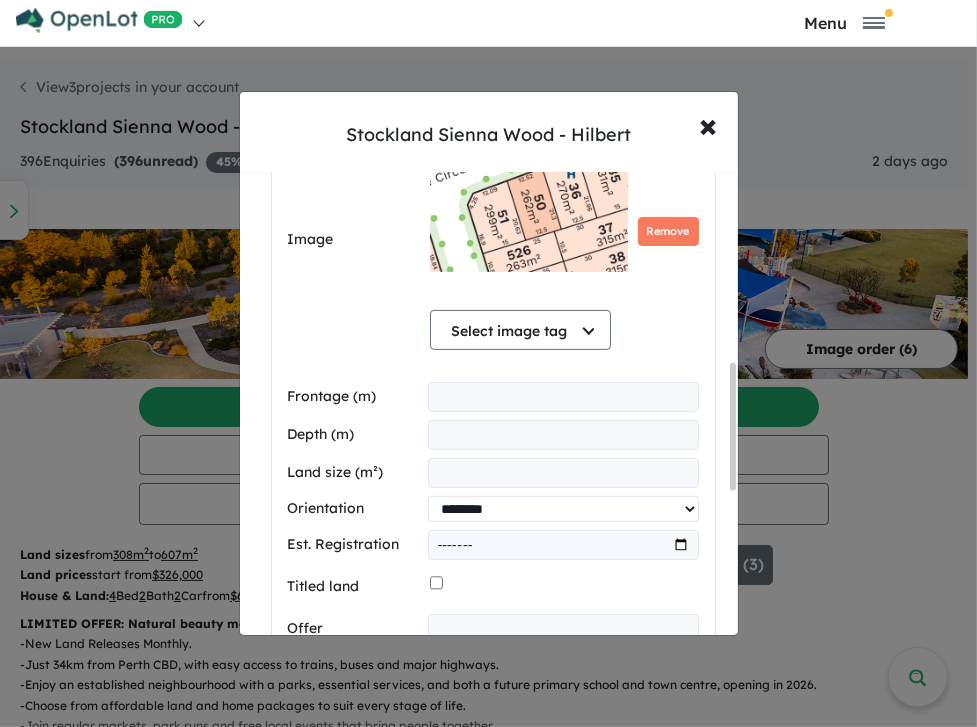 select on "**********" 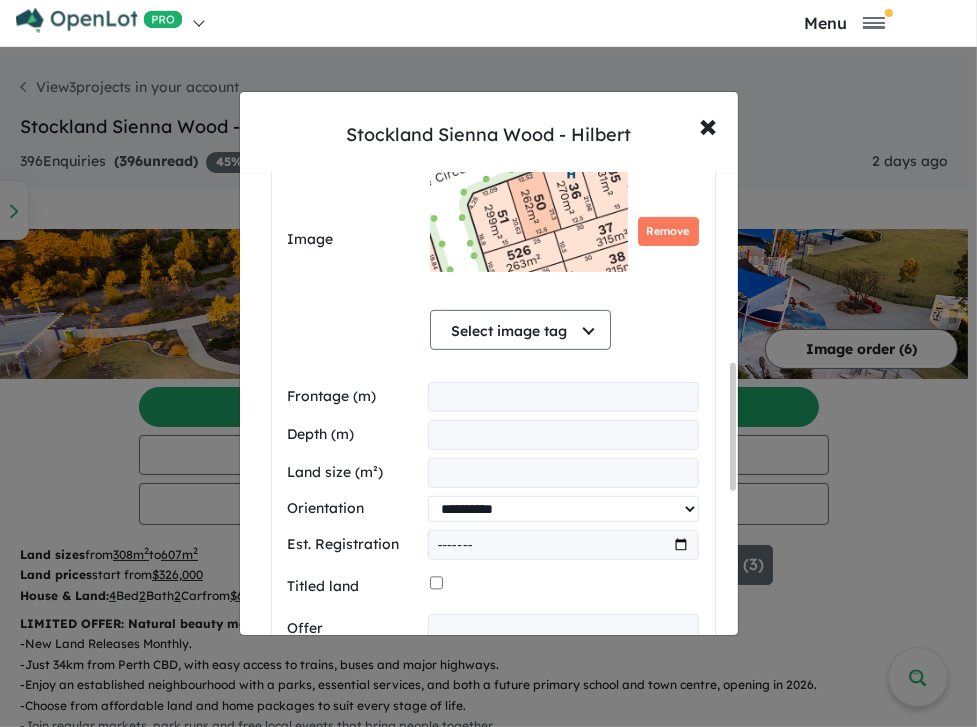 click on "**********" at bounding box center [563, 509] 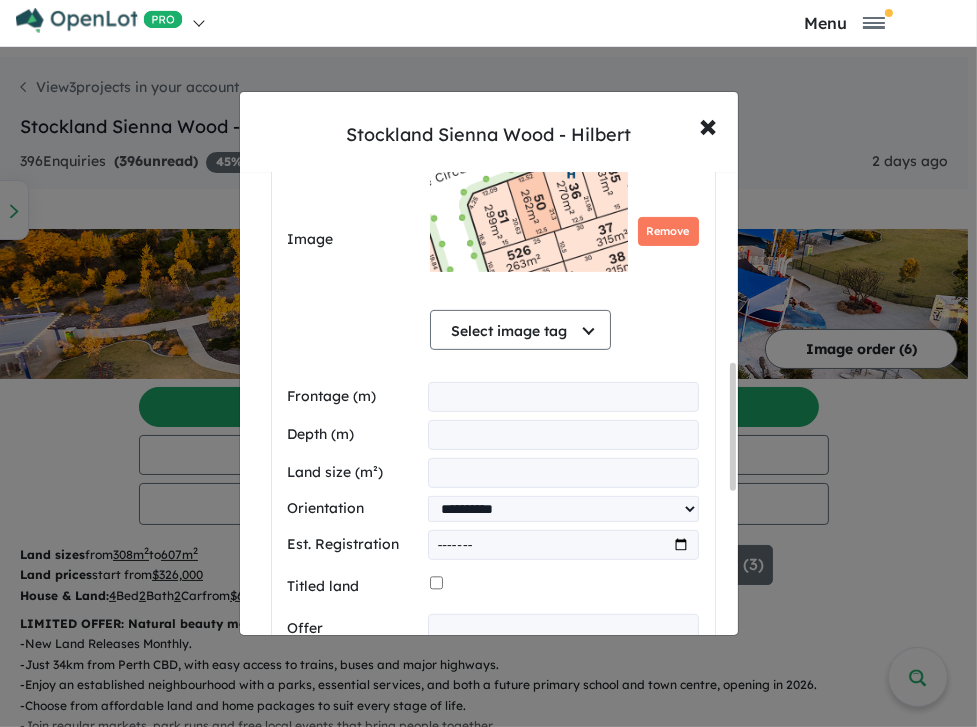 click at bounding box center (563, 545) 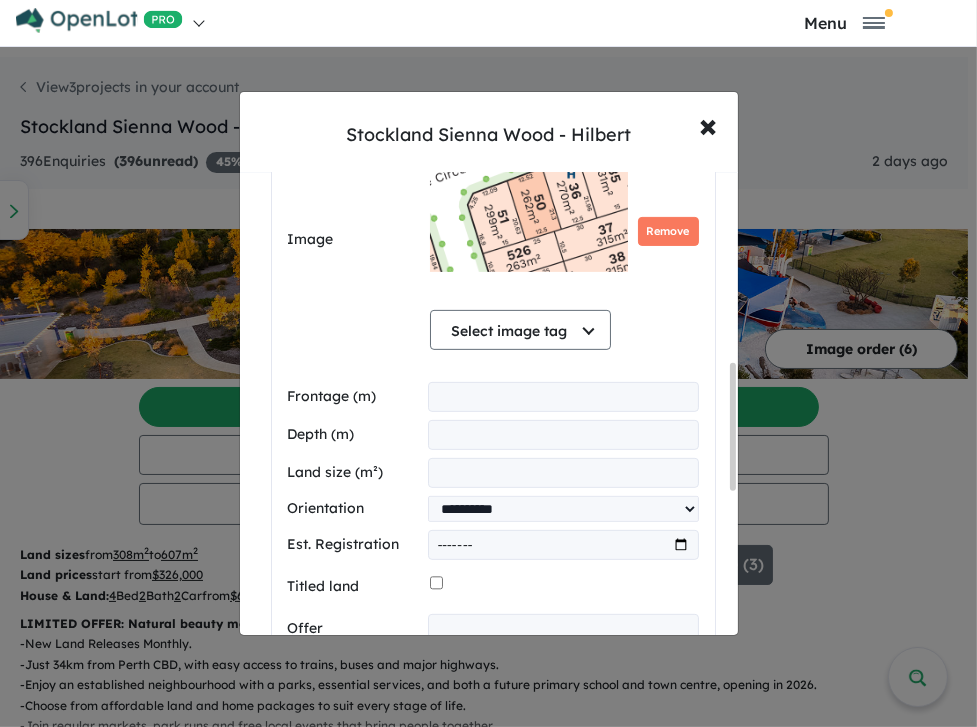 type on "*******" 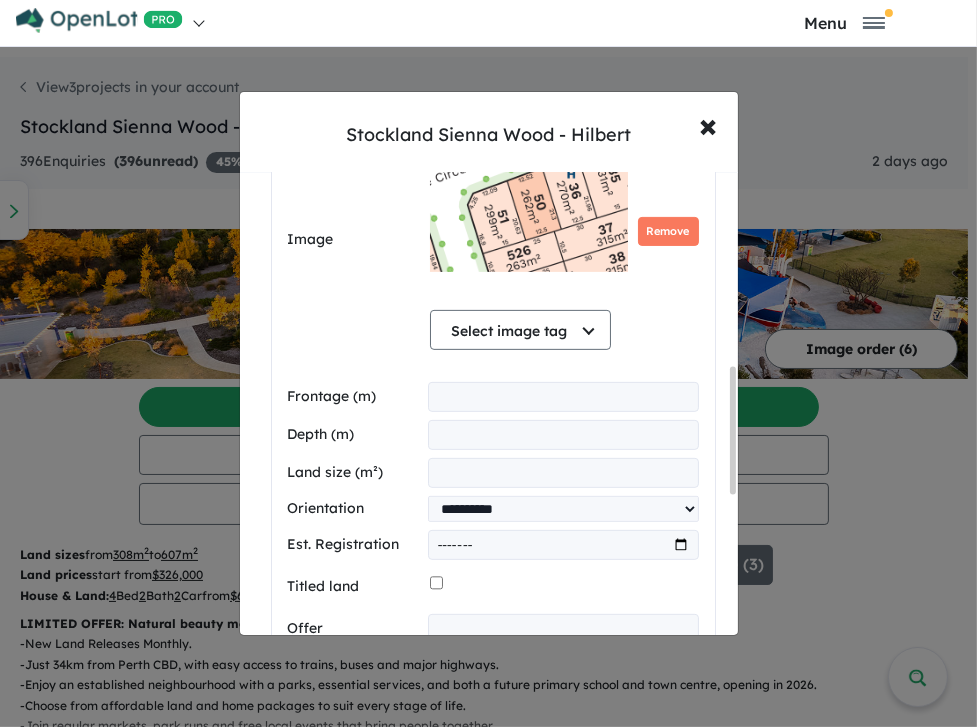 scroll, scrollTop: 800, scrollLeft: 0, axis: vertical 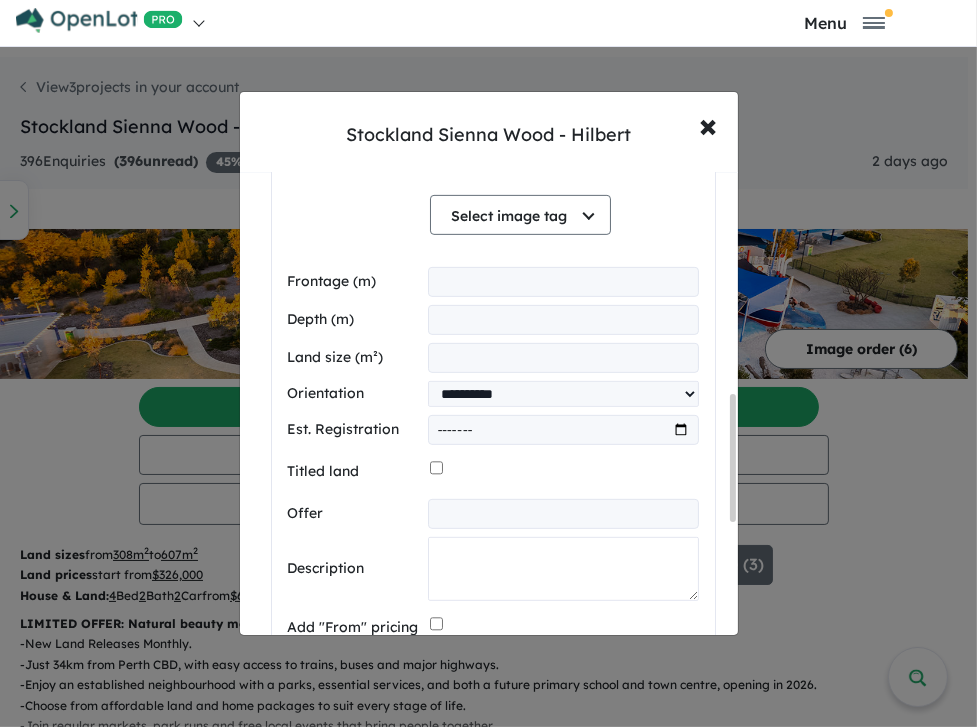 click at bounding box center [563, 569] 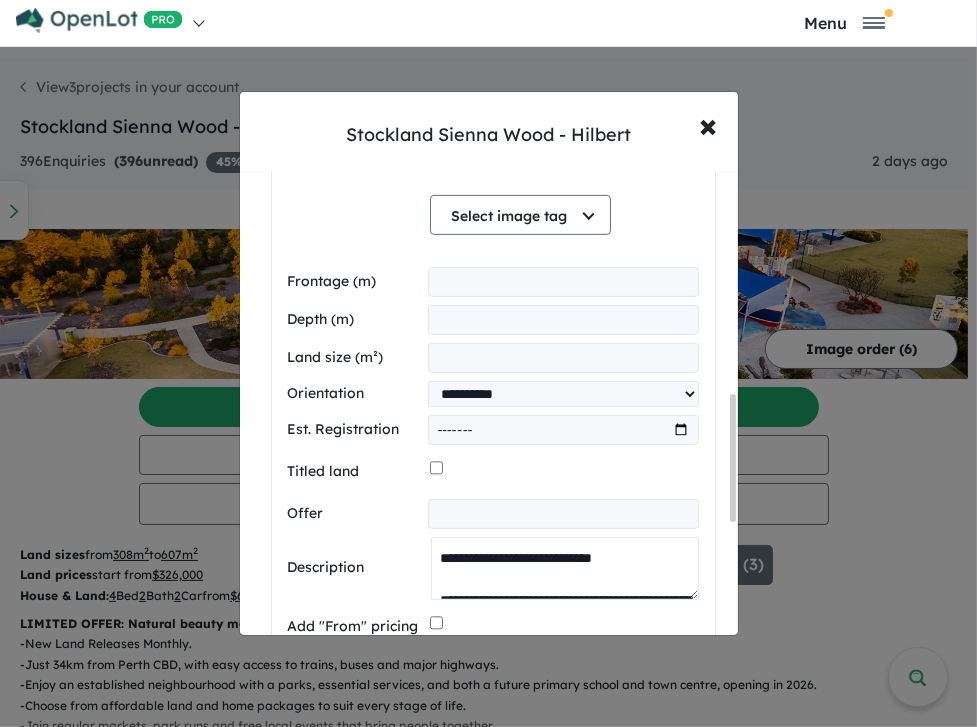 scroll, scrollTop: 272, scrollLeft: 0, axis: vertical 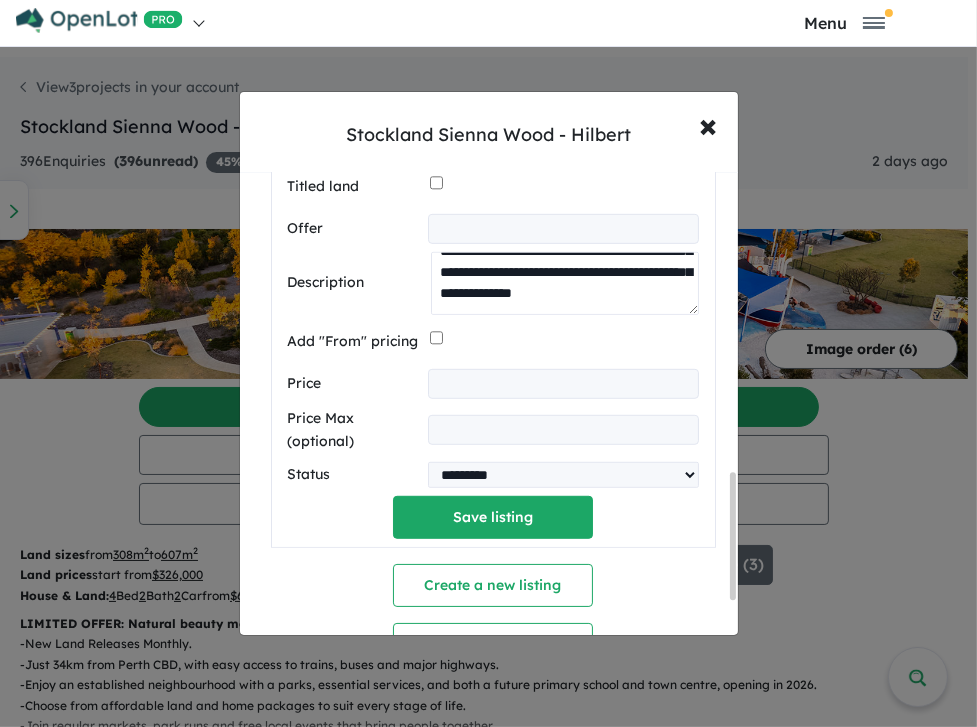 type on "**********" 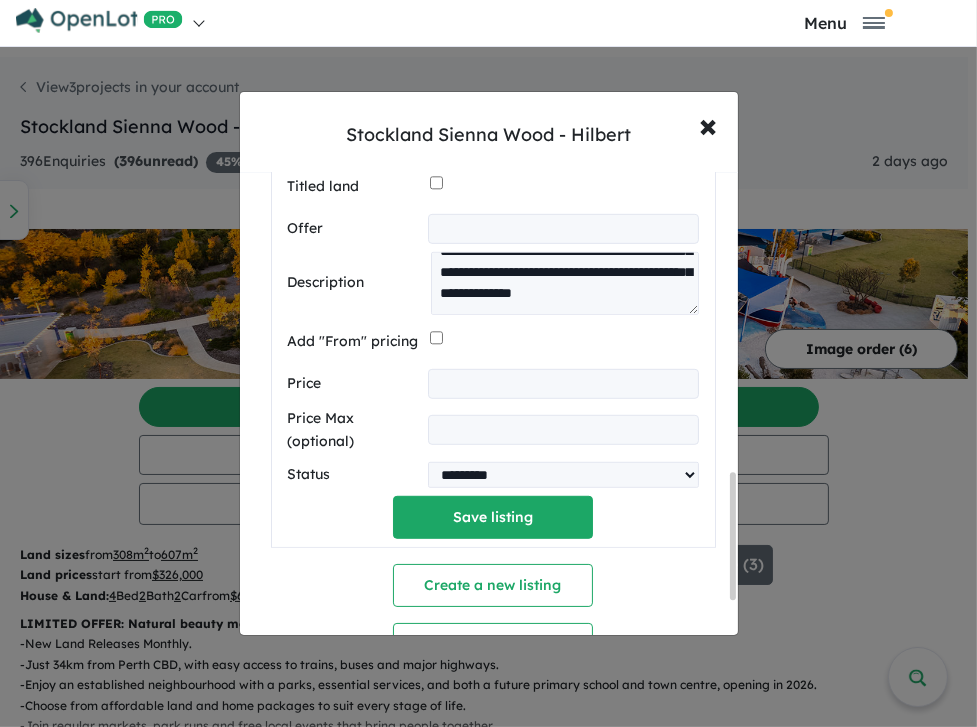 click at bounding box center (563, 384) 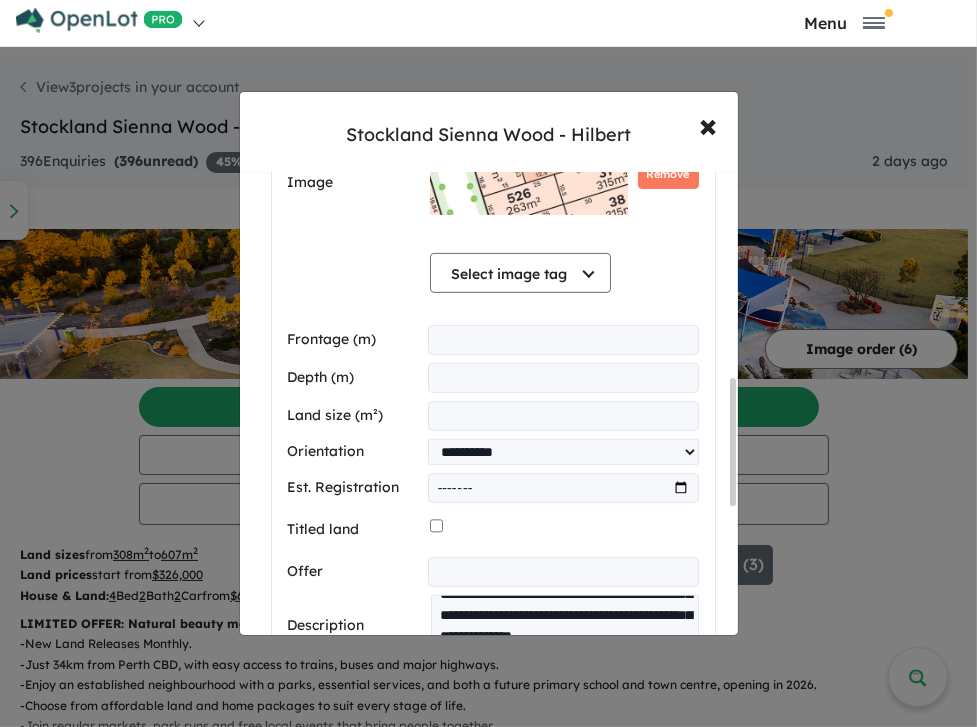 scroll, scrollTop: 971, scrollLeft: 0, axis: vertical 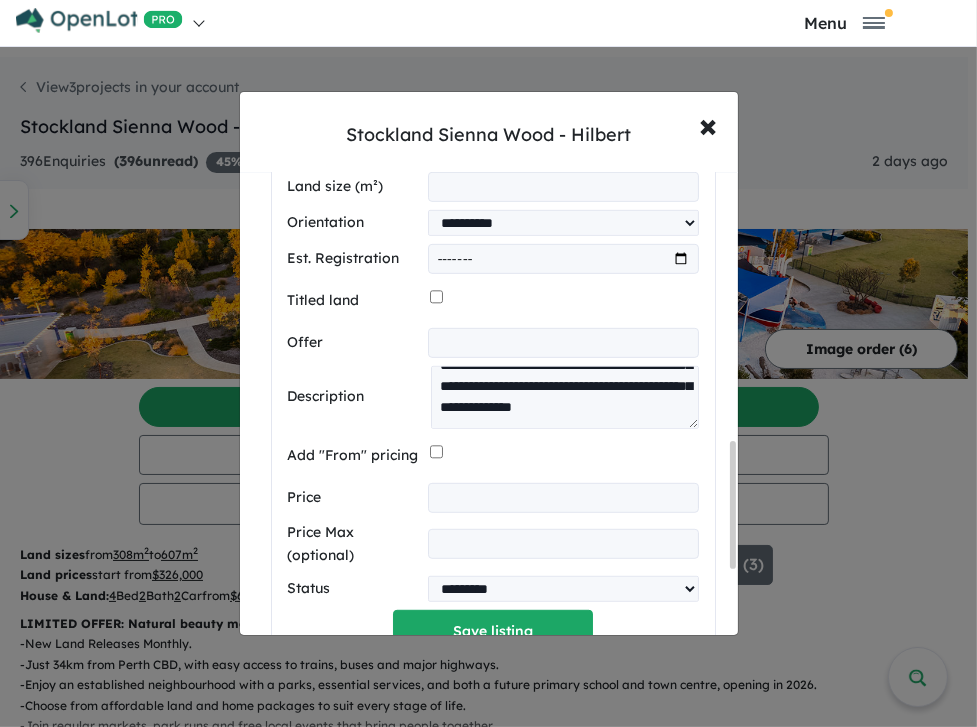 type on "******" 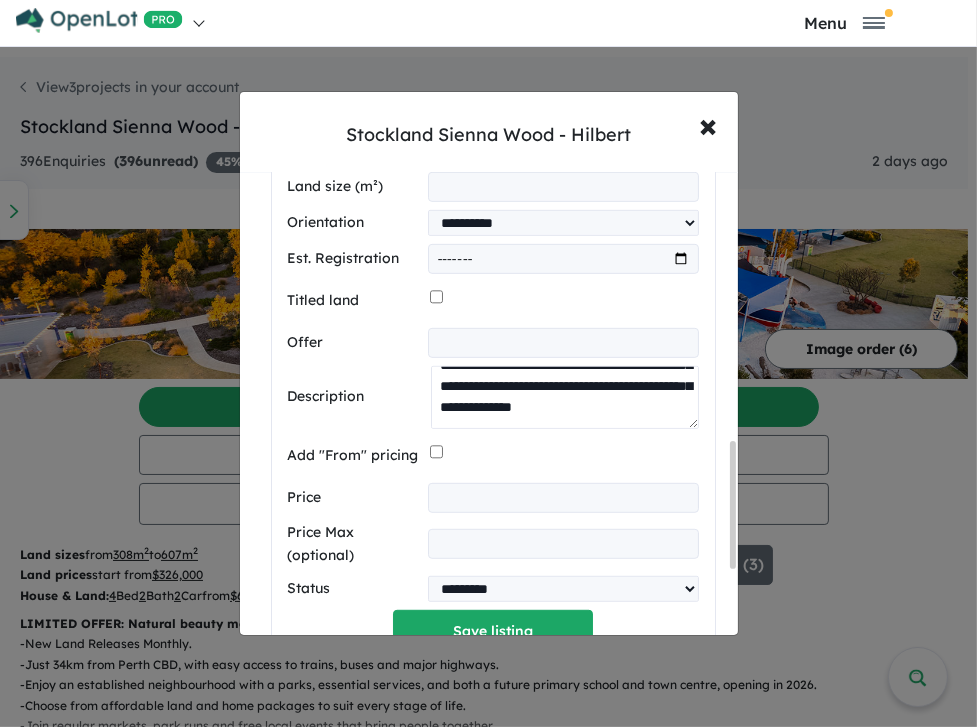 click on "**********" at bounding box center [564, 397] 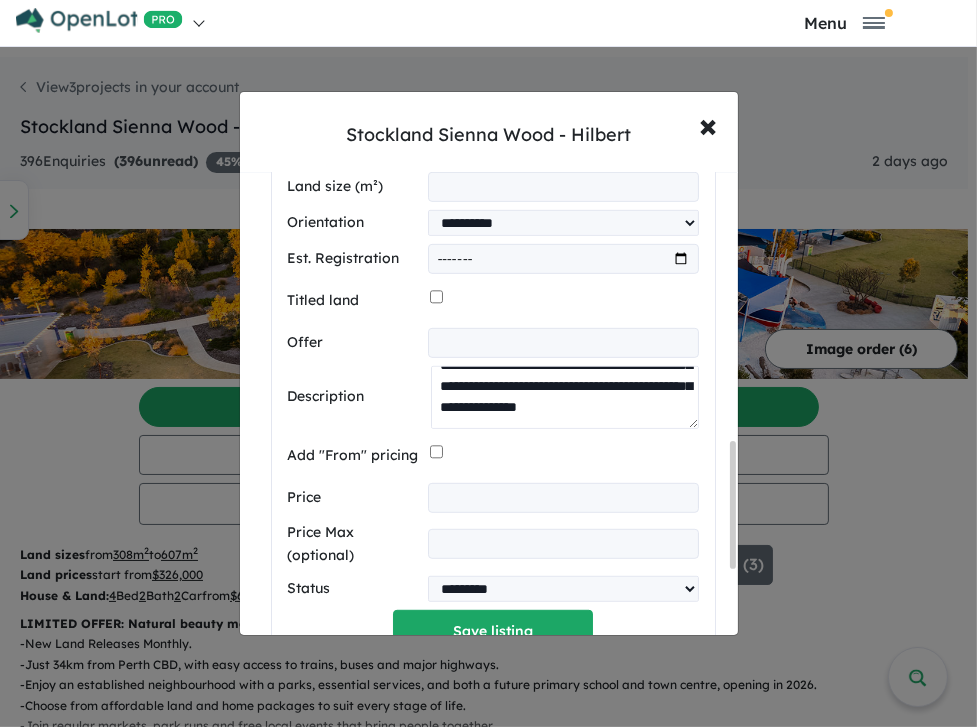 paste on "**********" 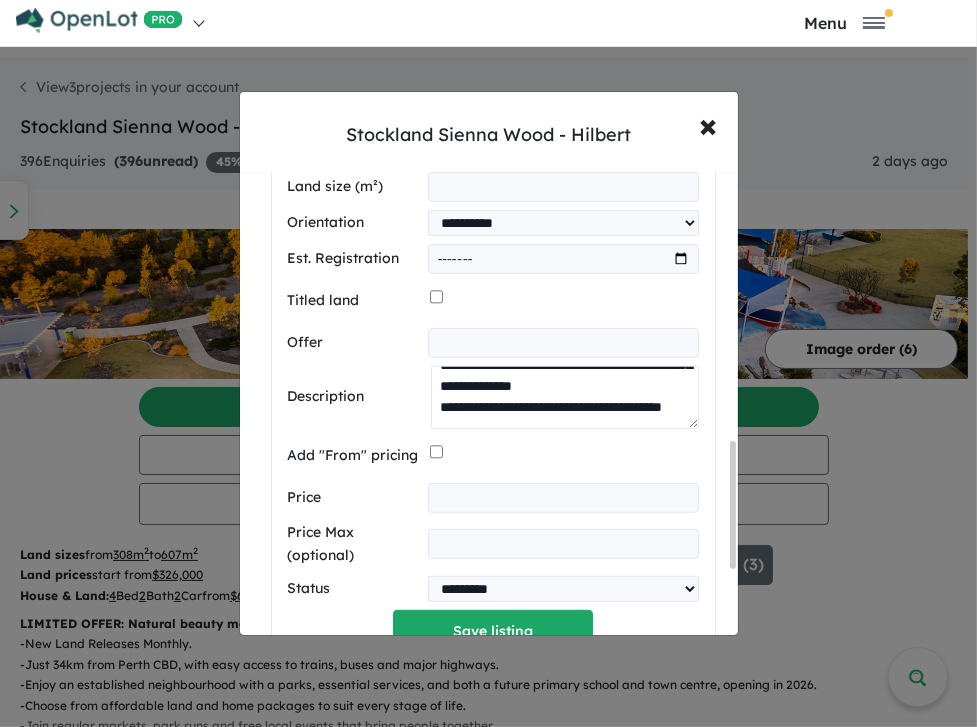 scroll, scrollTop: 302, scrollLeft: 0, axis: vertical 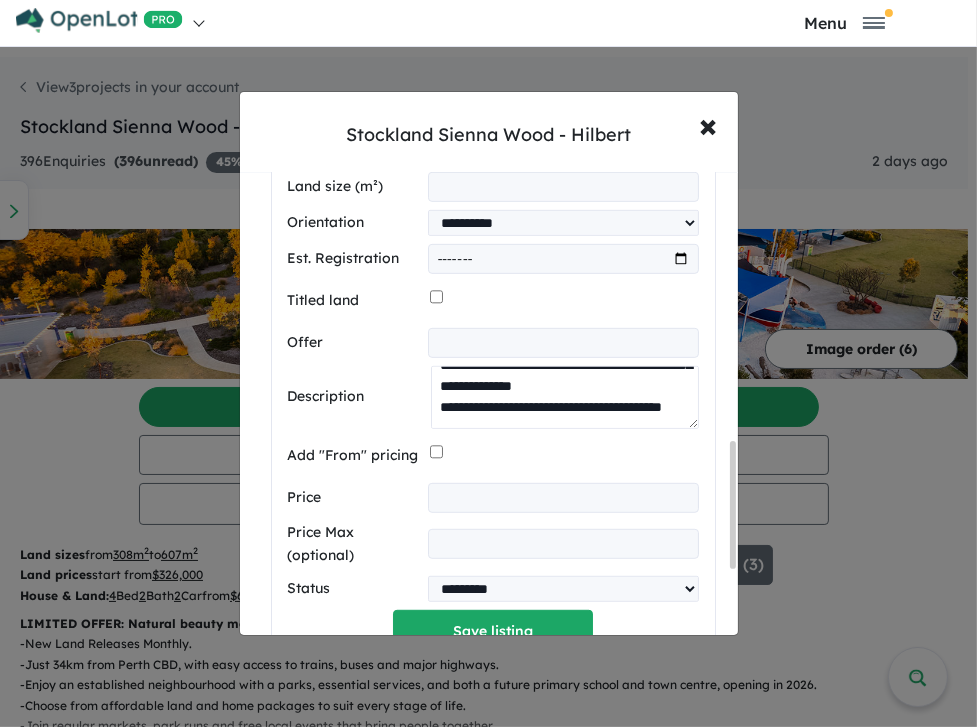 click on "**********" at bounding box center [564, 397] 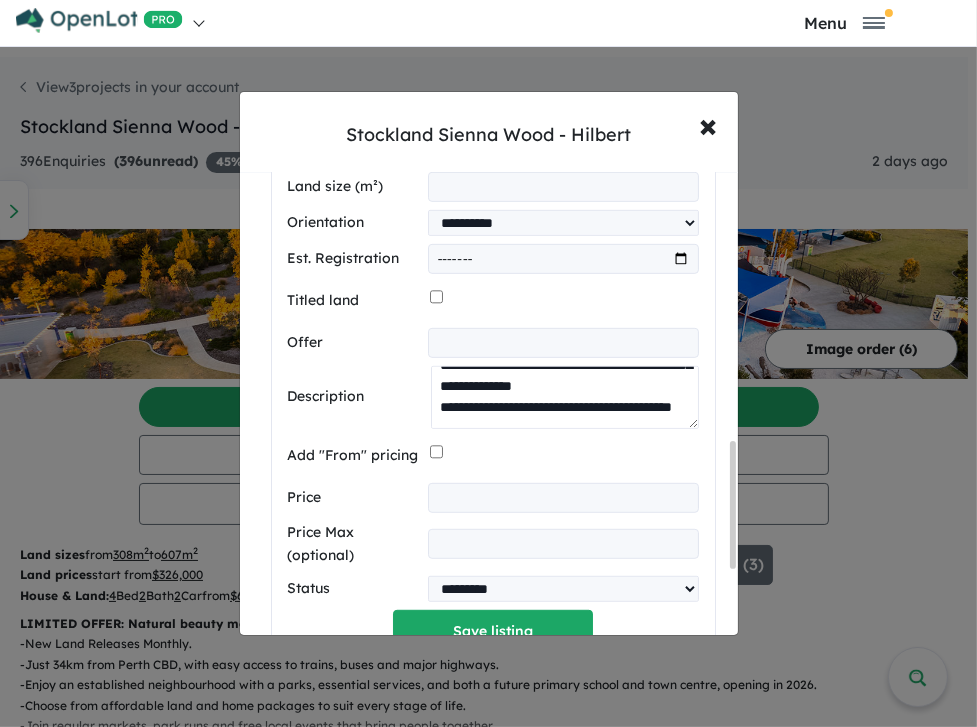 scroll, scrollTop: 324, scrollLeft: 0, axis: vertical 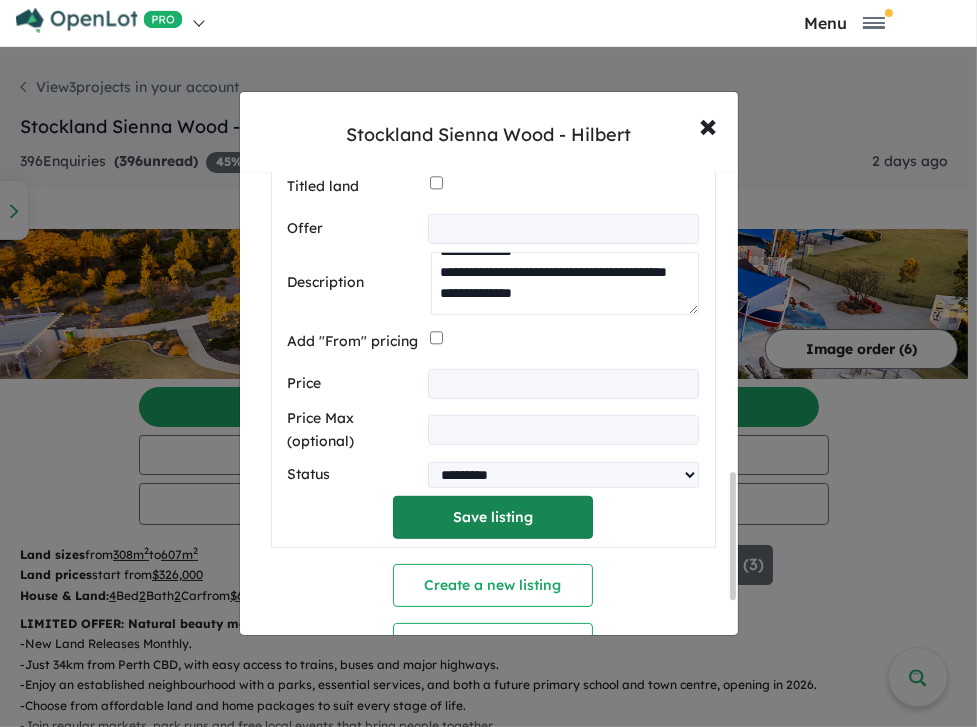 type on "**********" 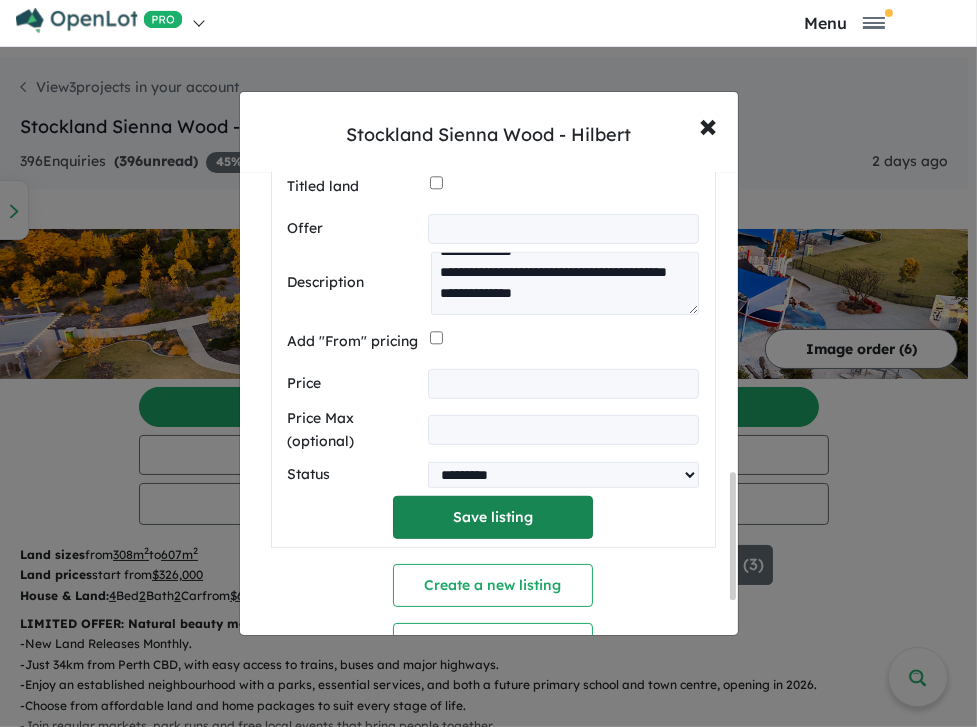 click on "Save listing" at bounding box center (493, 517) 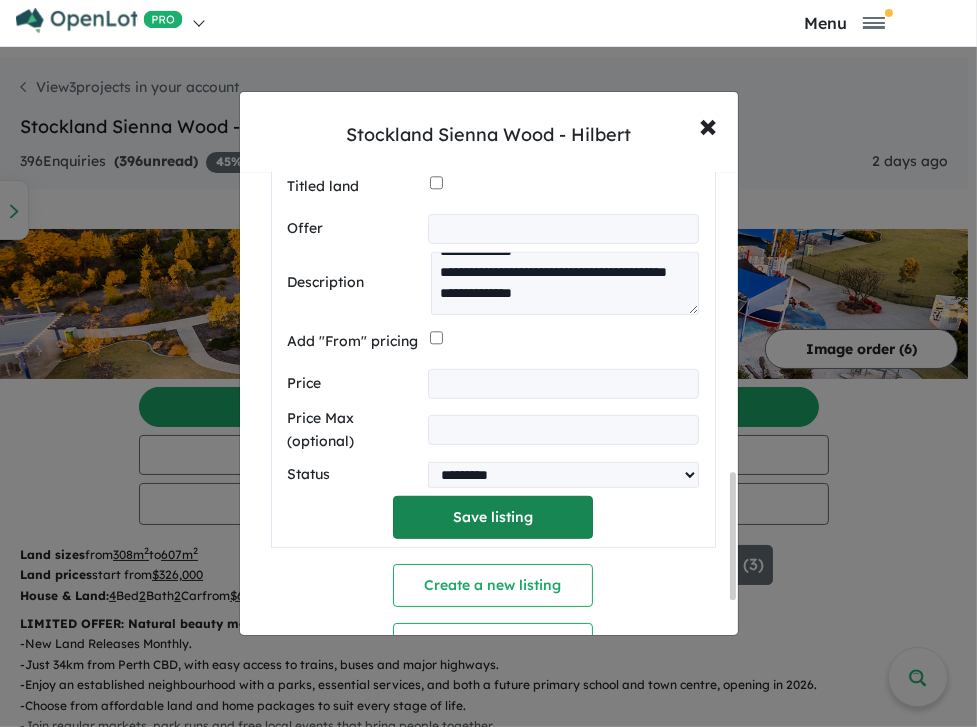 scroll, scrollTop: 280, scrollLeft: 0, axis: vertical 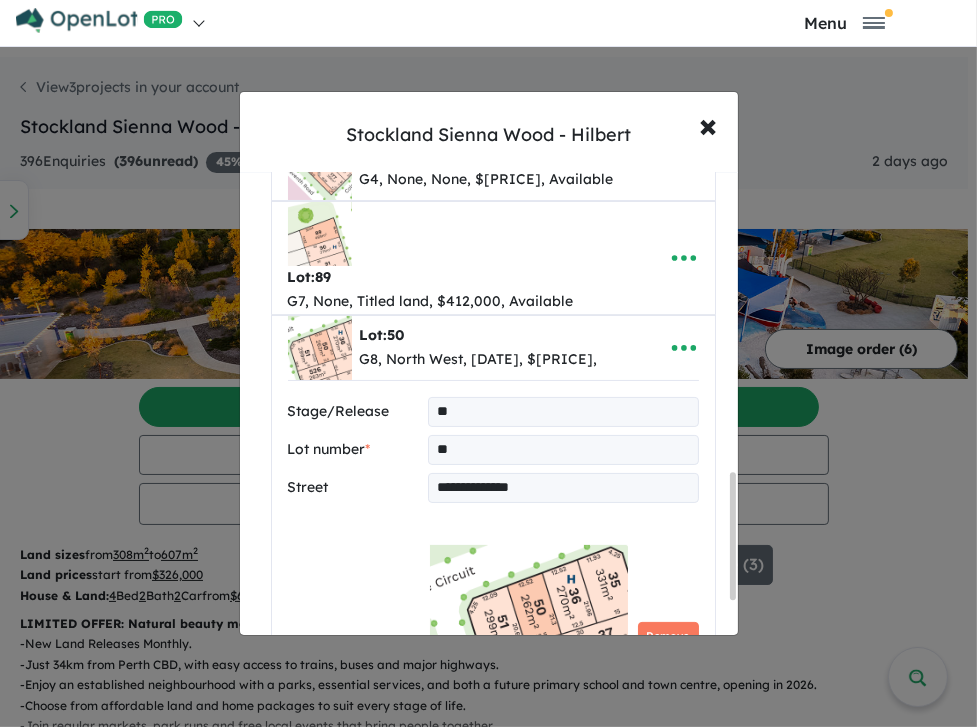 select on "**********" 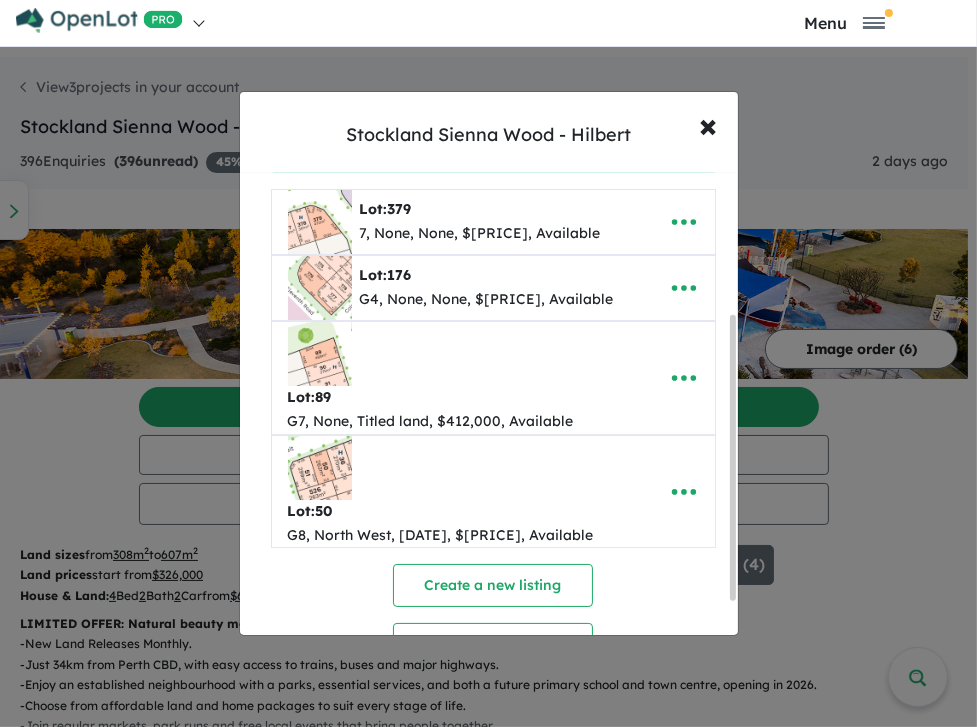 scroll, scrollTop: 282, scrollLeft: 0, axis: vertical 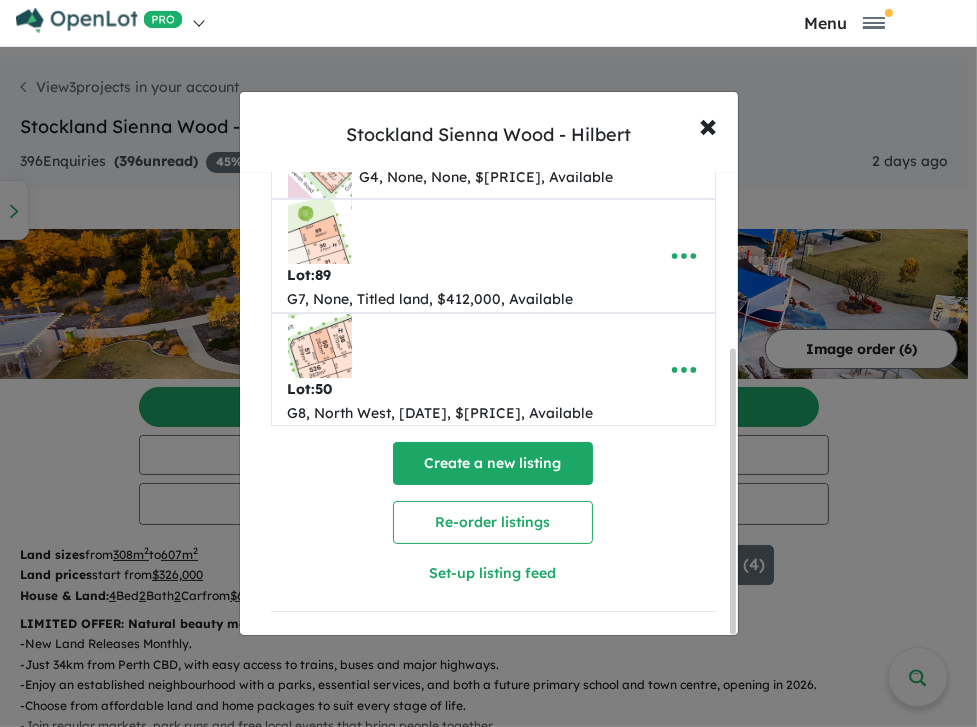 click on "Create a new listing" at bounding box center [493, 463] 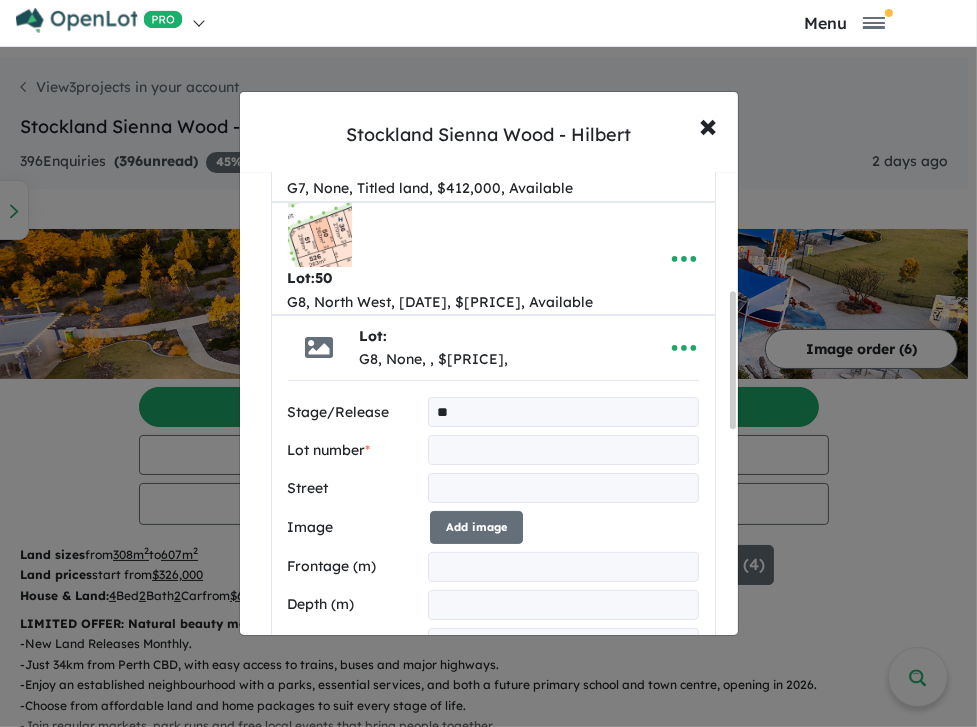 type on "**" 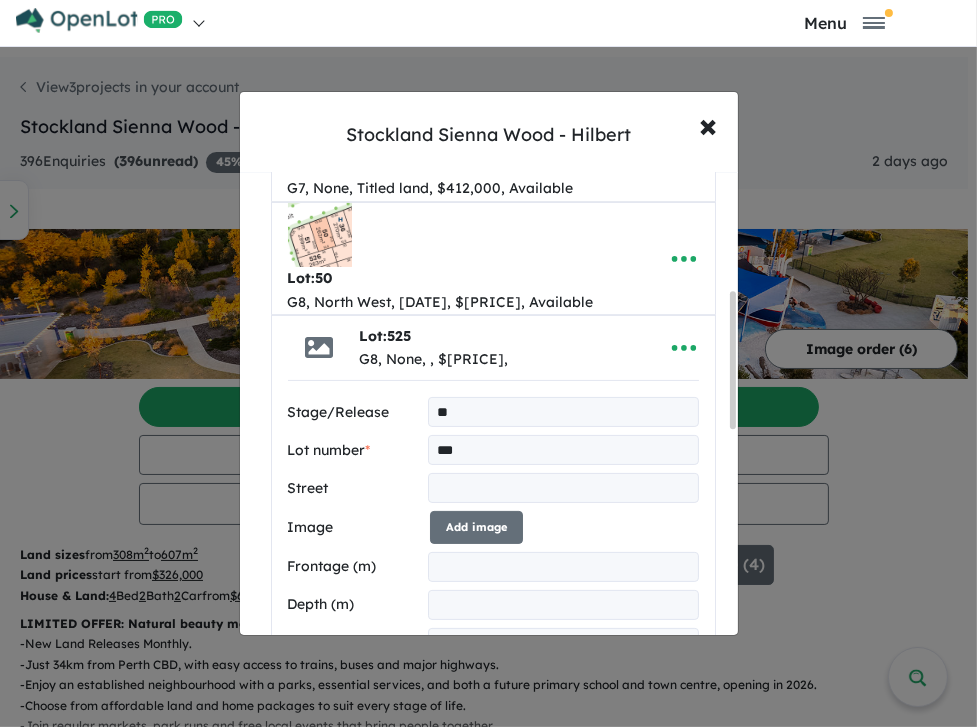type on "***" 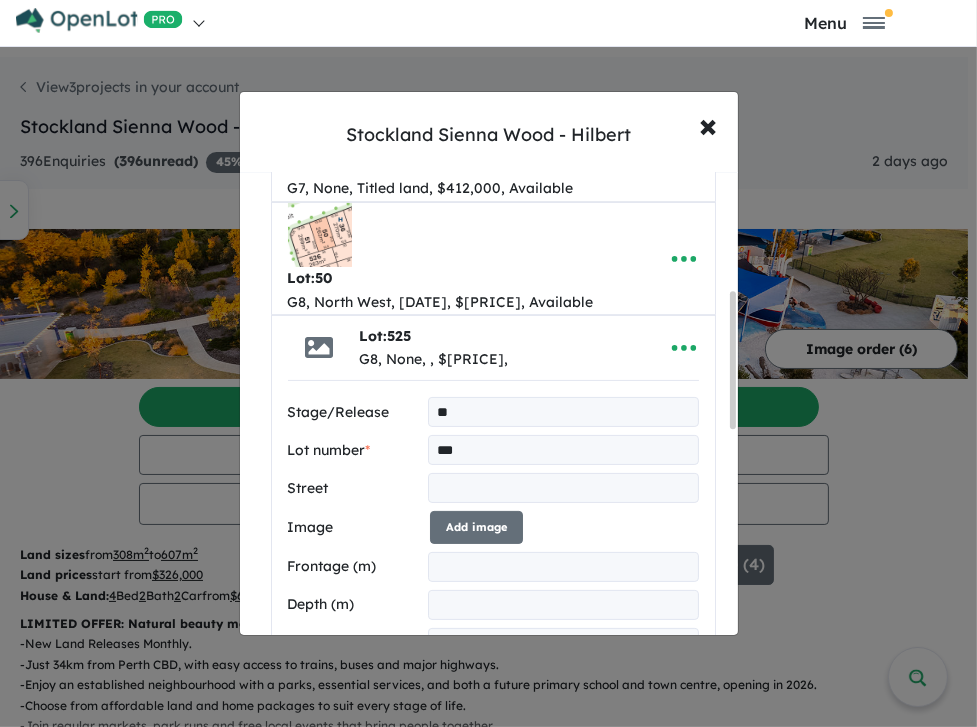 click at bounding box center [563, 488] 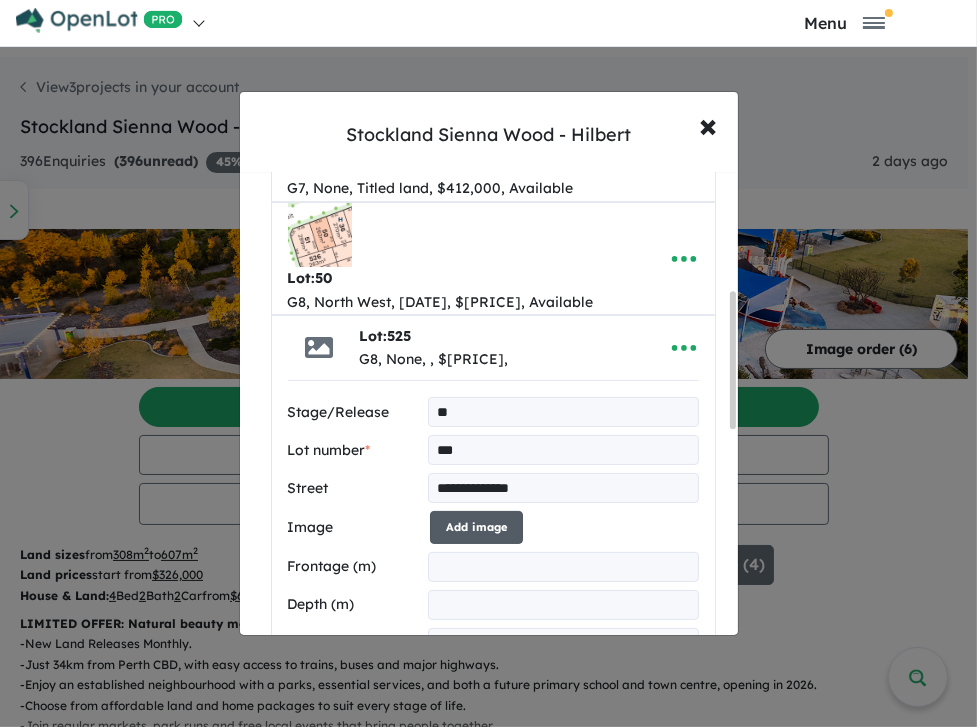type on "**********" 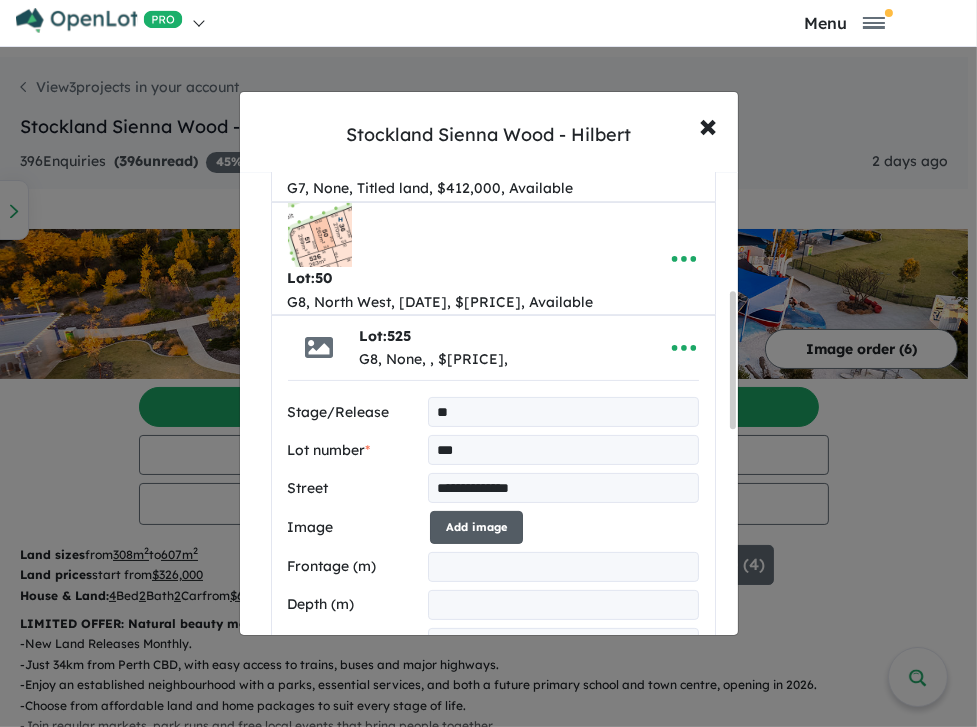 click on "Add image" at bounding box center [476, 527] 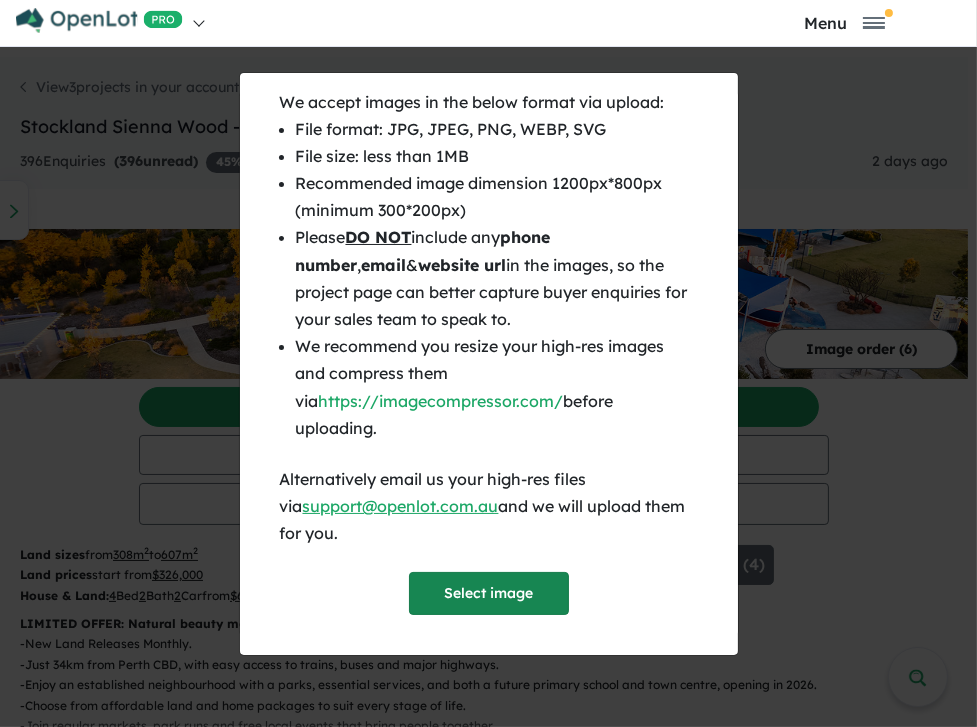 click on "Select image" at bounding box center (489, 593) 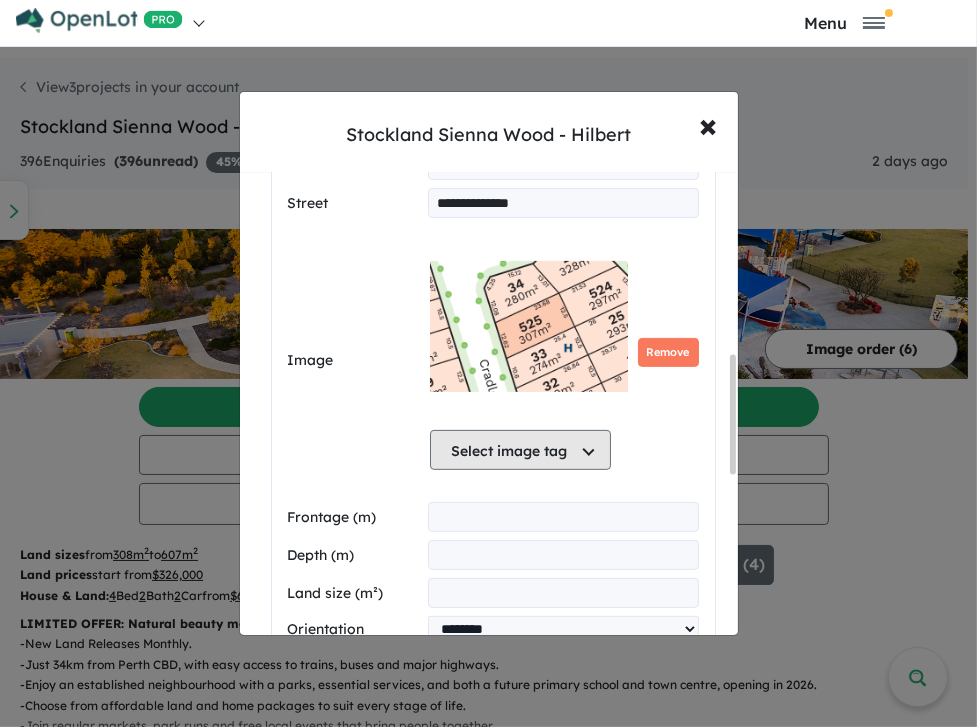 scroll, scrollTop: 736, scrollLeft: 0, axis: vertical 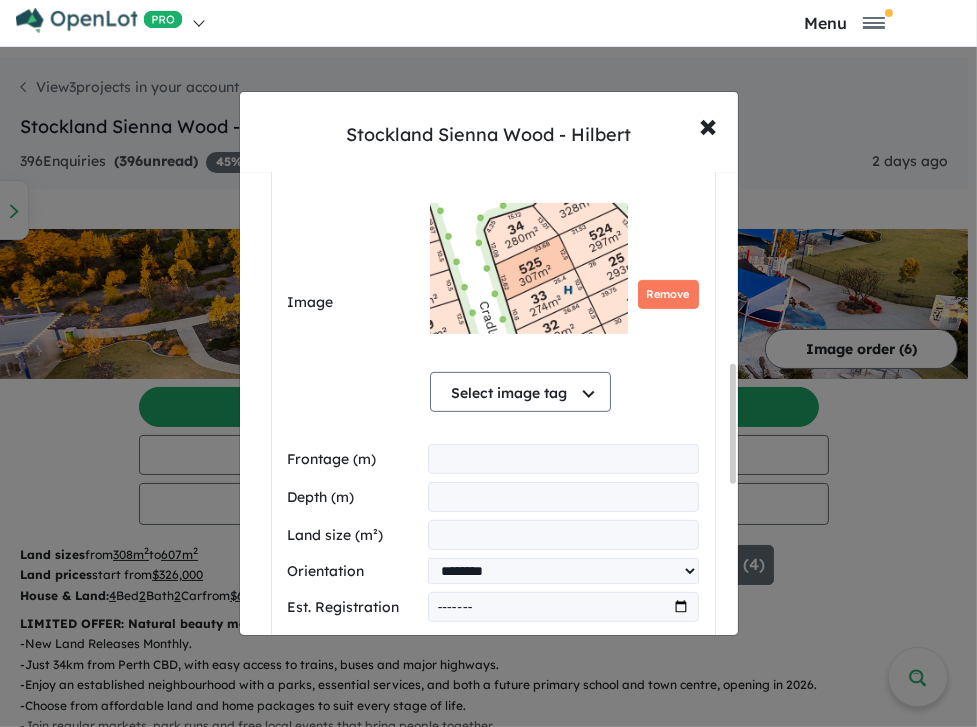 click at bounding box center (563, 459) 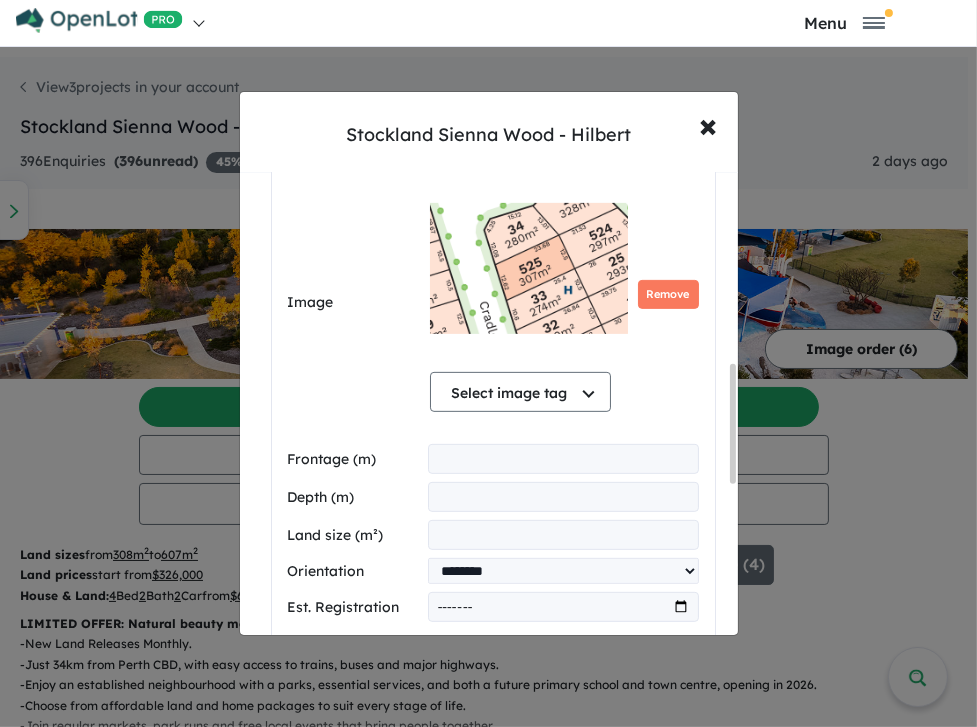 type on "*****" 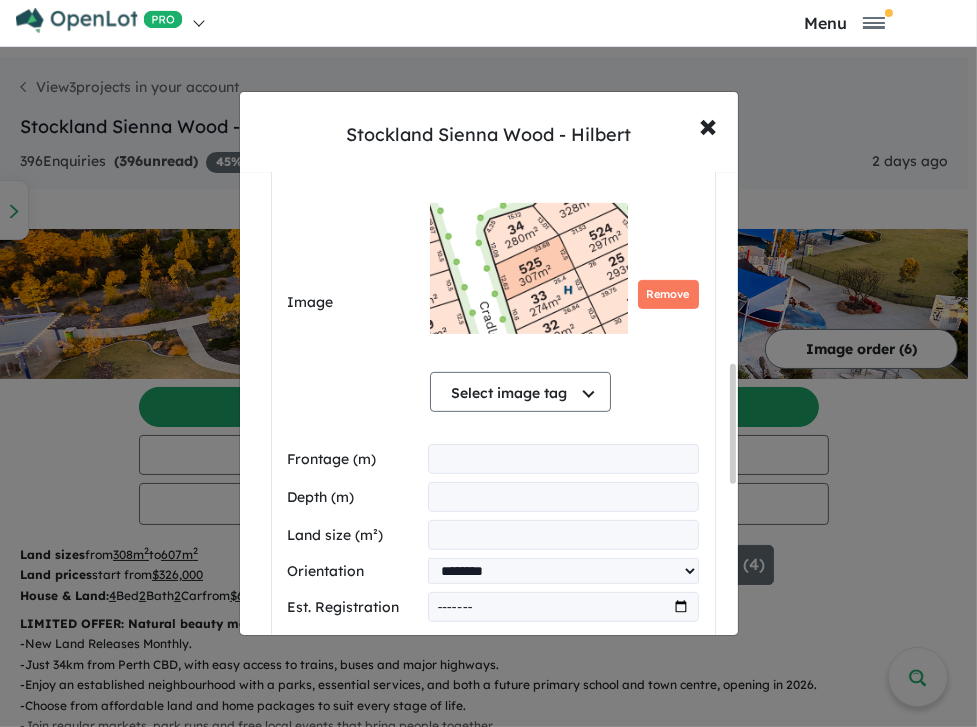 click at bounding box center (563, 497) 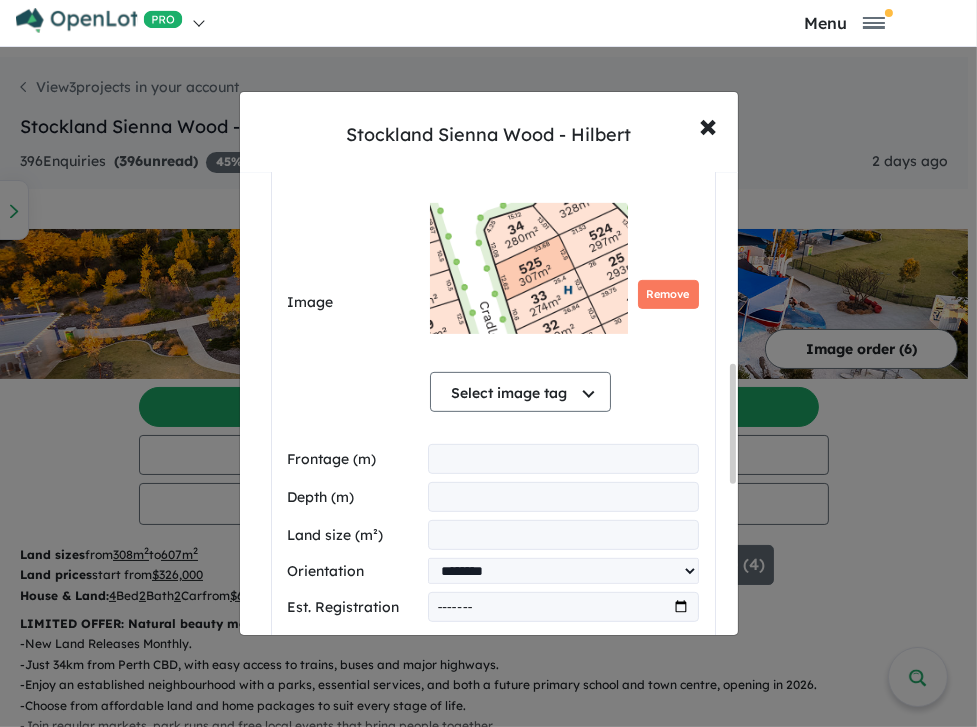 type on "*****" 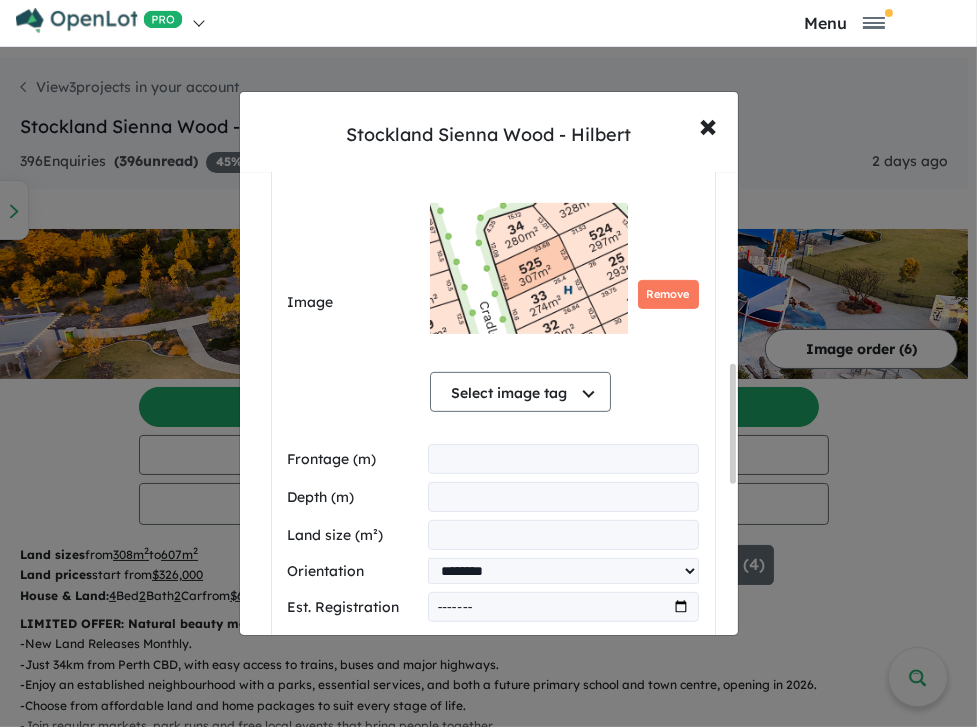 click at bounding box center [563, 535] 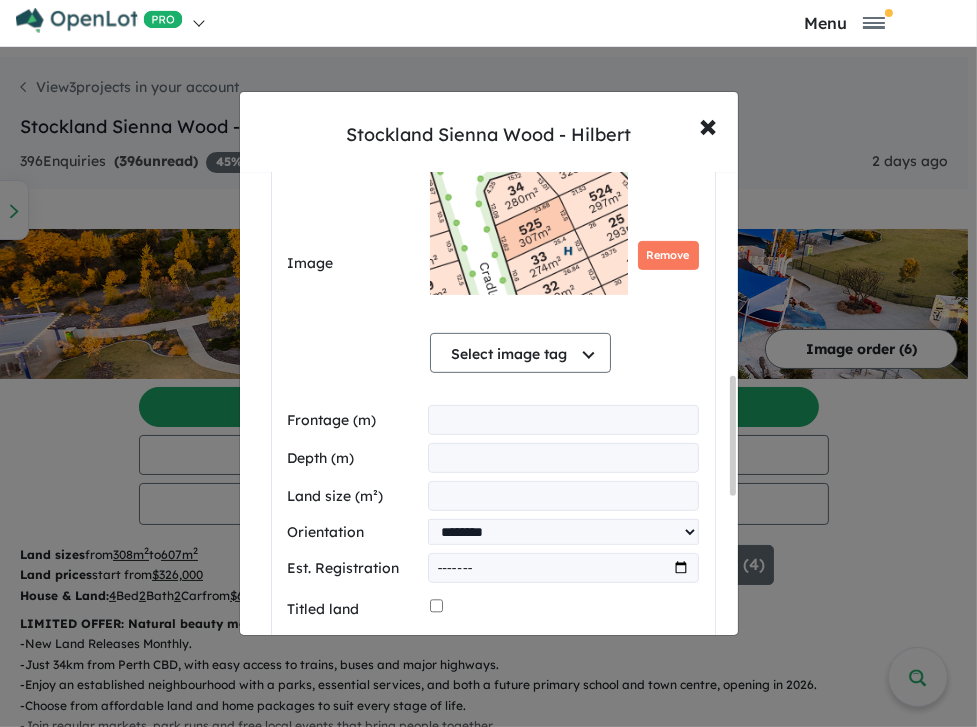 scroll, scrollTop: 793, scrollLeft: 0, axis: vertical 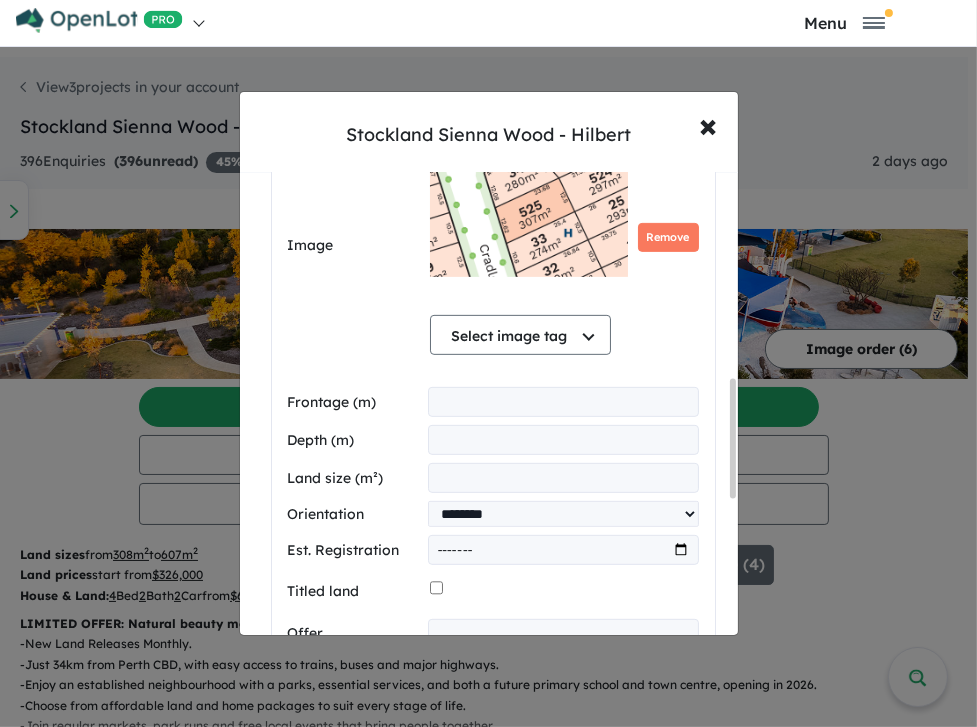 type on "***" 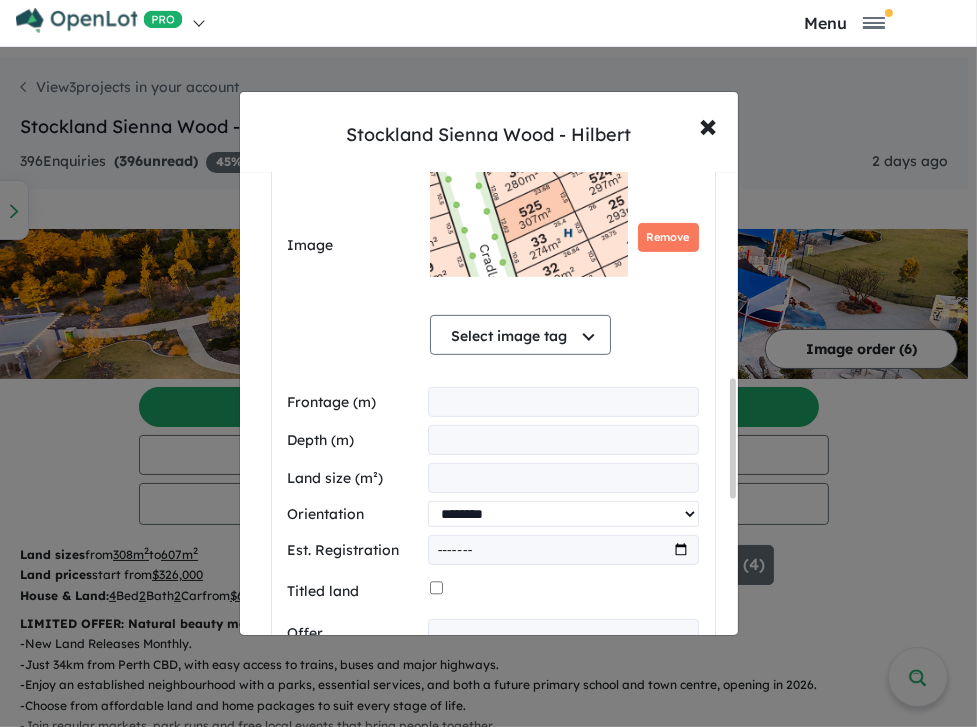 click on "**********" at bounding box center [563, 514] 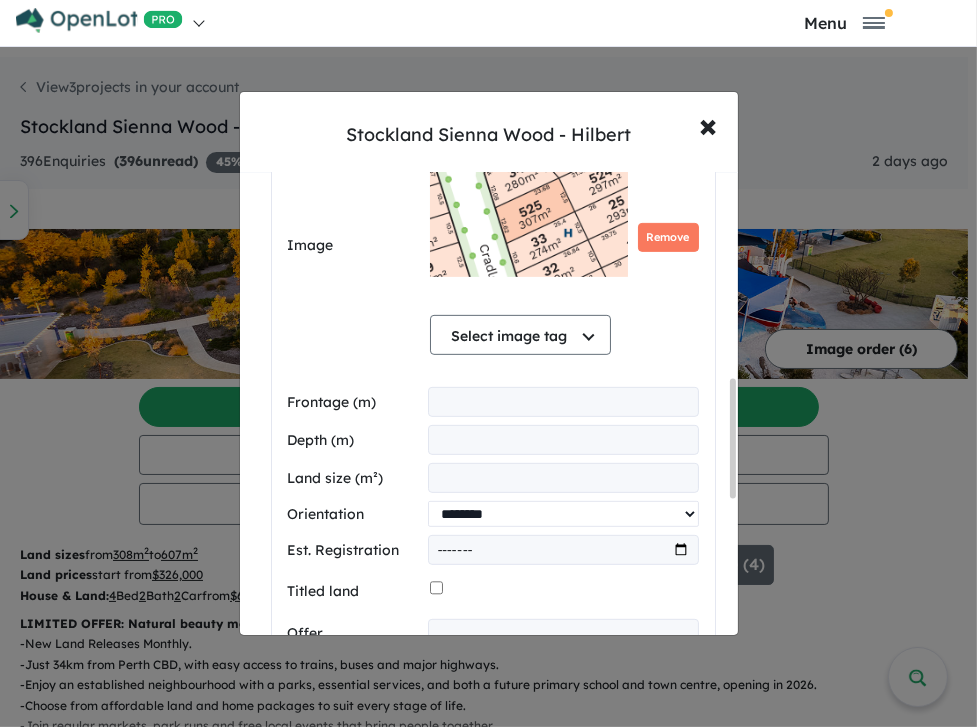 select on "****" 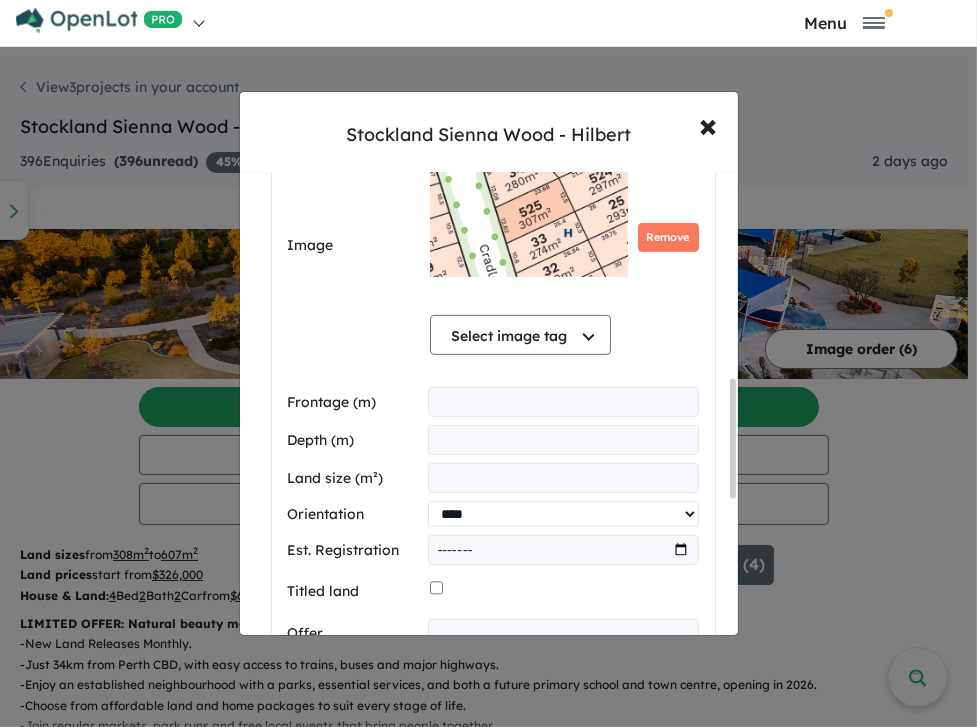 click on "**********" at bounding box center (563, 514) 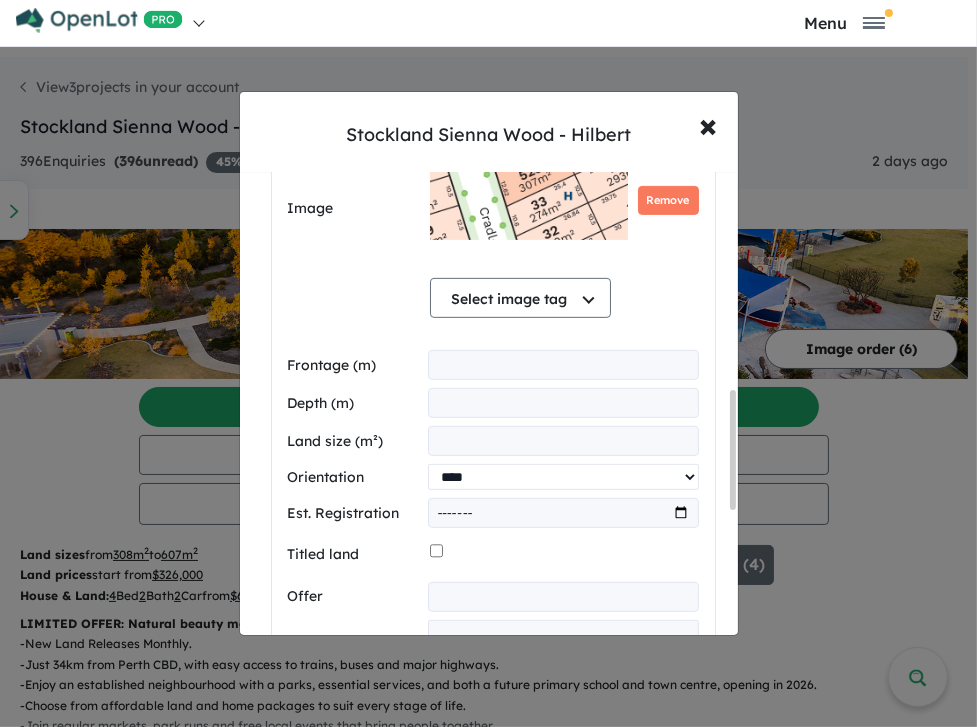 scroll, scrollTop: 850, scrollLeft: 0, axis: vertical 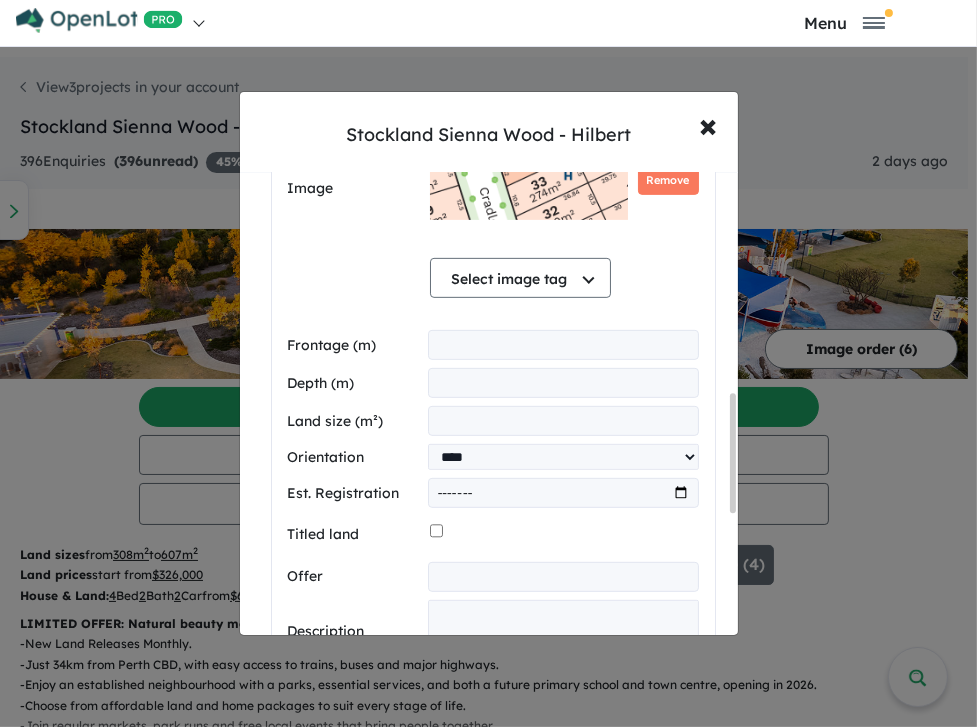 click at bounding box center (563, 493) 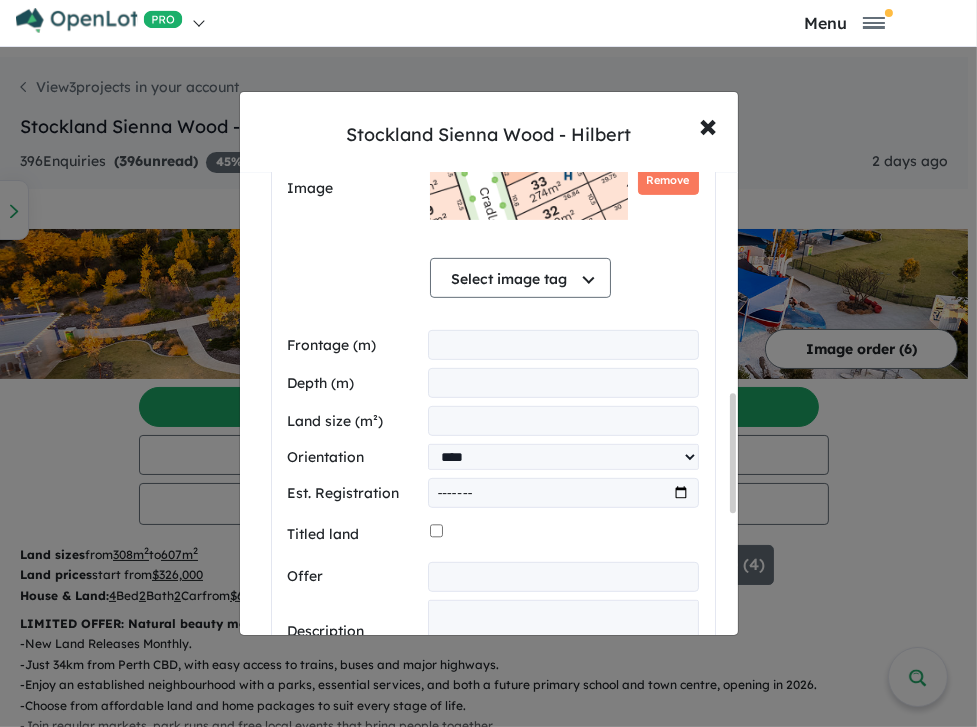 type on "*******" 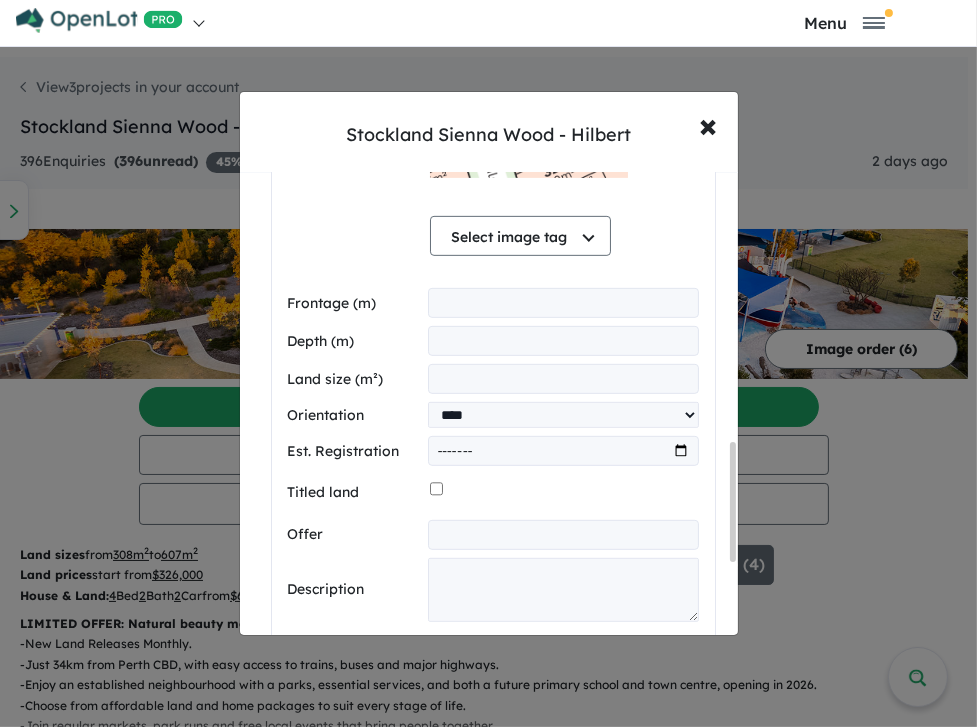 scroll, scrollTop: 1136, scrollLeft: 0, axis: vertical 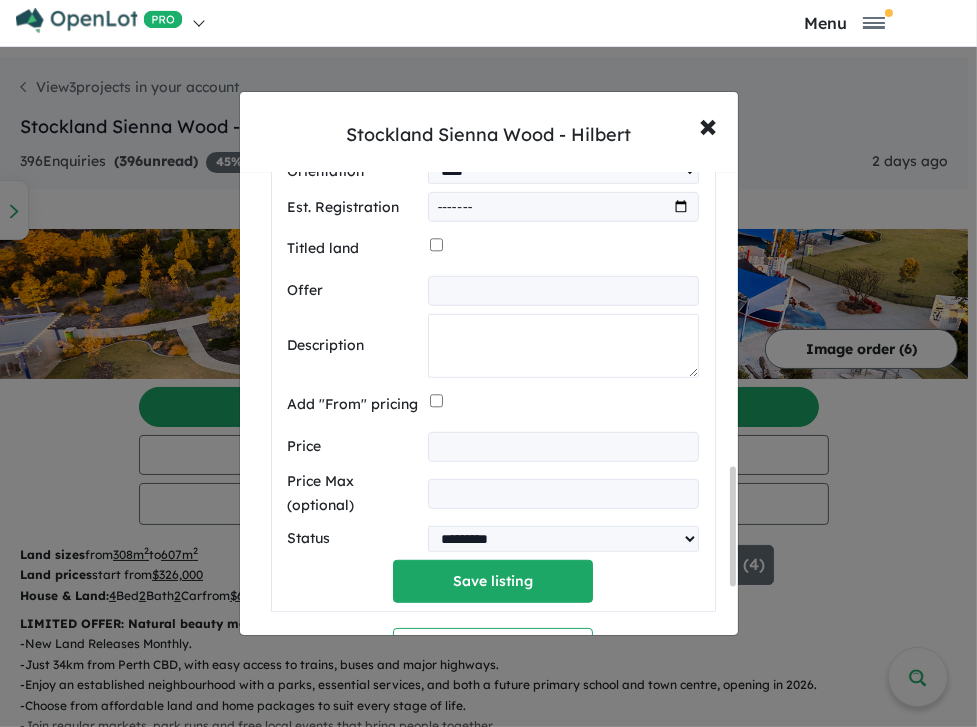 click at bounding box center [563, 346] 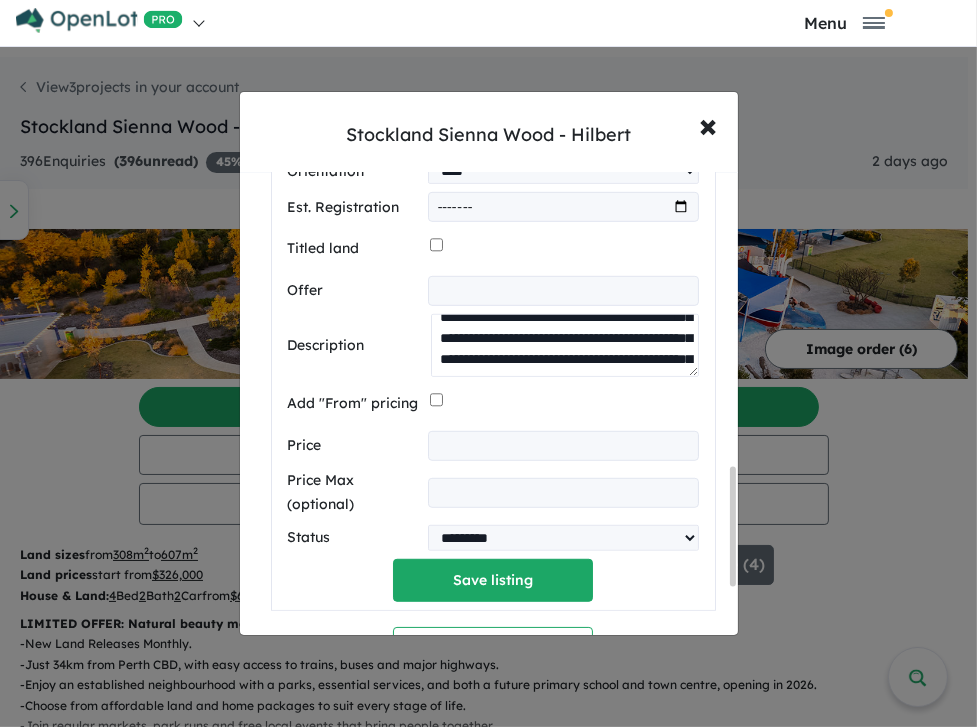 scroll, scrollTop: 272, scrollLeft: 0, axis: vertical 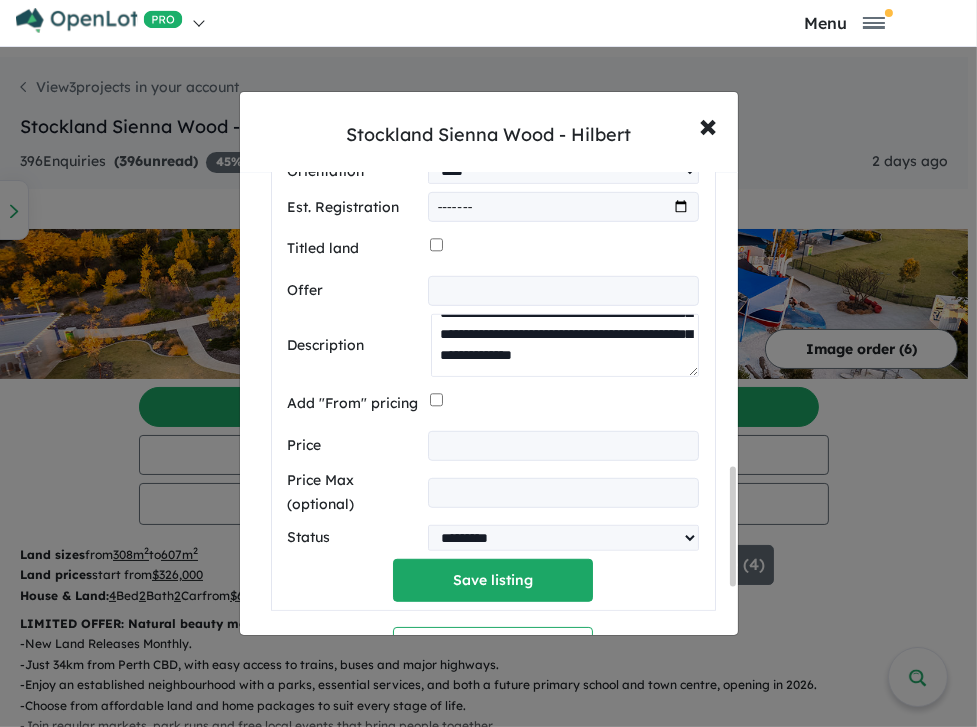 click on "**********" at bounding box center [564, 345] 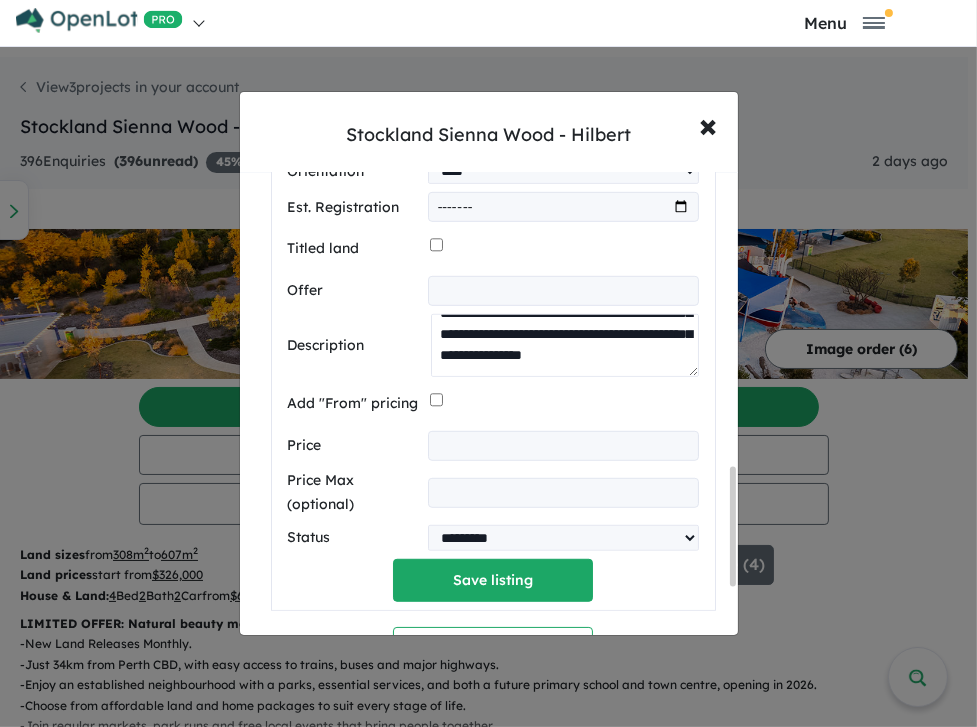 paste on "**********" 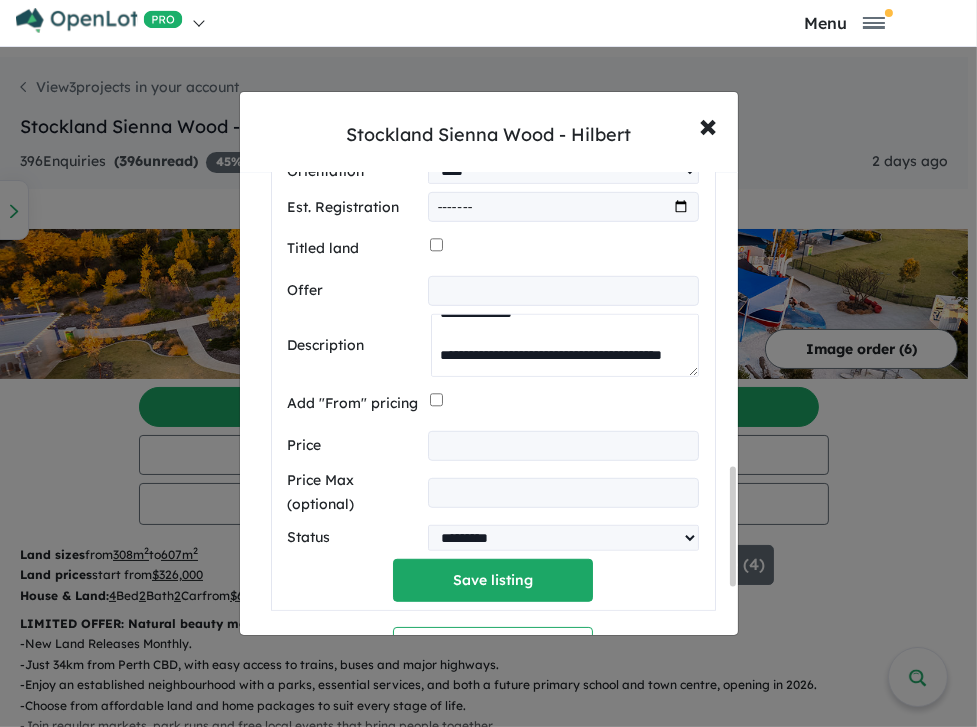 scroll, scrollTop: 324, scrollLeft: 0, axis: vertical 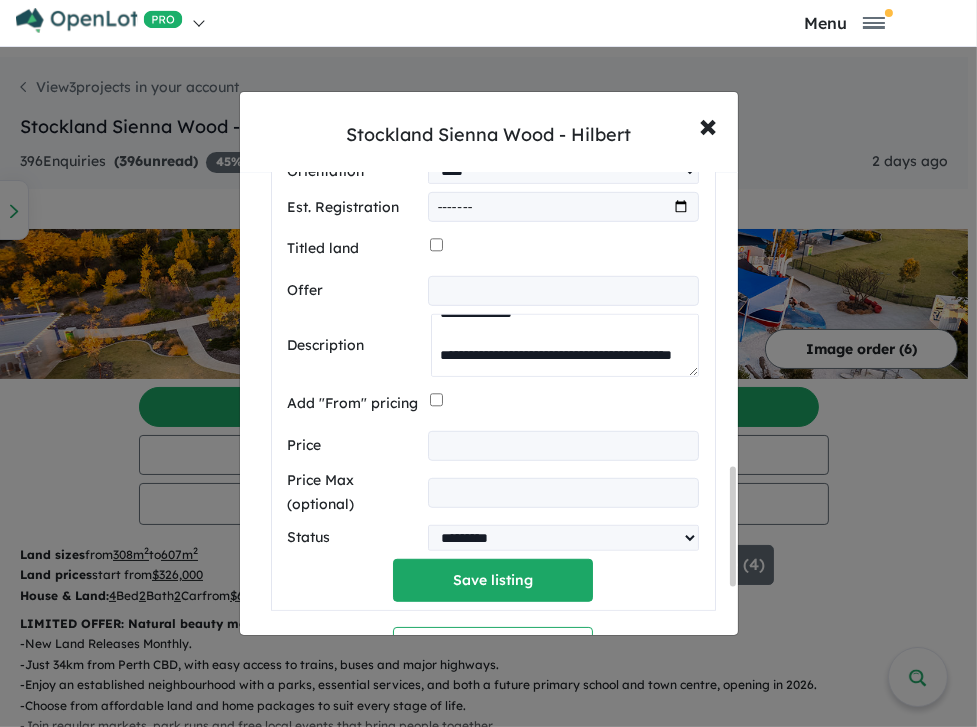 paste on "**********" 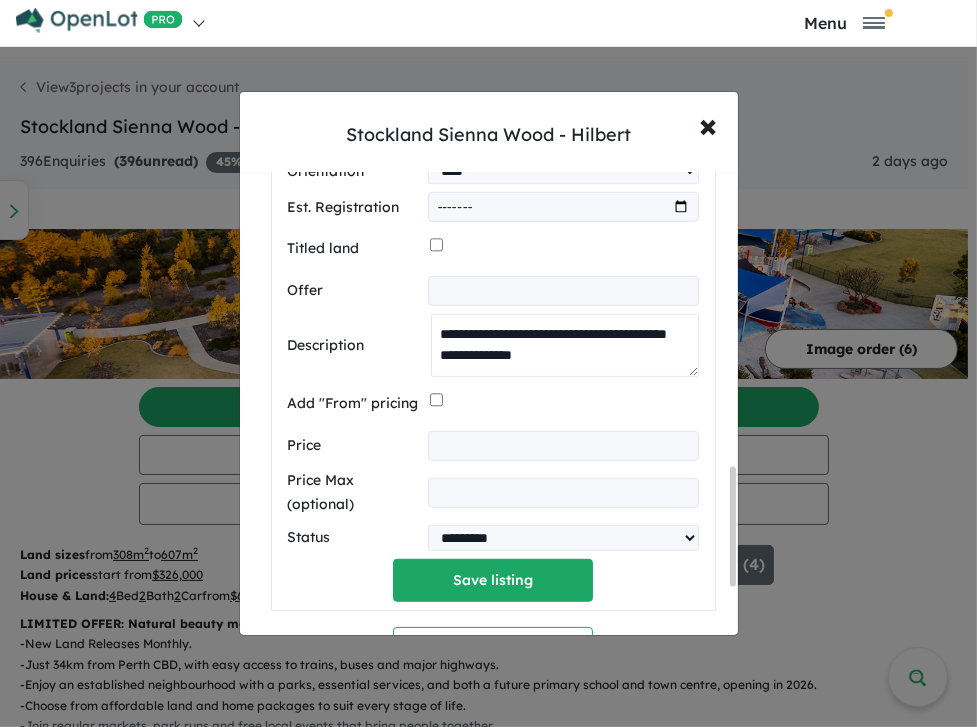 type on "**********" 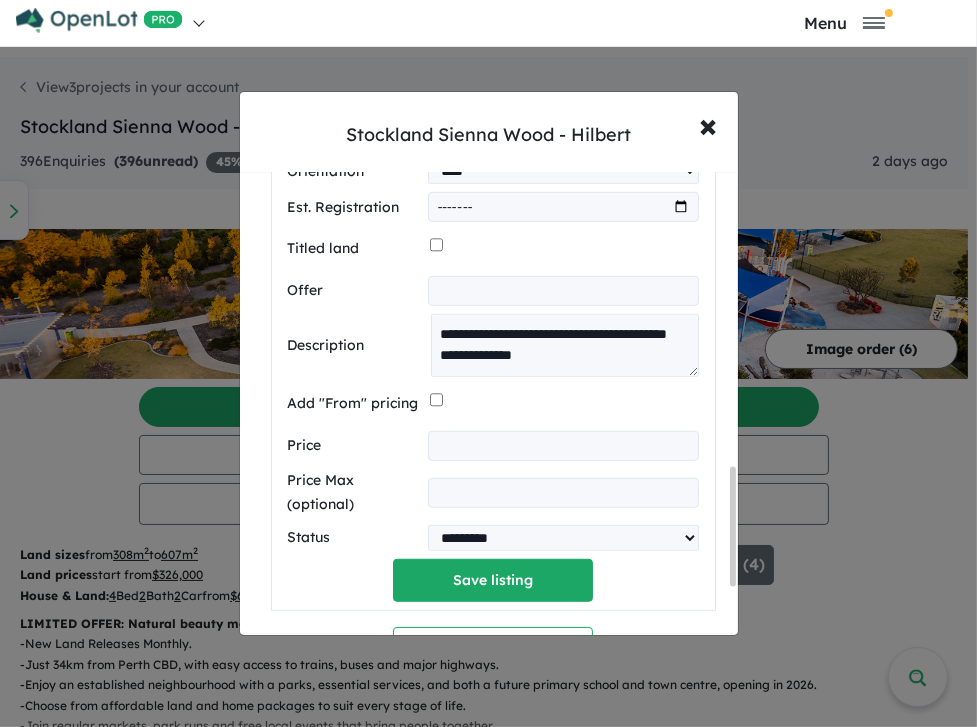click at bounding box center [563, 446] 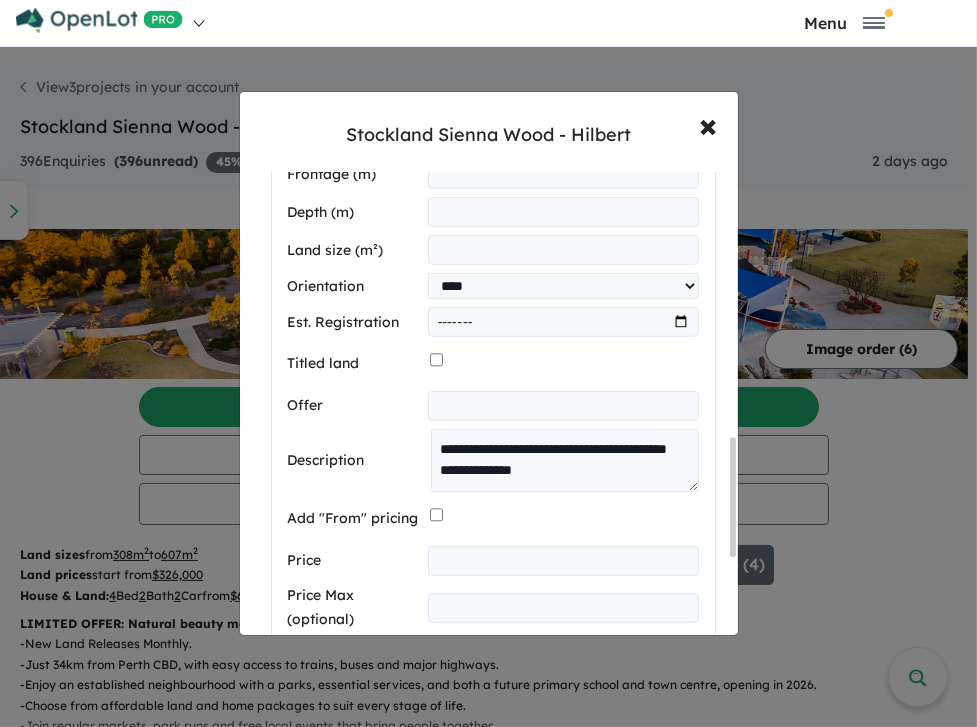 scroll, scrollTop: 1136, scrollLeft: 0, axis: vertical 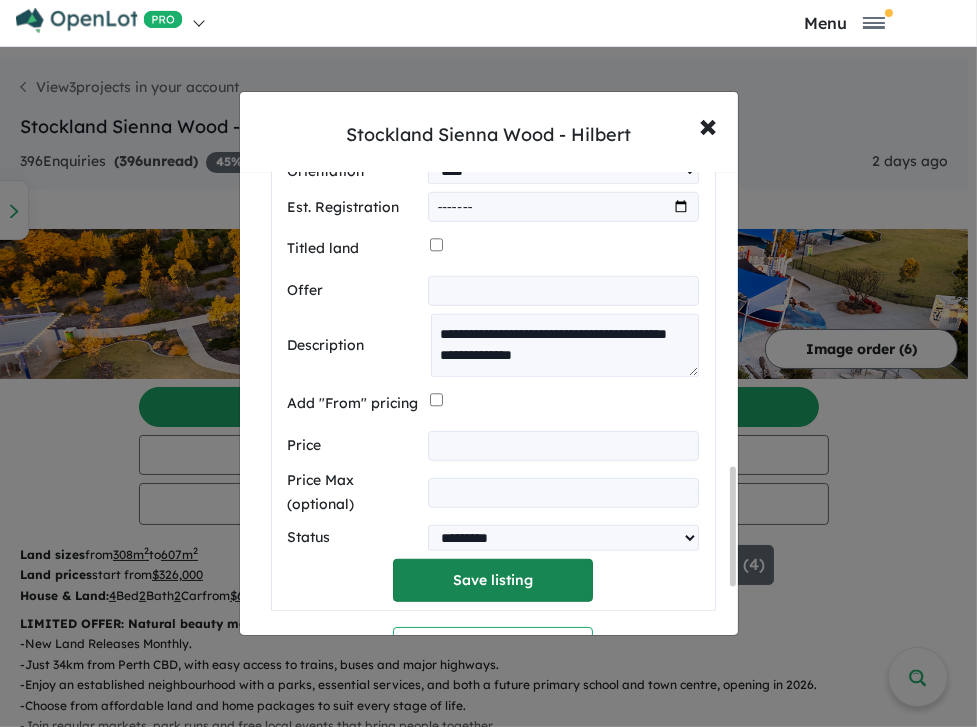 type on "******" 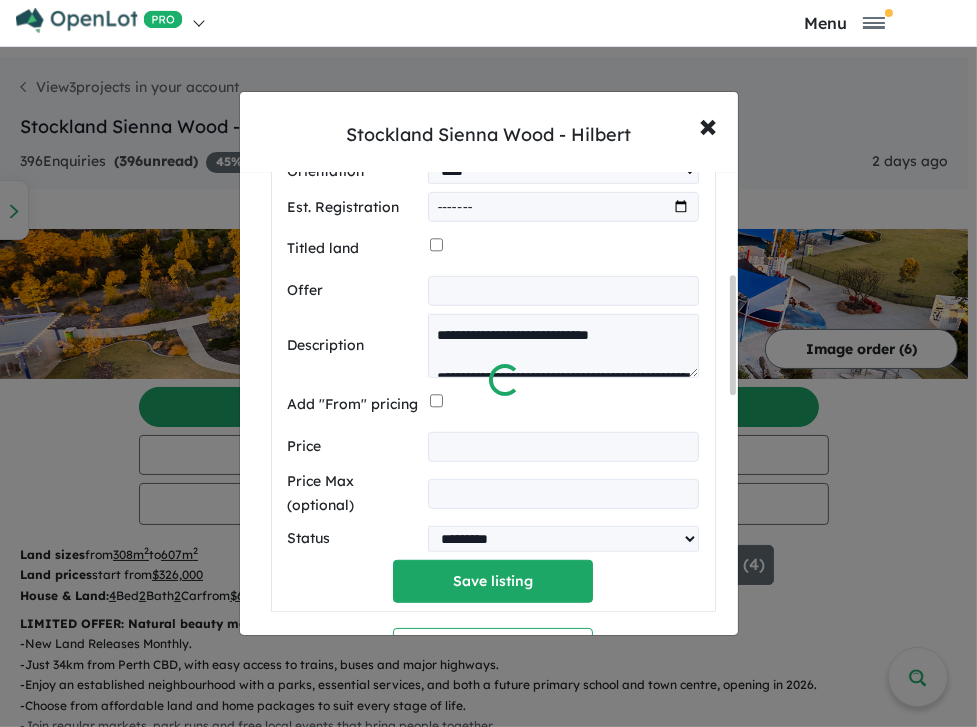 scroll, scrollTop: 393, scrollLeft: 0, axis: vertical 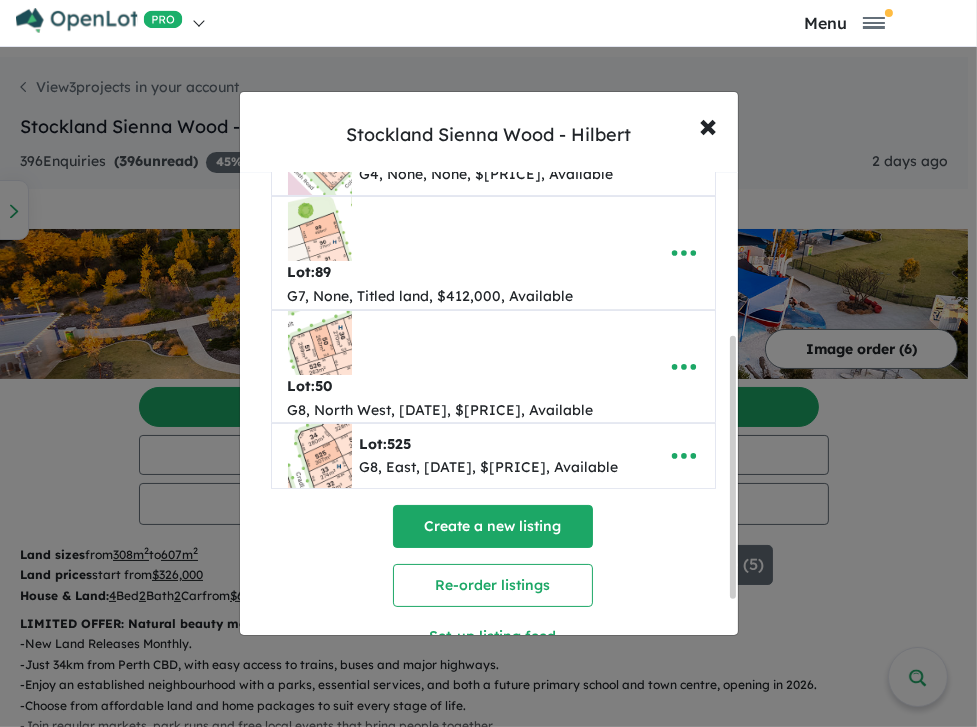 click on "Create a new listing" at bounding box center [493, 526] 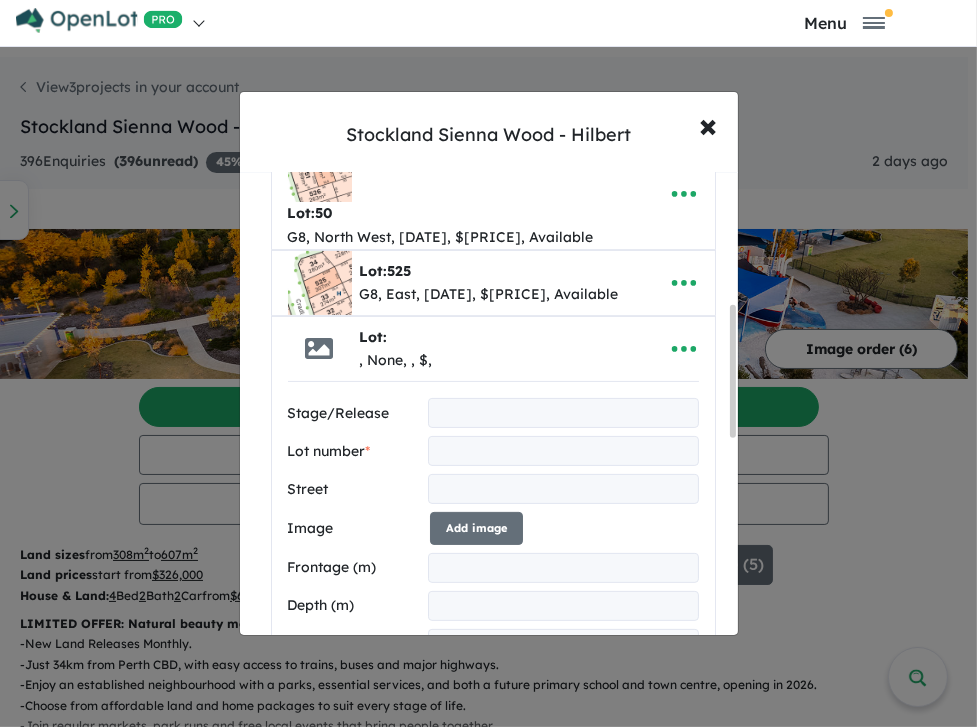 click at bounding box center (563, 413) 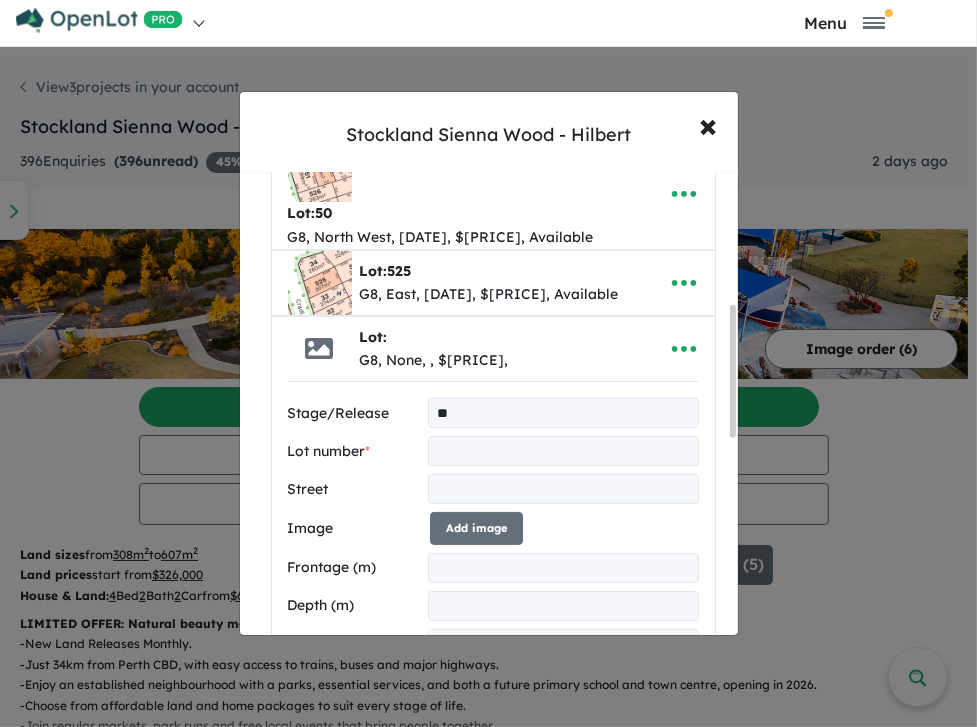 type on "**" 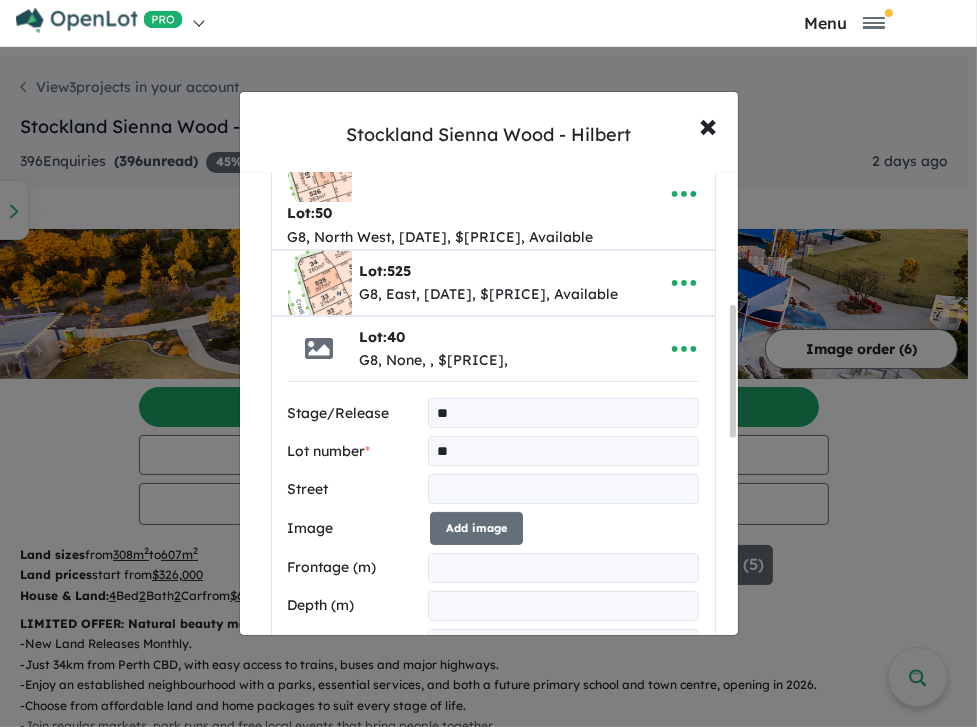 type on "**" 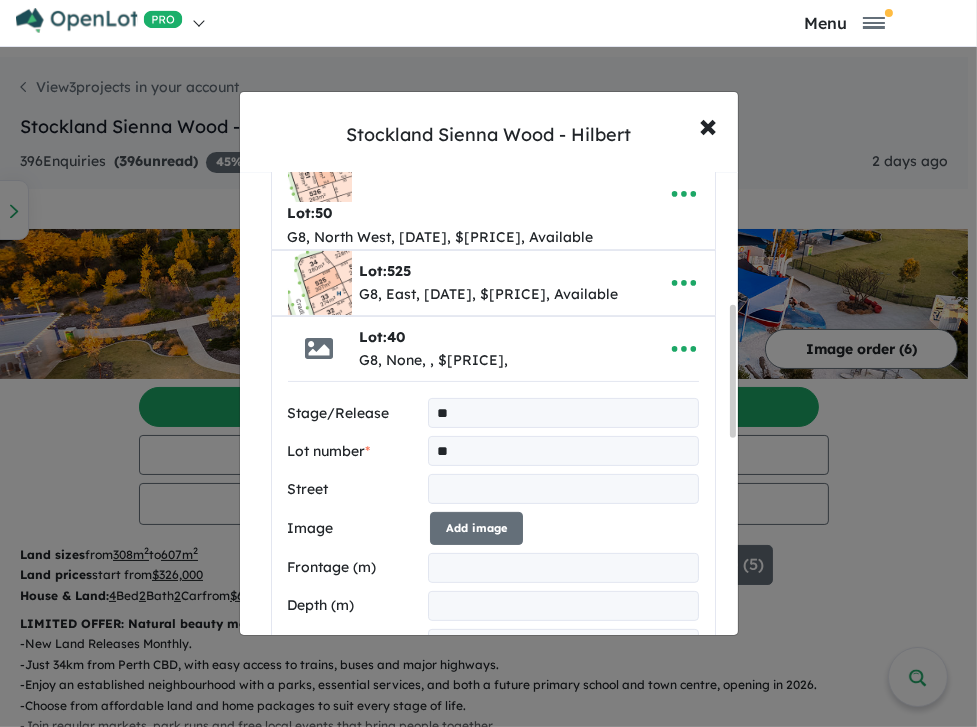 click at bounding box center (563, 489) 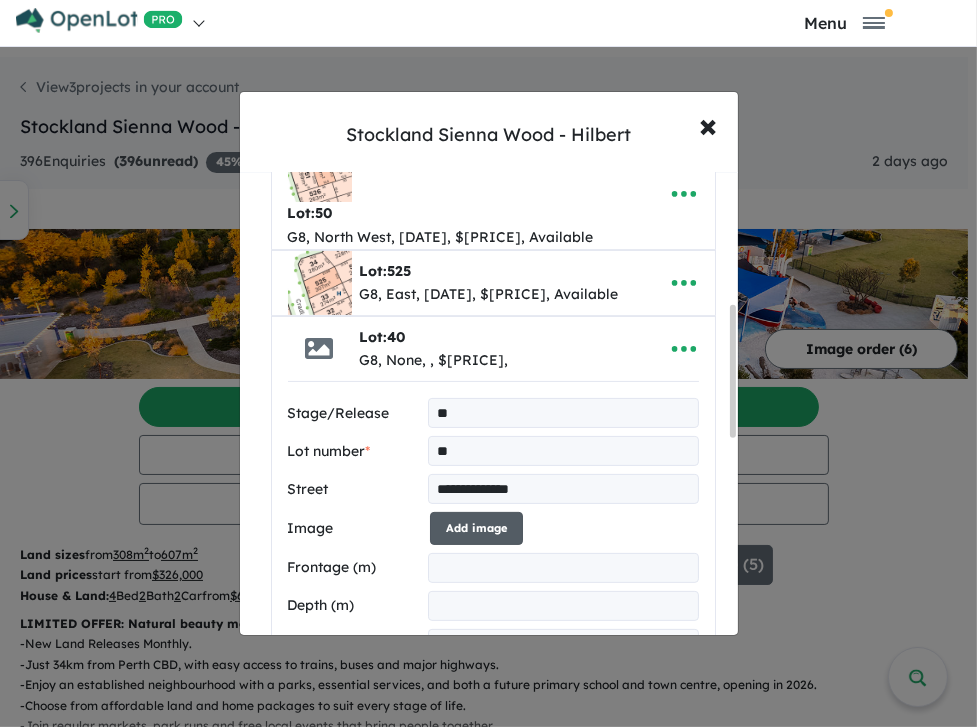 type on "**********" 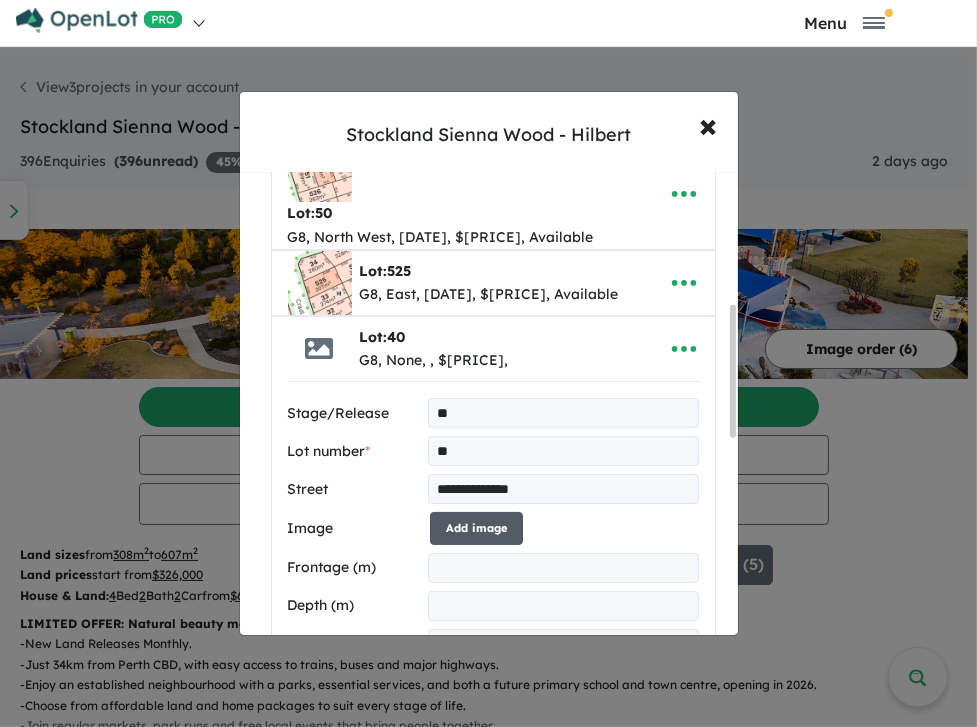 click on "Add image" at bounding box center (476, 528) 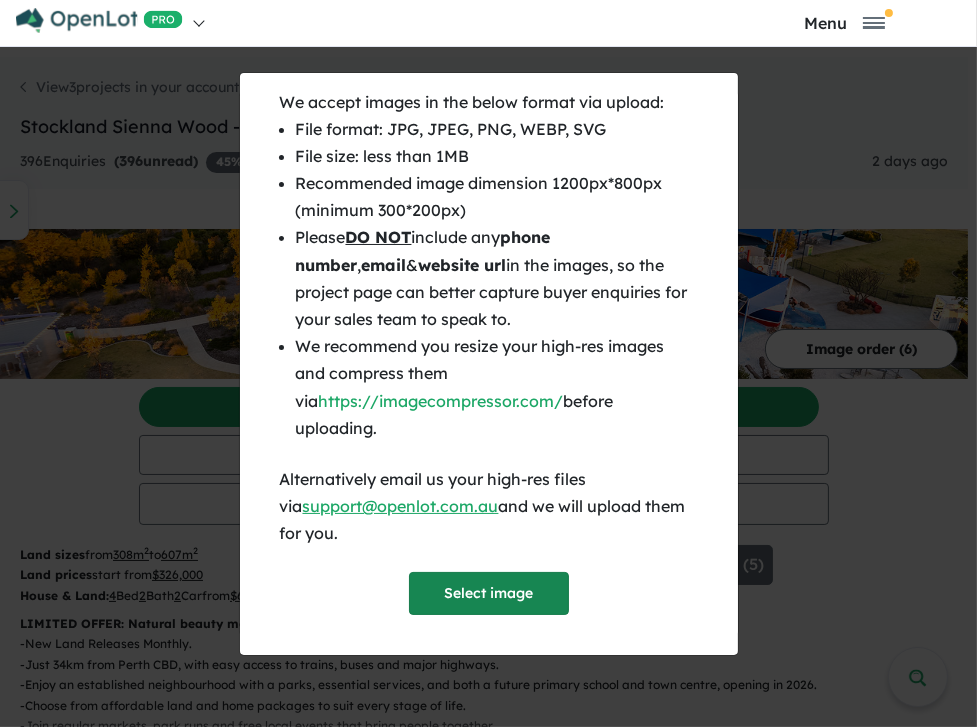 click on "Select image" at bounding box center [489, 593] 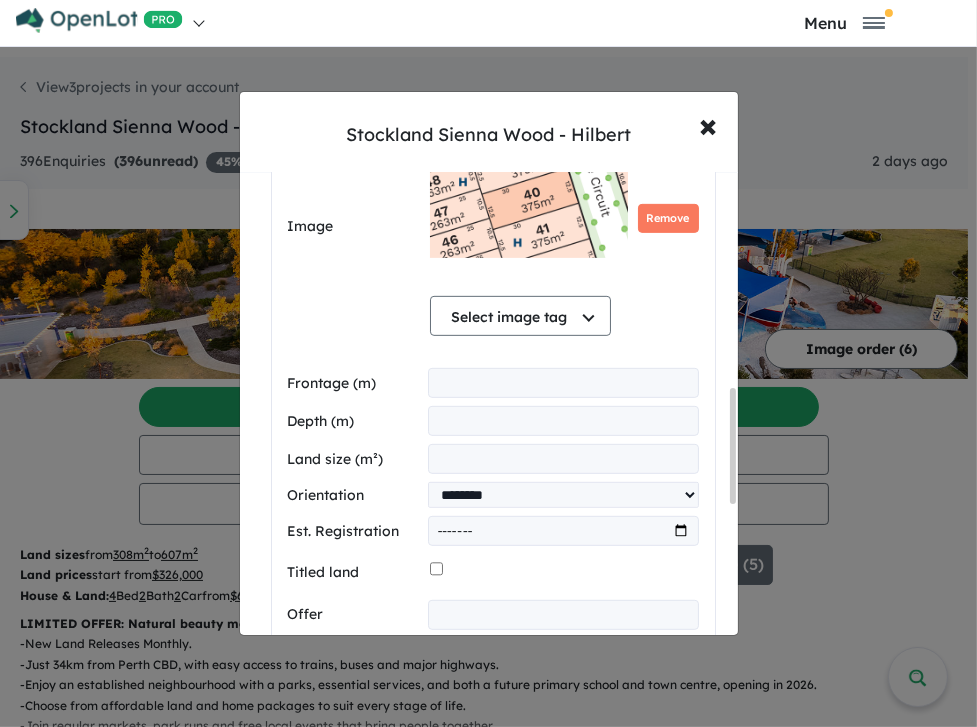 scroll, scrollTop: 858, scrollLeft: 0, axis: vertical 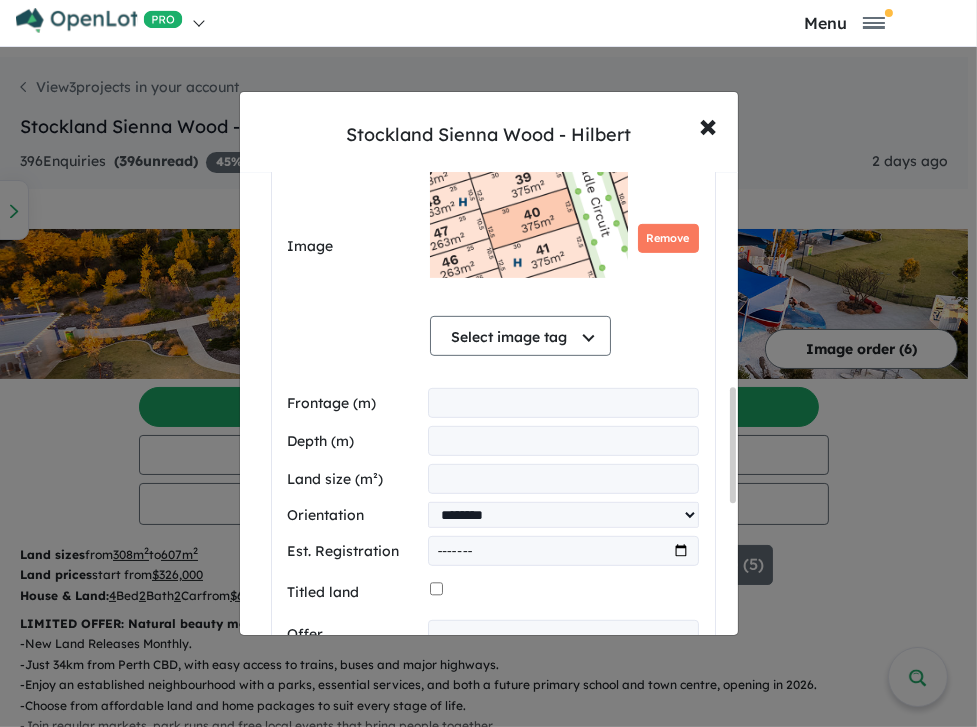 click at bounding box center (563, 403) 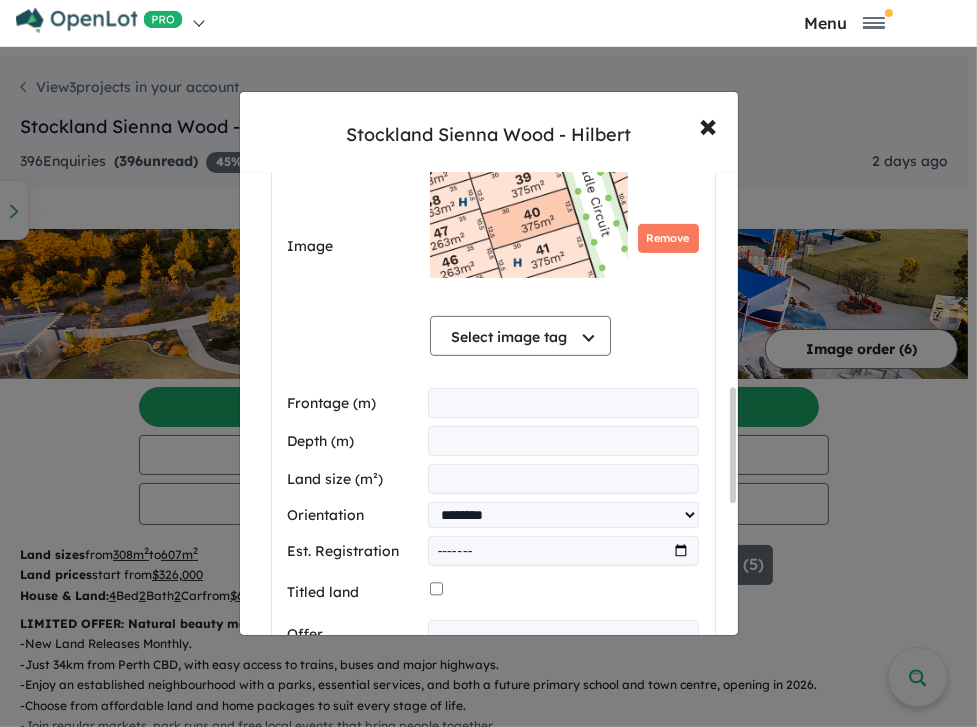 click at bounding box center [563, 441] 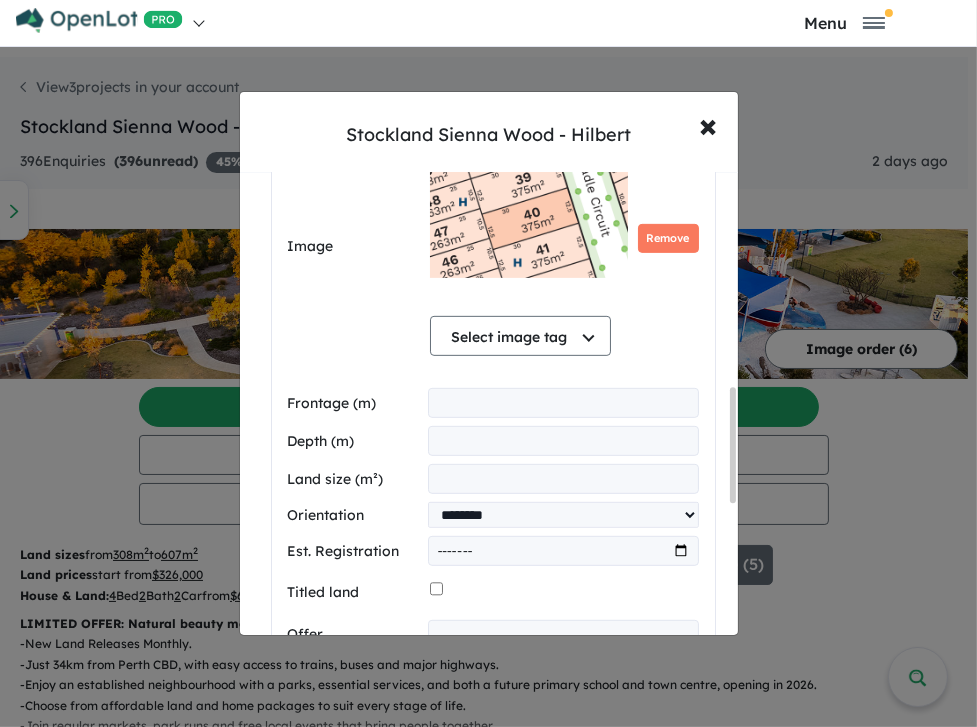 type on "**" 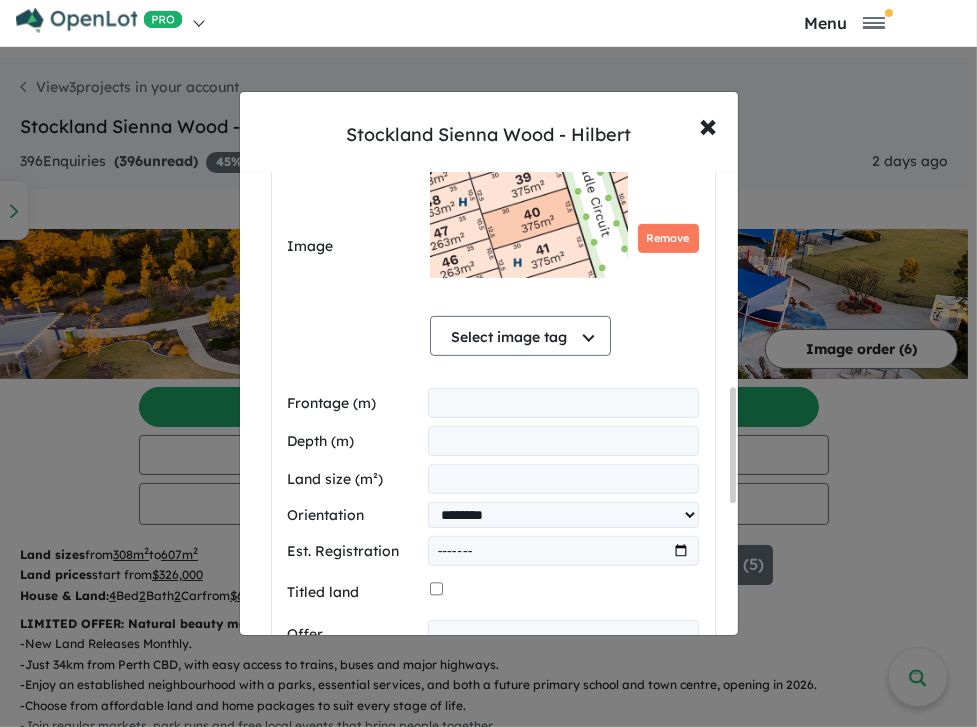 click at bounding box center (563, 479) 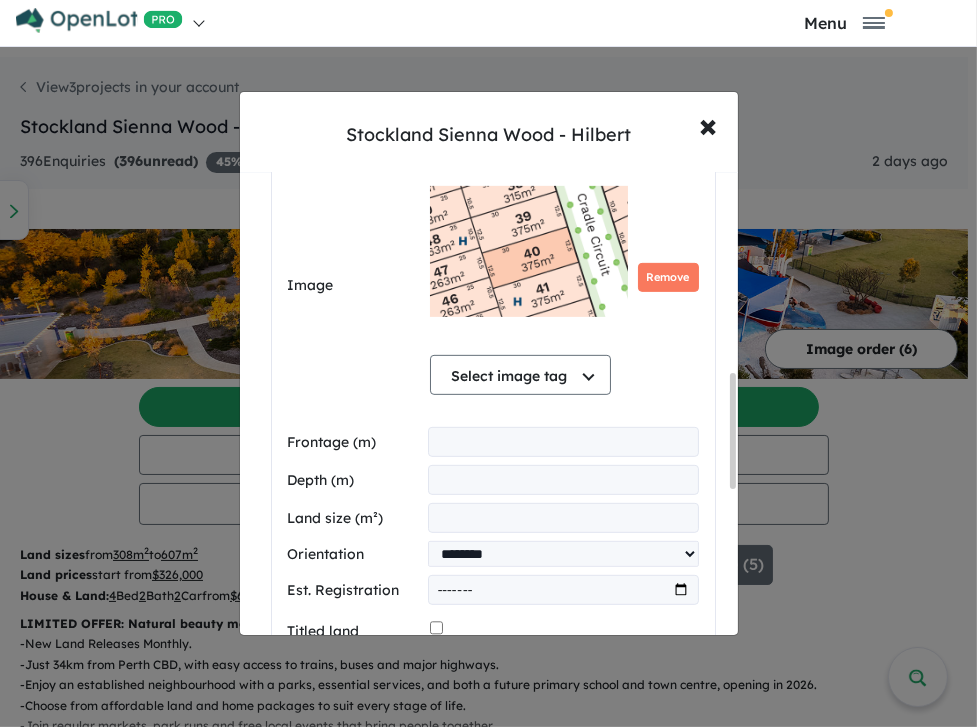scroll, scrollTop: 801, scrollLeft: 0, axis: vertical 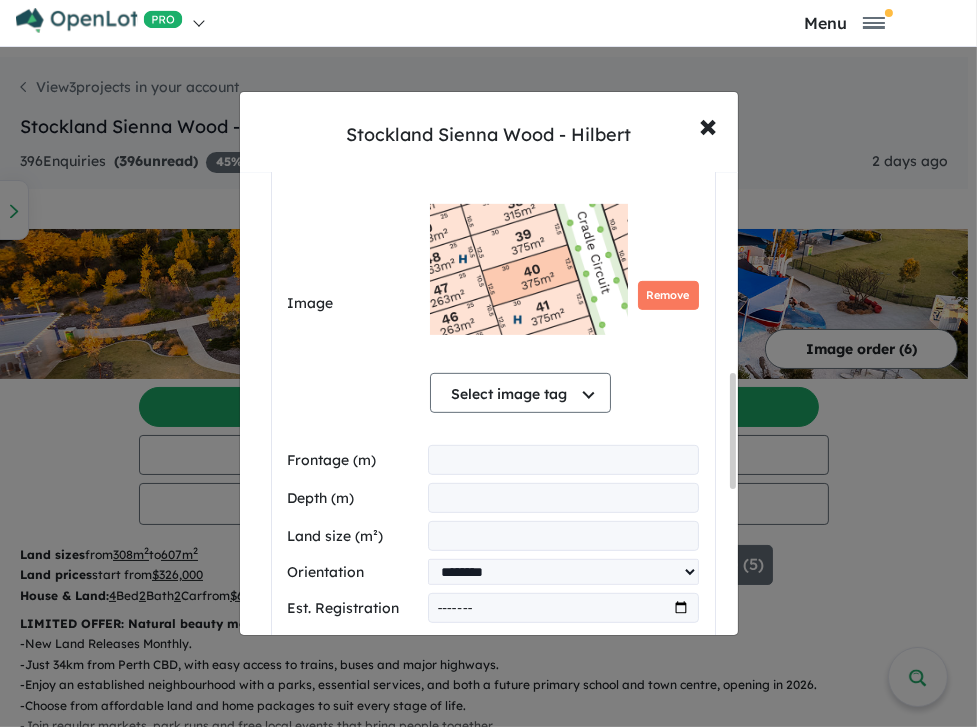 type on "***" 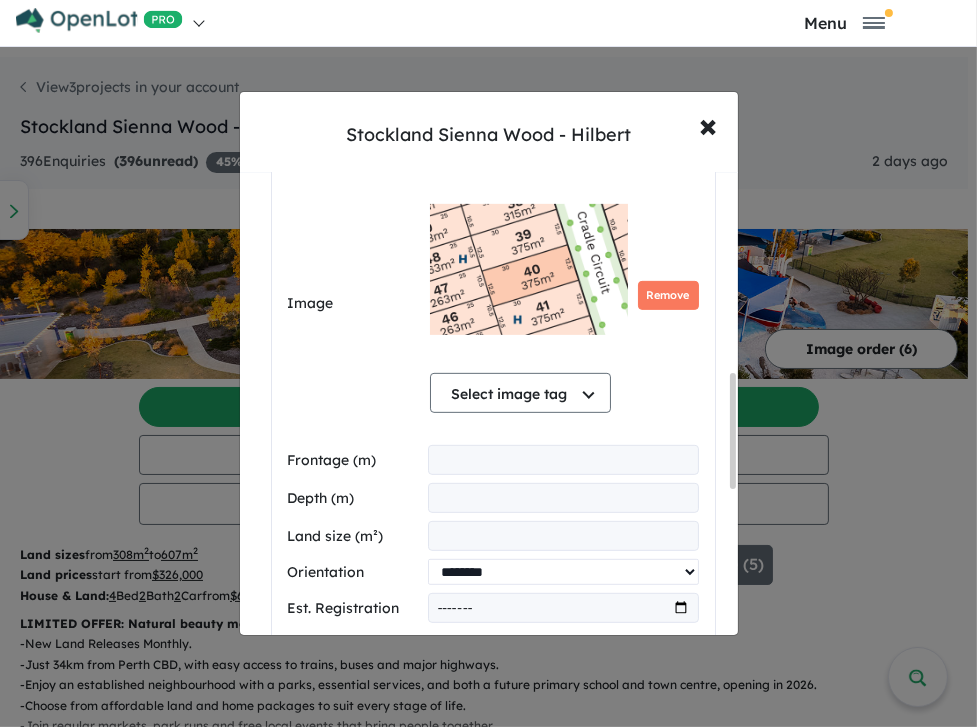 click on "**********" at bounding box center [563, 572] 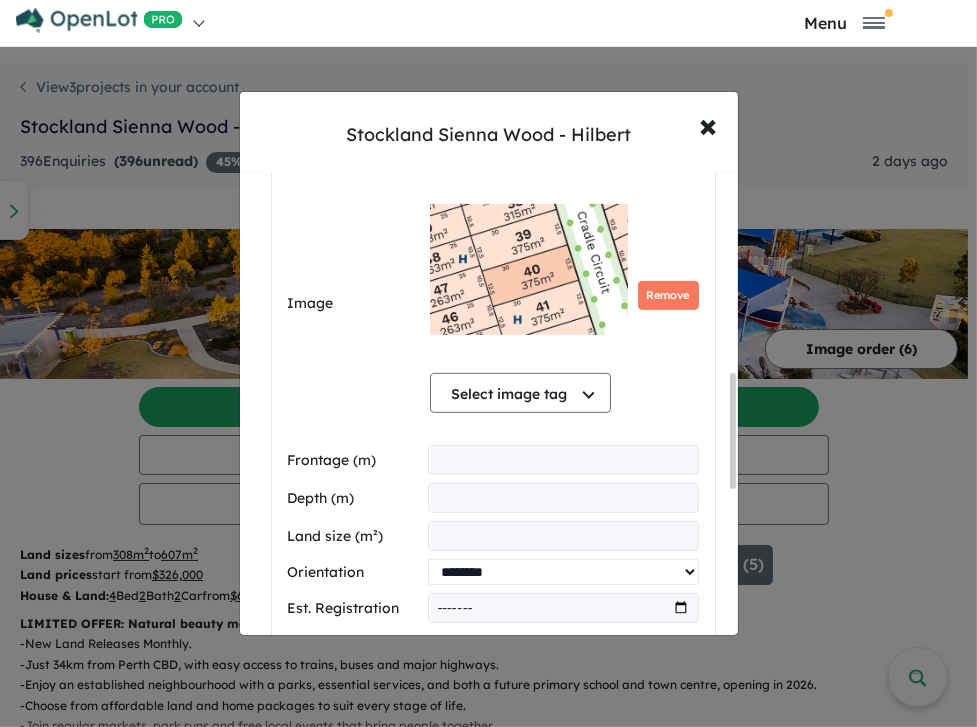 select on "****" 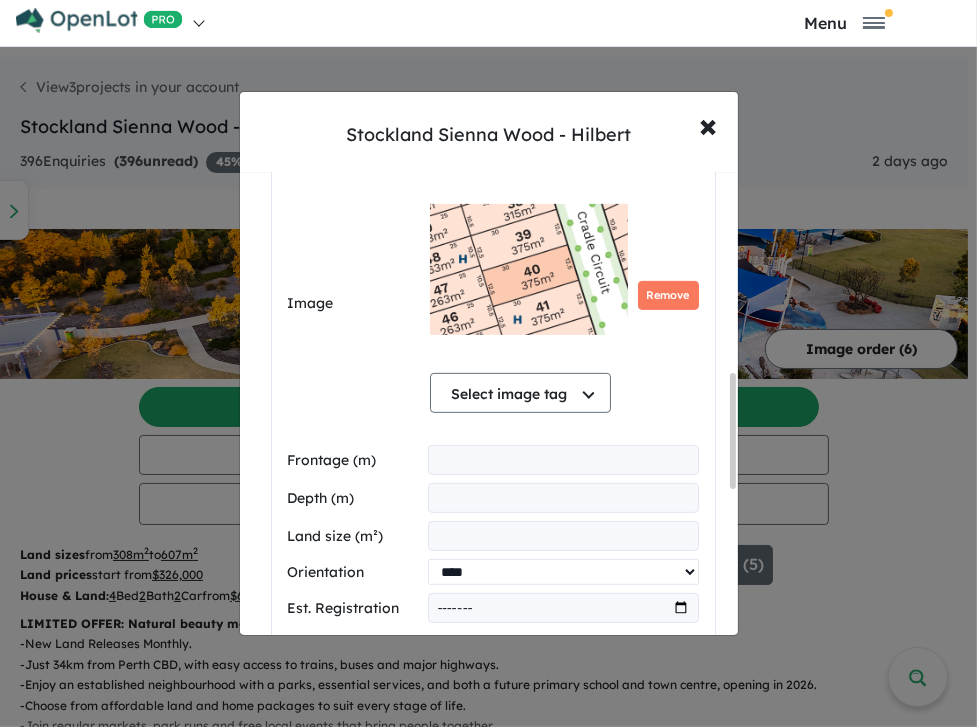 click on "**********" at bounding box center [563, 572] 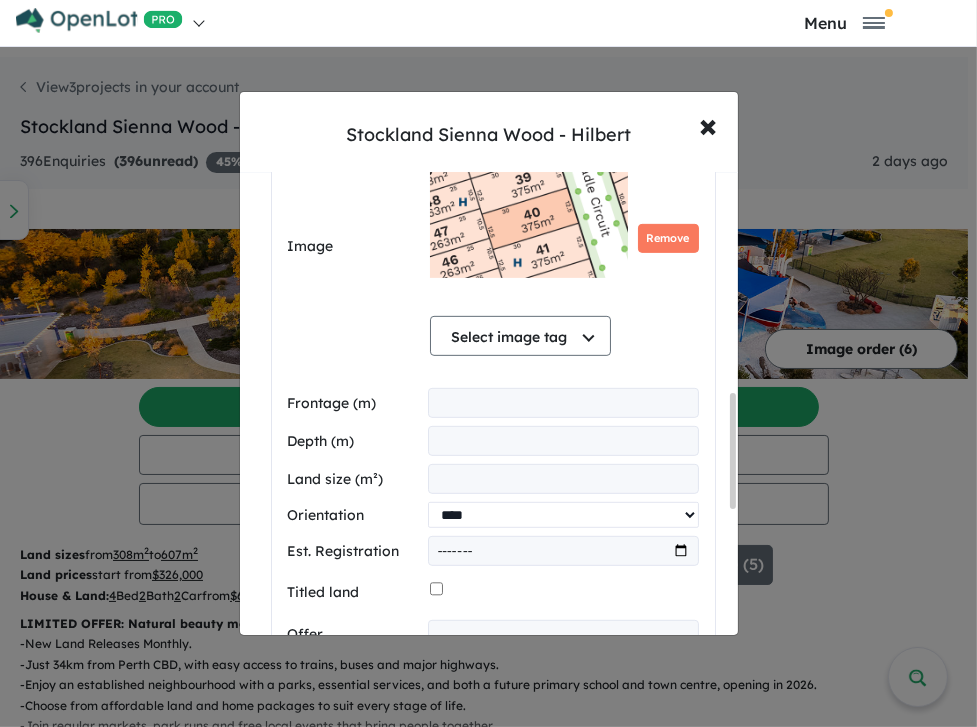 scroll, scrollTop: 972, scrollLeft: 0, axis: vertical 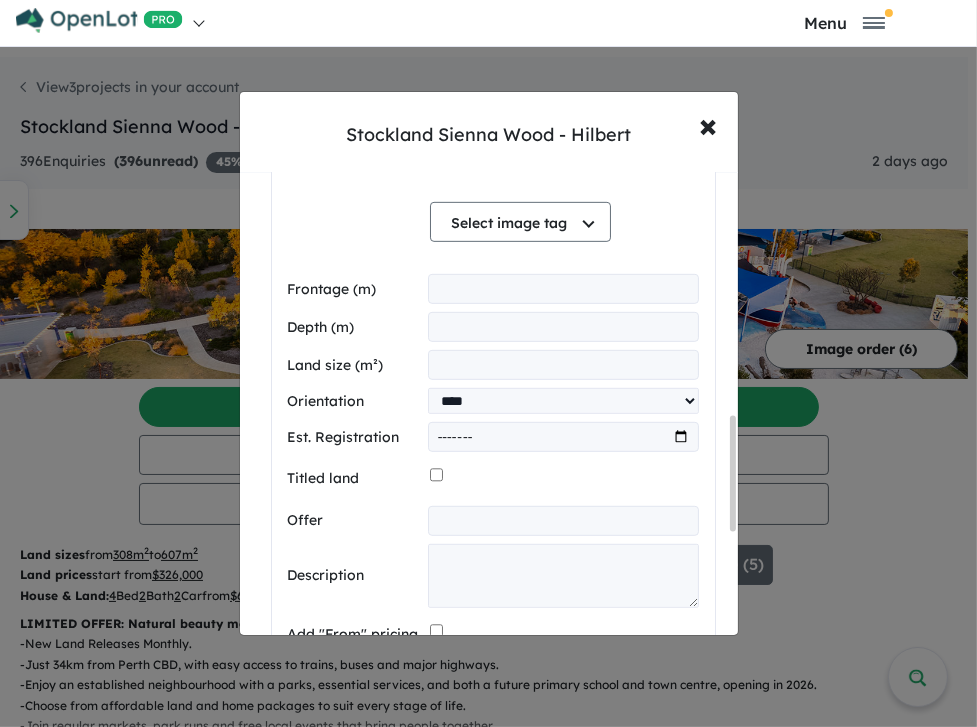 click at bounding box center (563, 437) 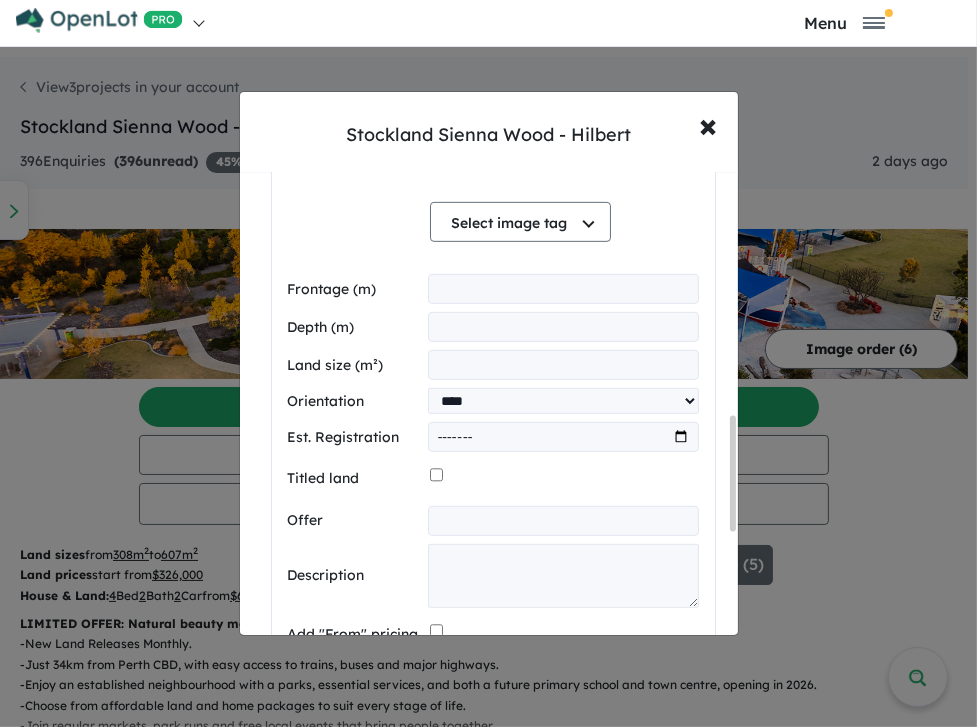type on "*******" 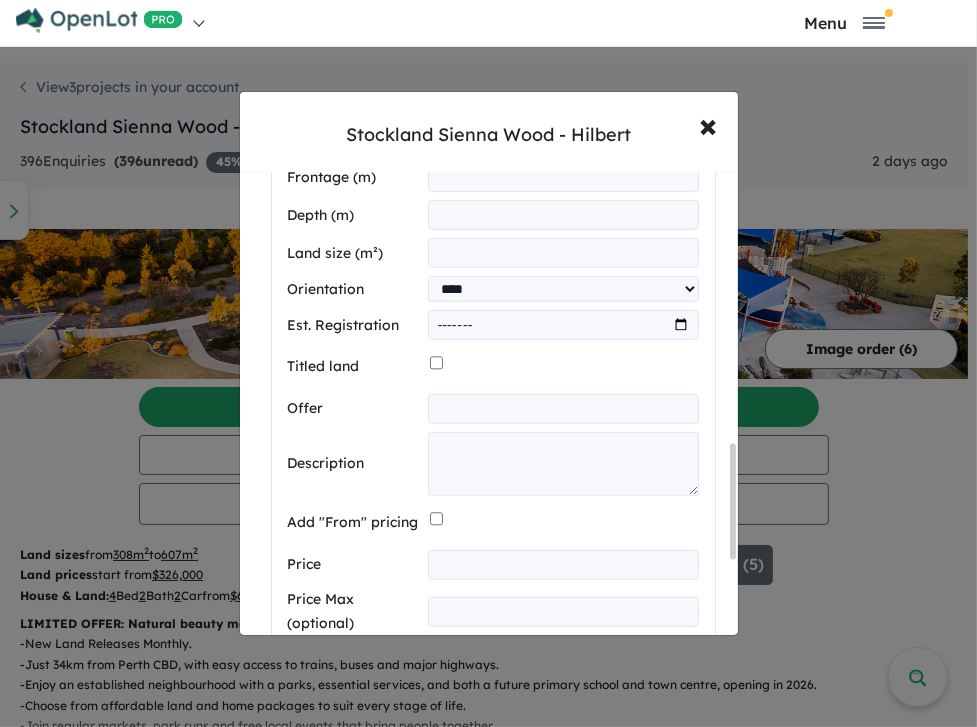 scroll, scrollTop: 1086, scrollLeft: 0, axis: vertical 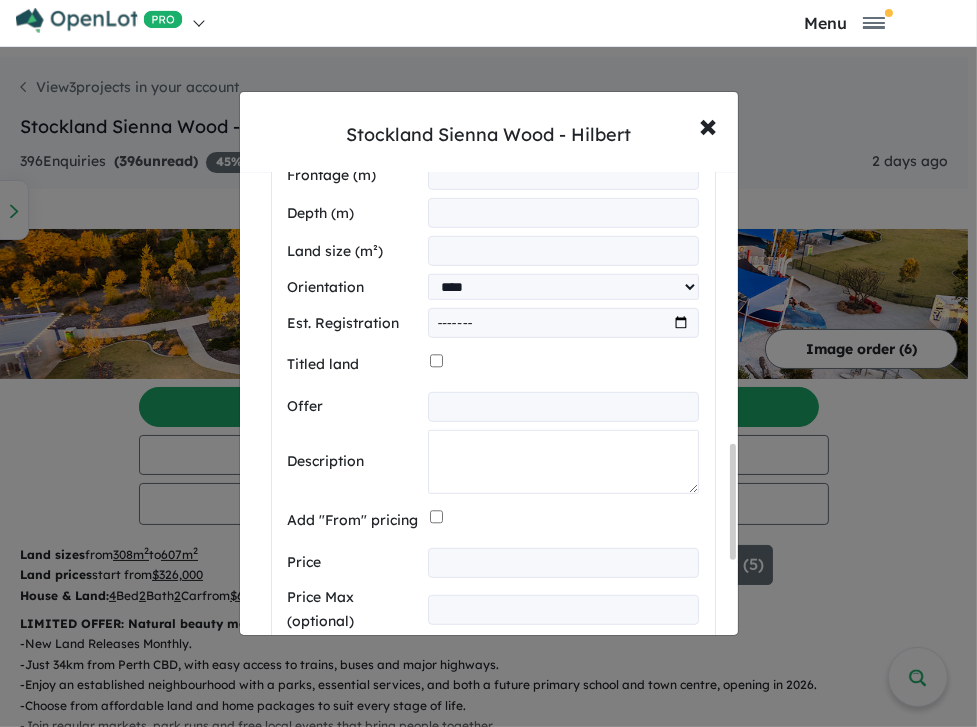 click at bounding box center [563, 462] 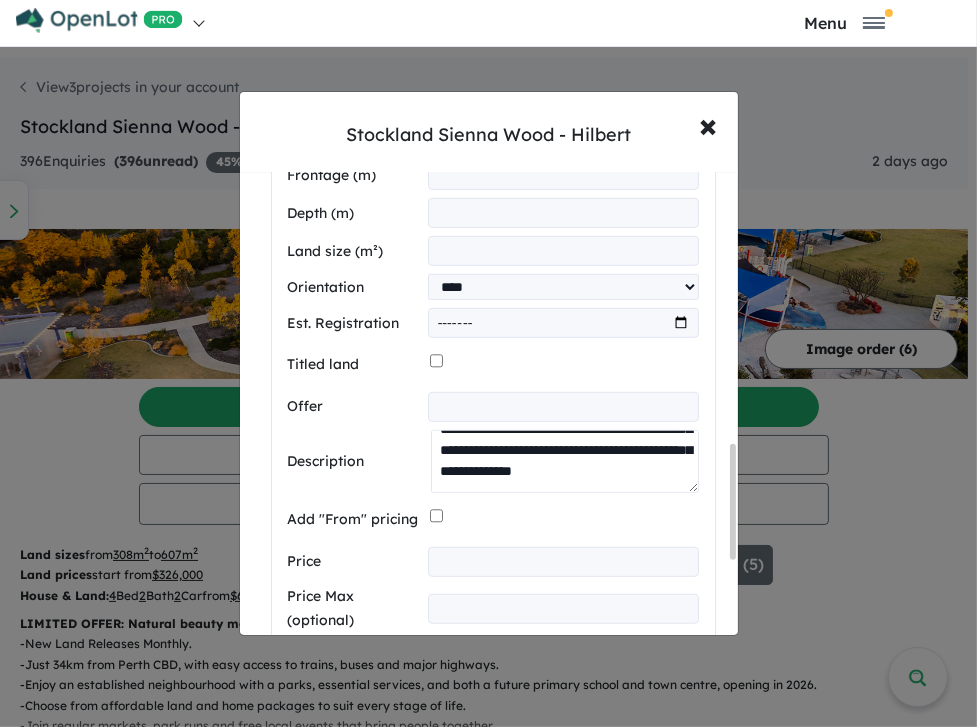 scroll, scrollTop: 272, scrollLeft: 0, axis: vertical 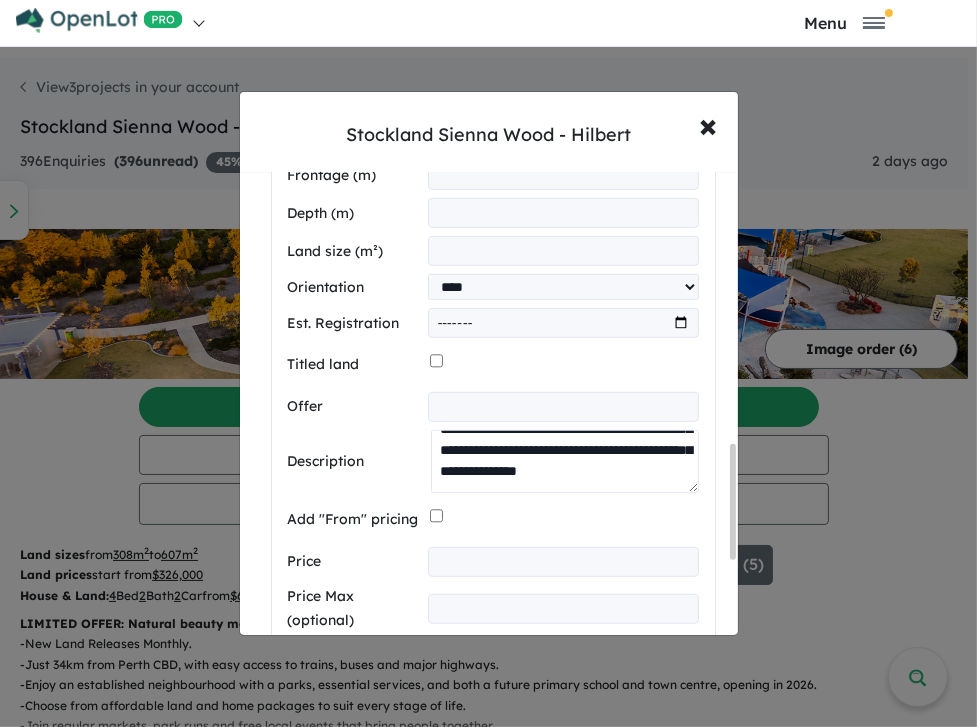 paste on "**********" 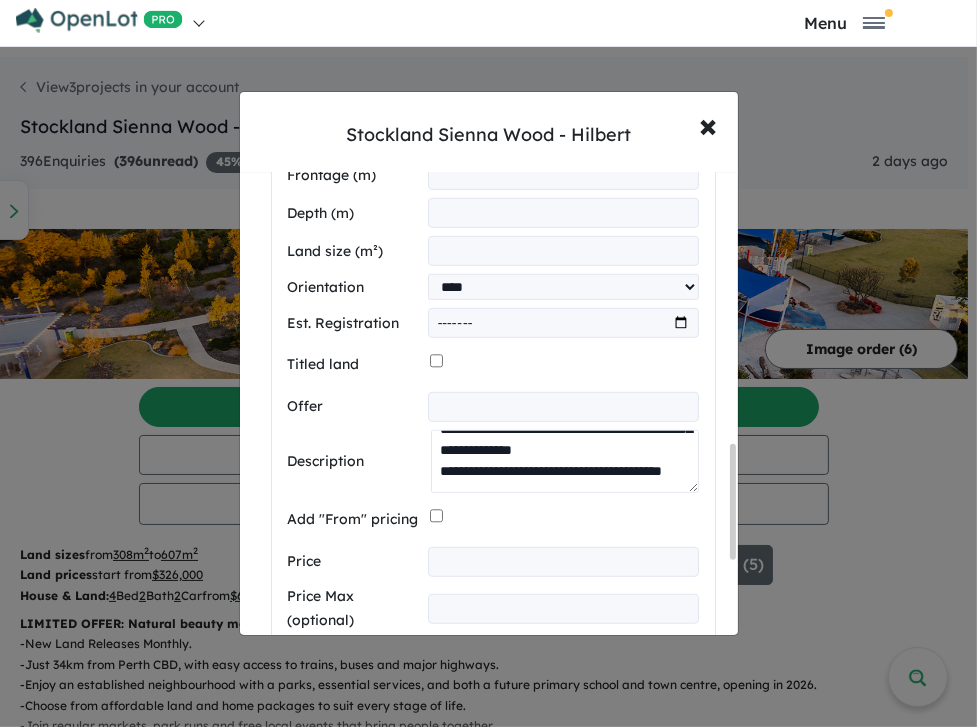 scroll, scrollTop: 314, scrollLeft: 0, axis: vertical 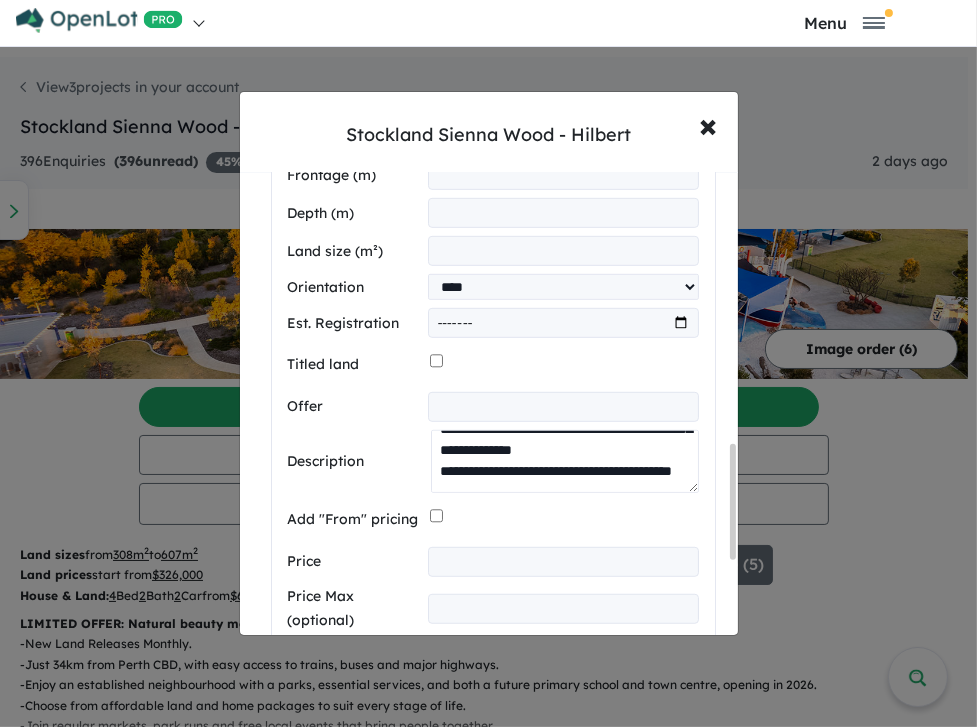 paste on "**********" 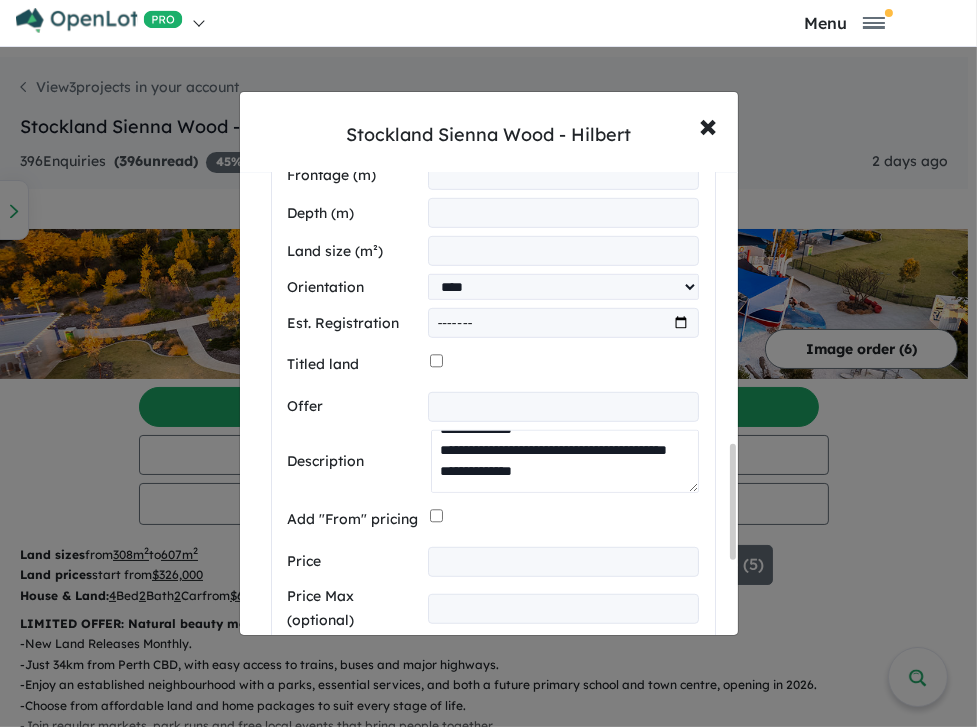 scroll, scrollTop: 336, scrollLeft: 0, axis: vertical 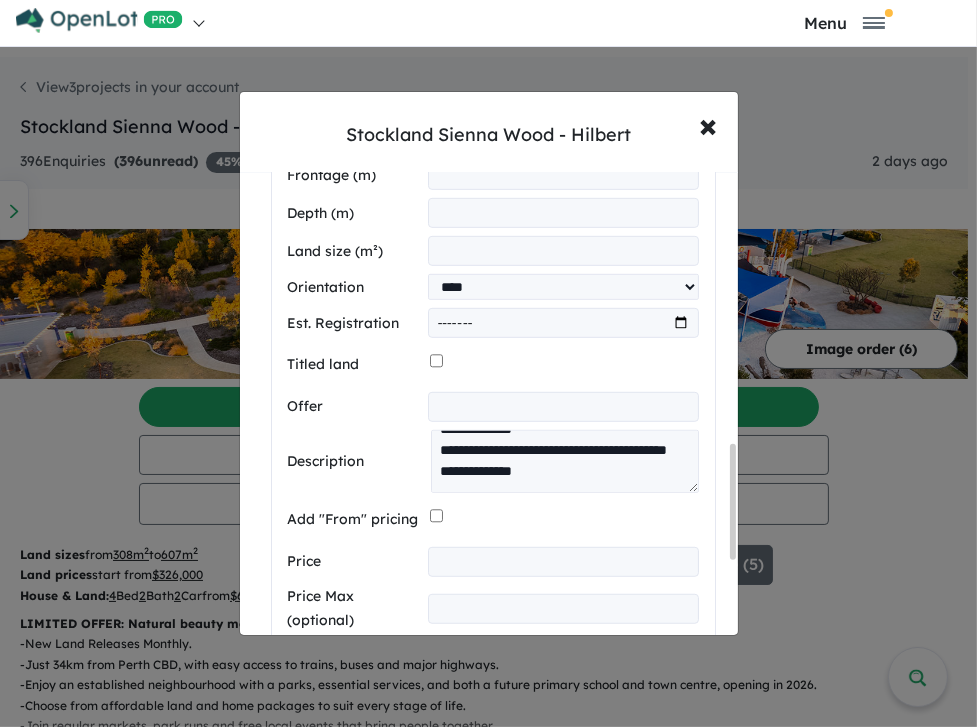 click at bounding box center [563, 562] 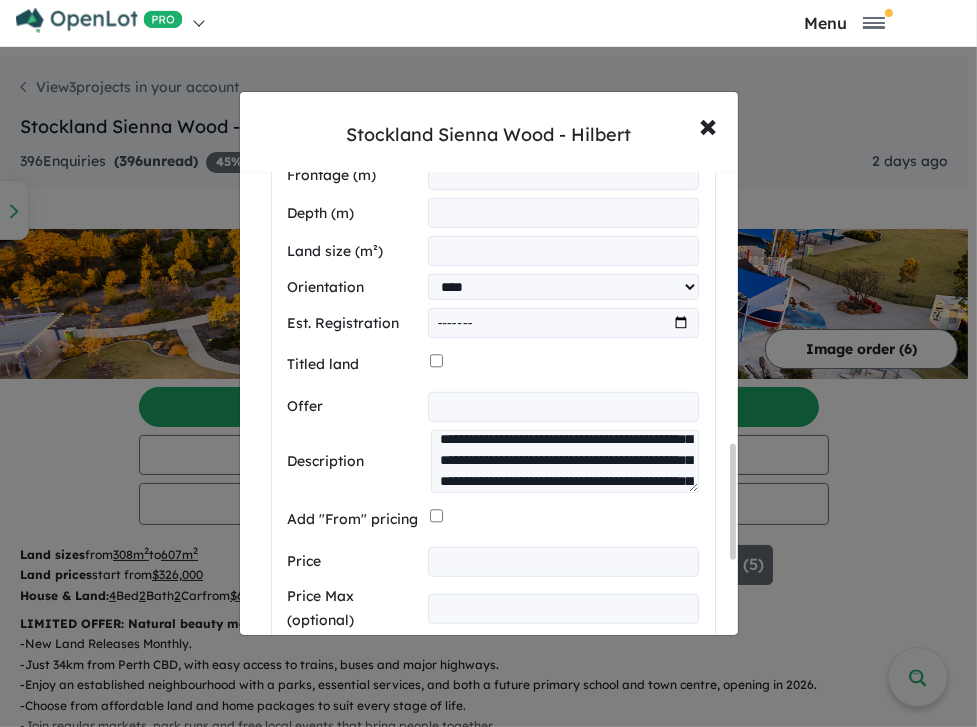 scroll, scrollTop: 50, scrollLeft: 0, axis: vertical 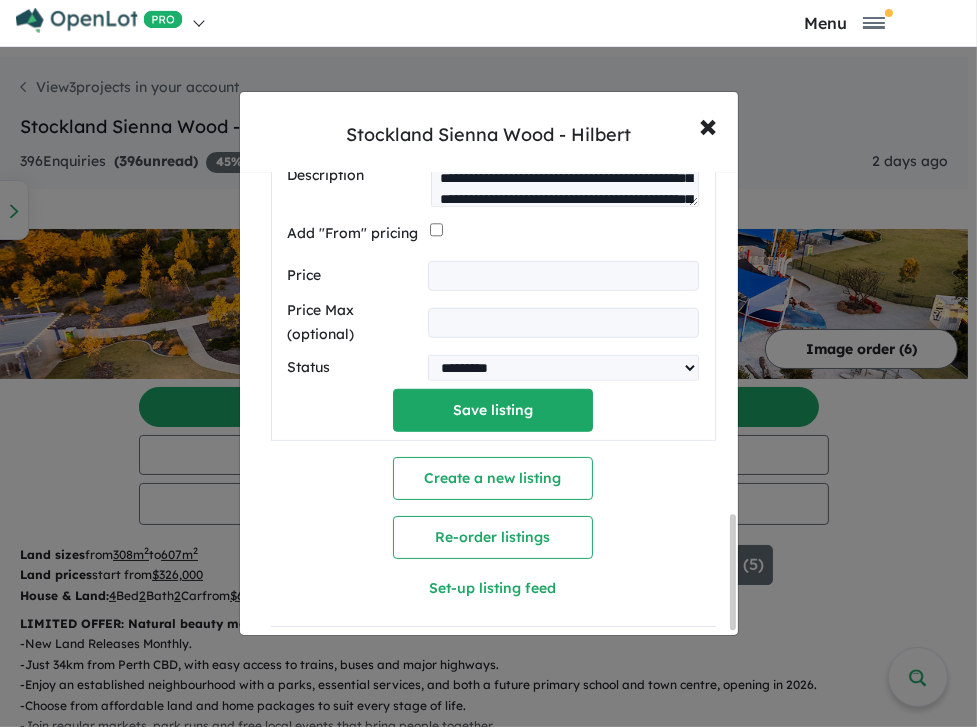 click on "**********" at bounding box center (493, -43) 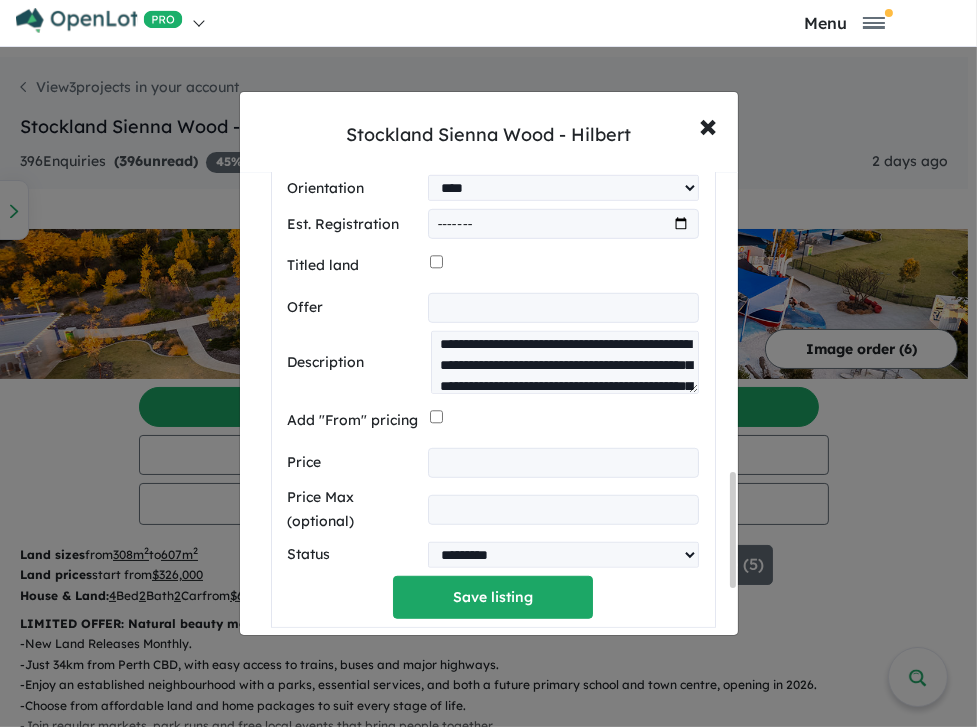 scroll, scrollTop: 1201, scrollLeft: 0, axis: vertical 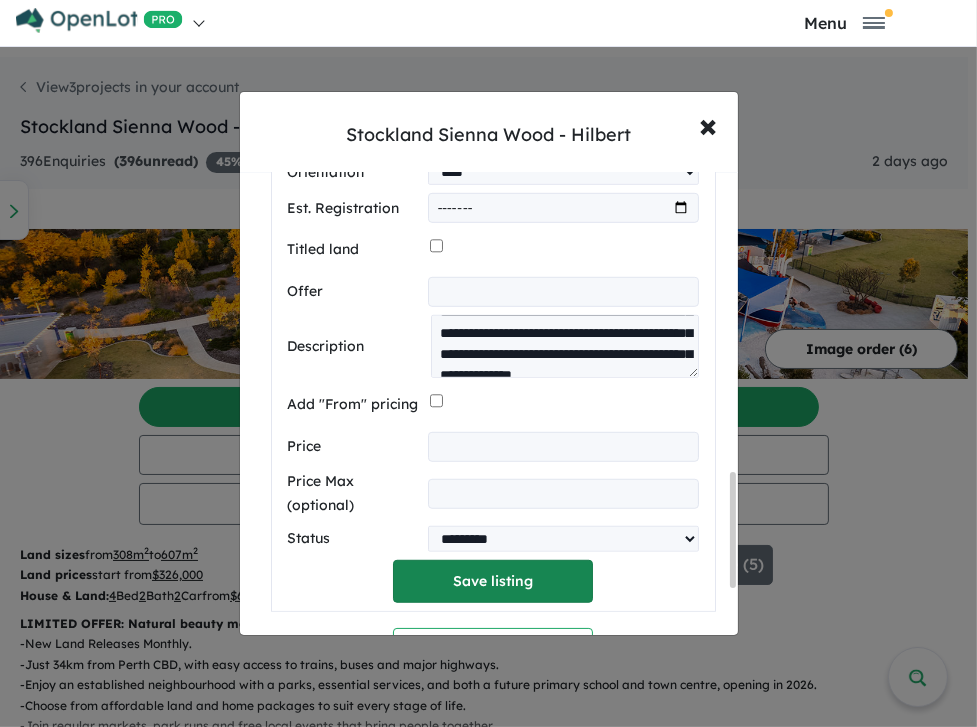 type on "******" 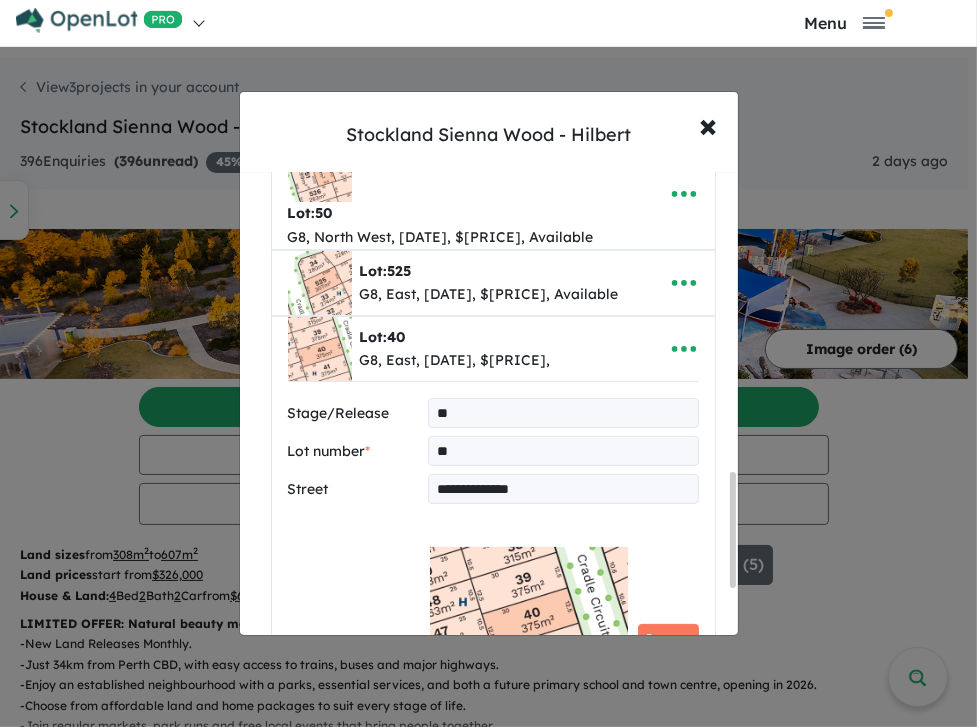 select on "****" 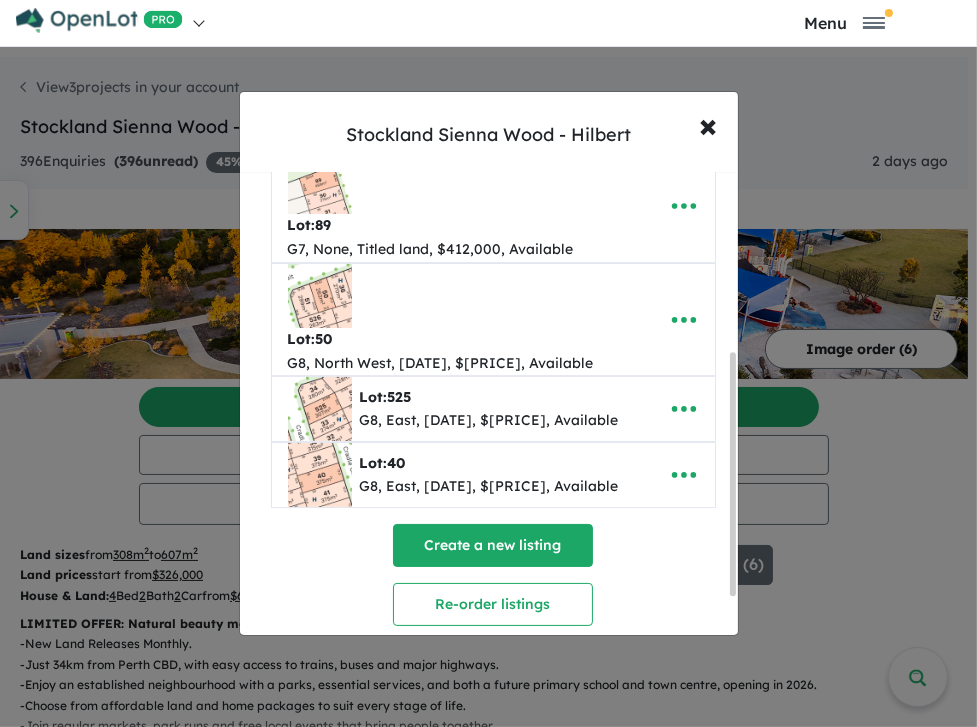 scroll, scrollTop: 342, scrollLeft: 0, axis: vertical 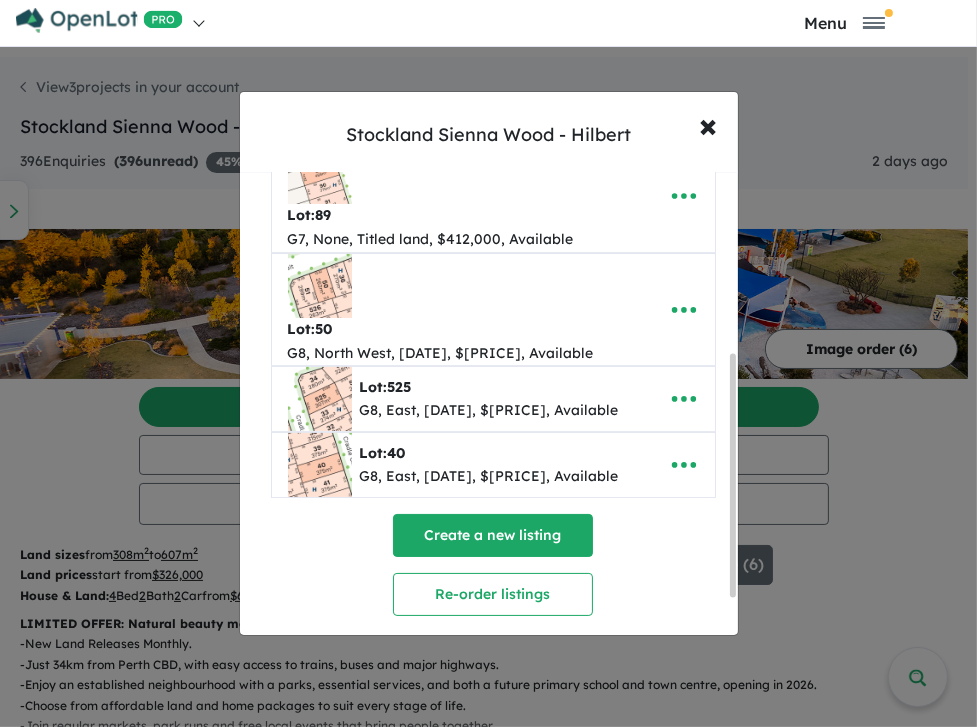 click on "Create a new listing" at bounding box center (493, 535) 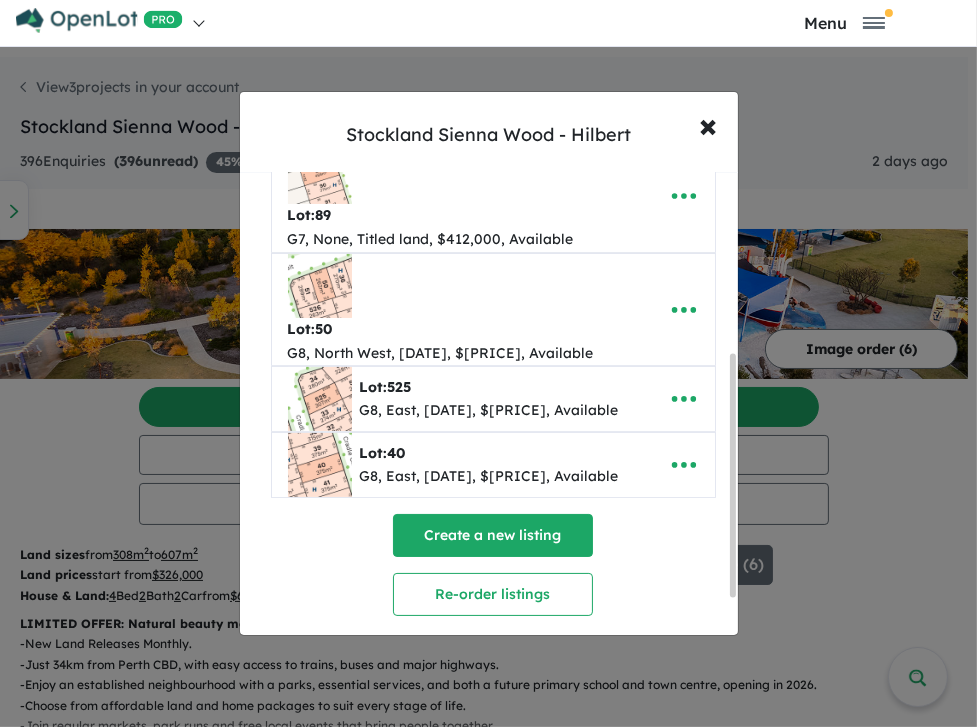 scroll, scrollTop: 523, scrollLeft: 0, axis: vertical 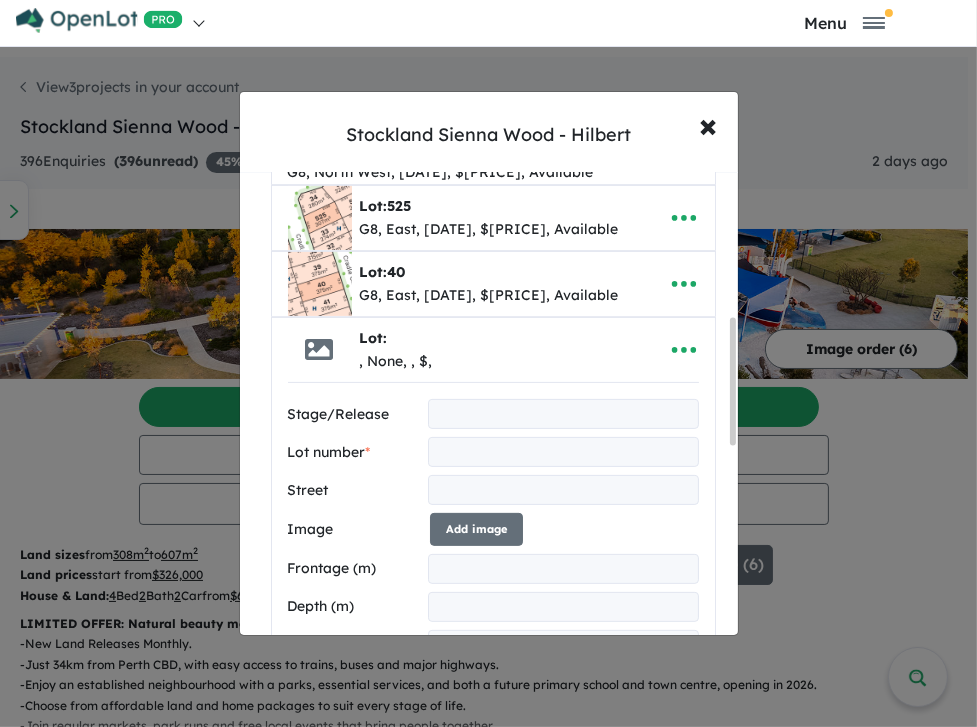 click at bounding box center [563, 414] 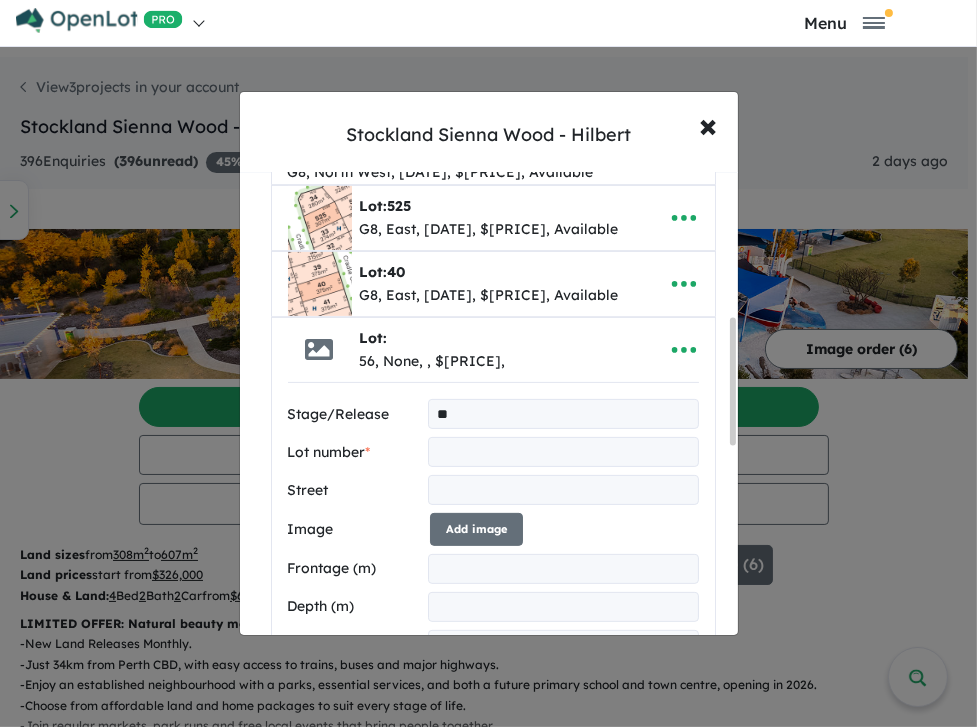 type on "**" 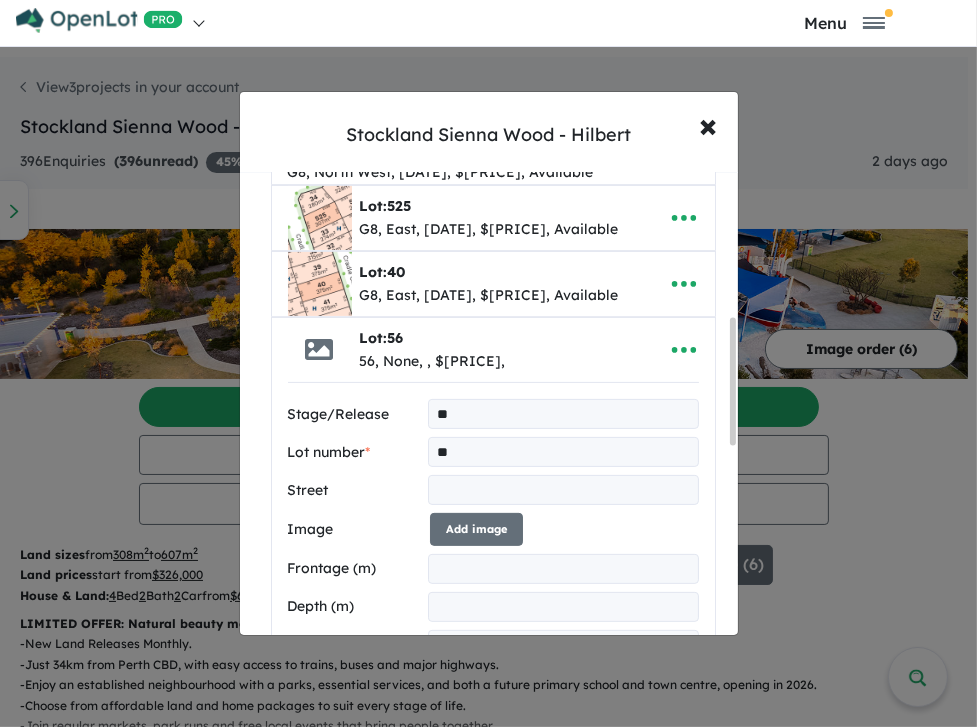 type on "**" 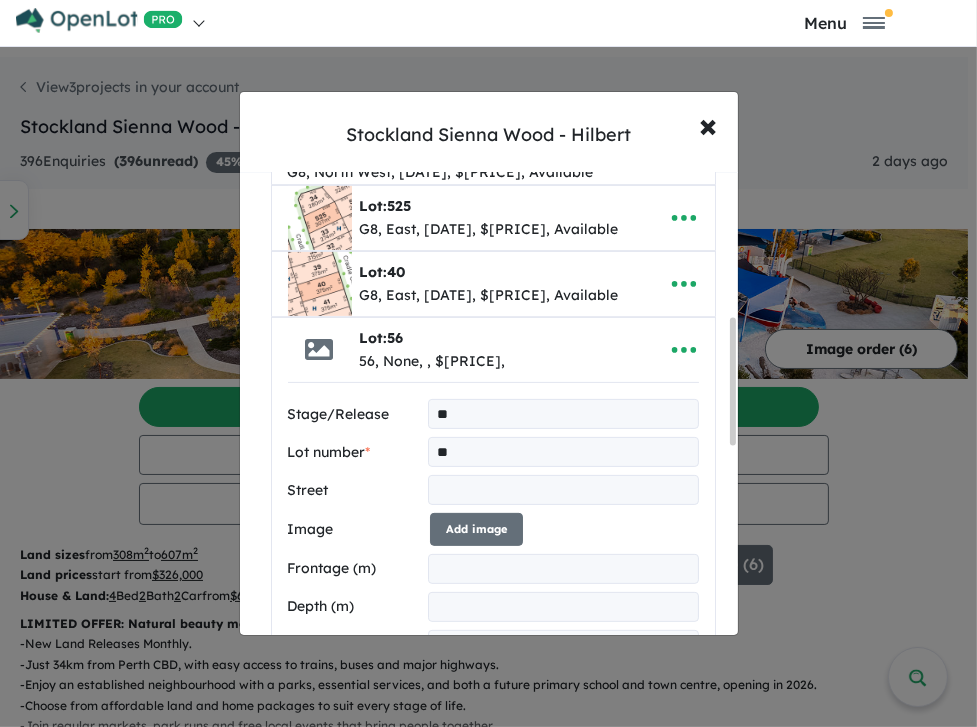 drag, startPoint x: 474, startPoint y: 407, endPoint x: 404, endPoint y: 404, distance: 70.064255 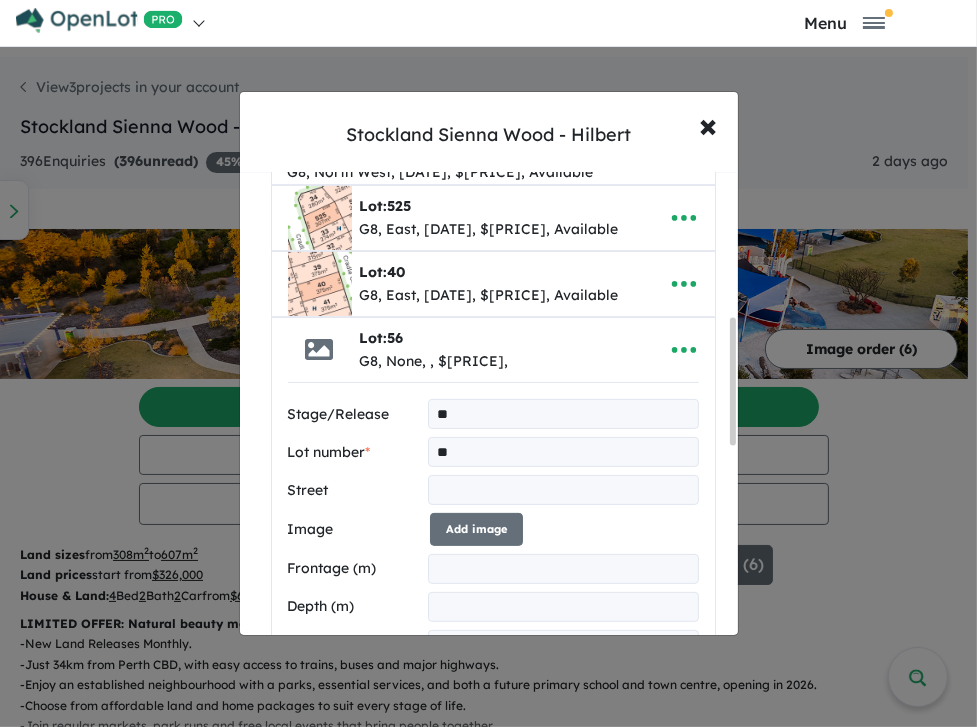 type on "**" 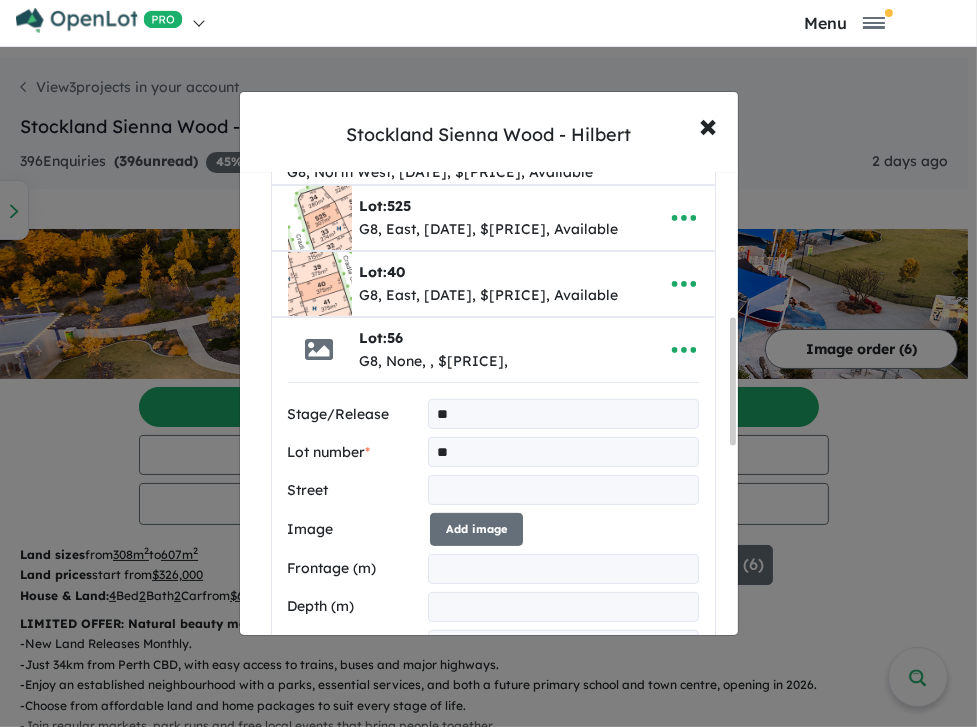 click at bounding box center (563, 490) 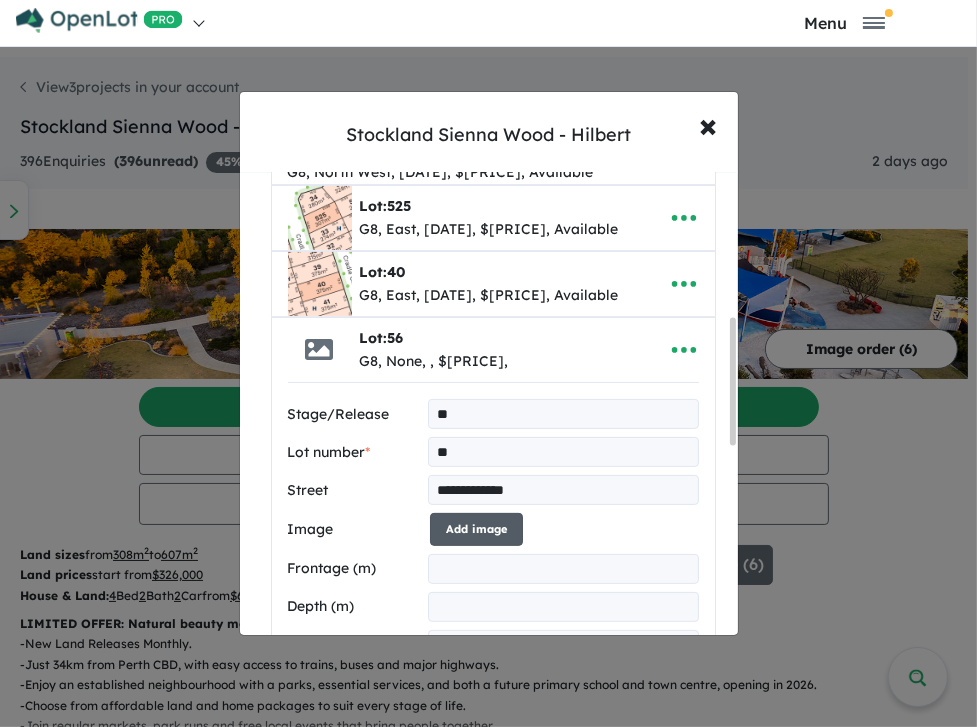 type on "**********" 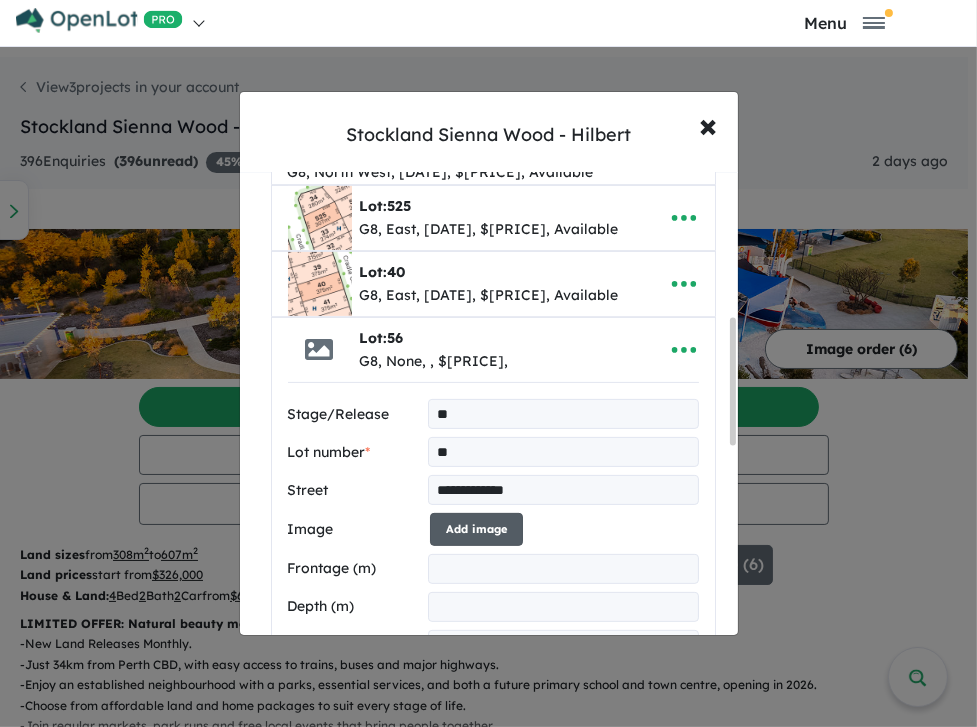 click on "Add image" at bounding box center [476, 529] 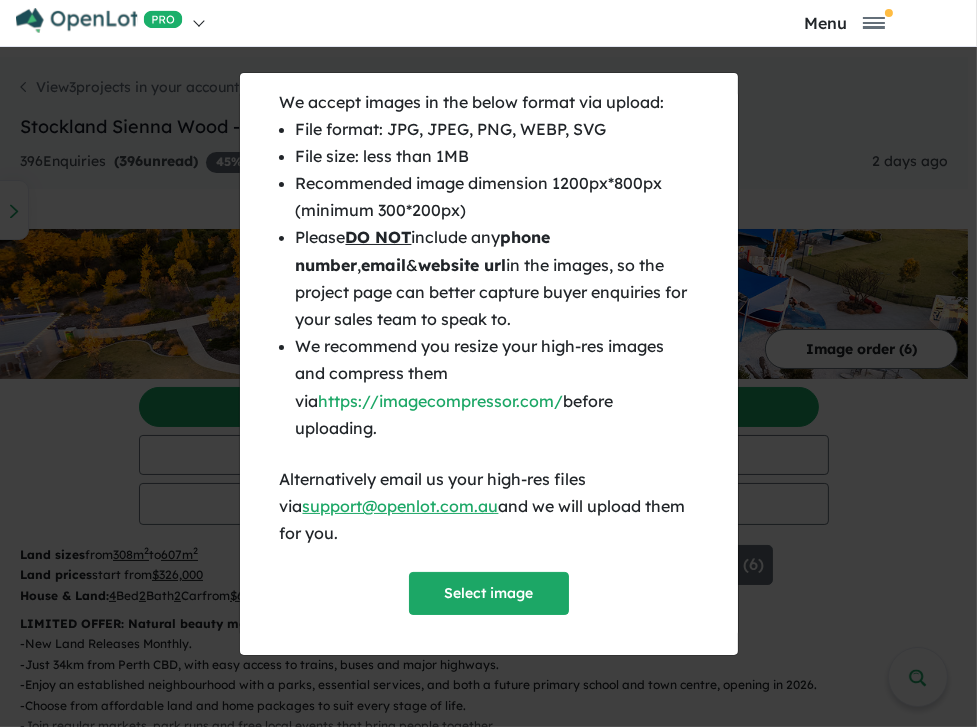 click on "We accept images in the below format via upload: File format: JPG, JPEG, PNG, WEBP, SVG File size: less than 1MB Recommended image dimension 1200px*800px (minimum 300*200px) Please  DO NOT  include any  phone number ,  email  &  website url  in the images, so the project page can better capture buyer enquiries for your sales team to speak to. We recommend you resize your high-res images and compress them via  https://imagecompressor.com/  before uploading. Alternatively email us your high-res files via  support@openlot.com.au  and we will upload them for you. Select image" at bounding box center [489, 352] 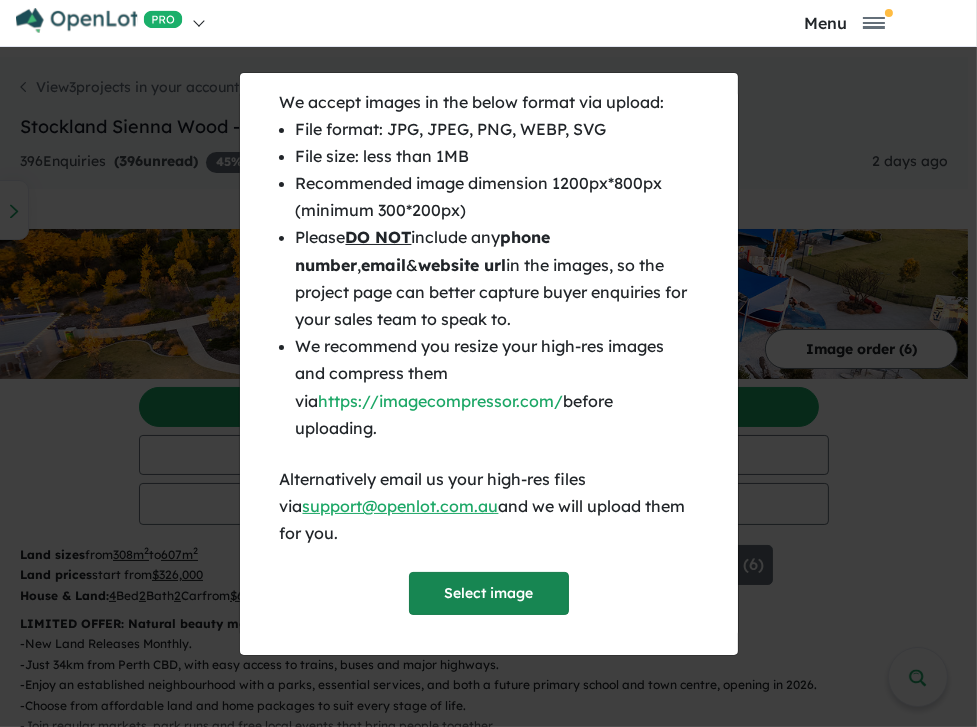 click on "Select image" at bounding box center [489, 593] 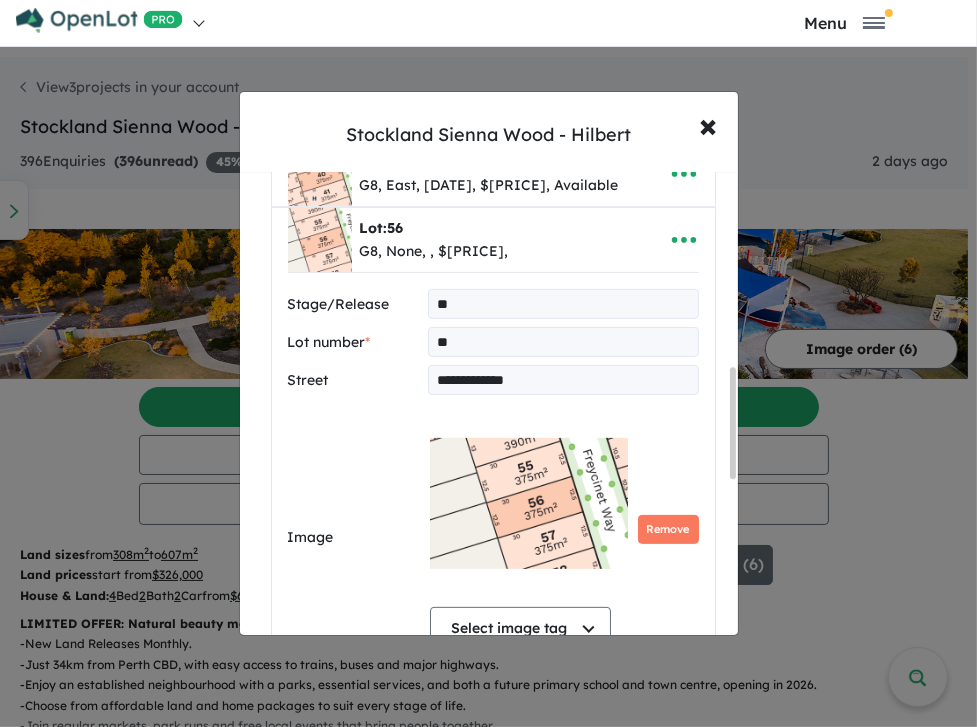 scroll, scrollTop: 809, scrollLeft: 0, axis: vertical 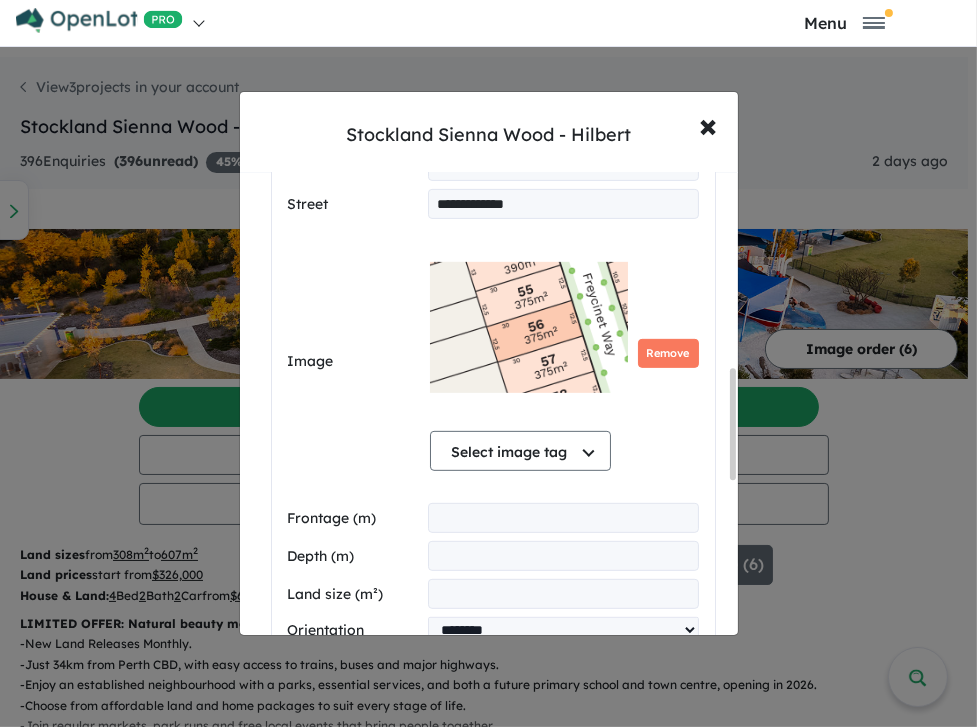click at bounding box center [563, 518] 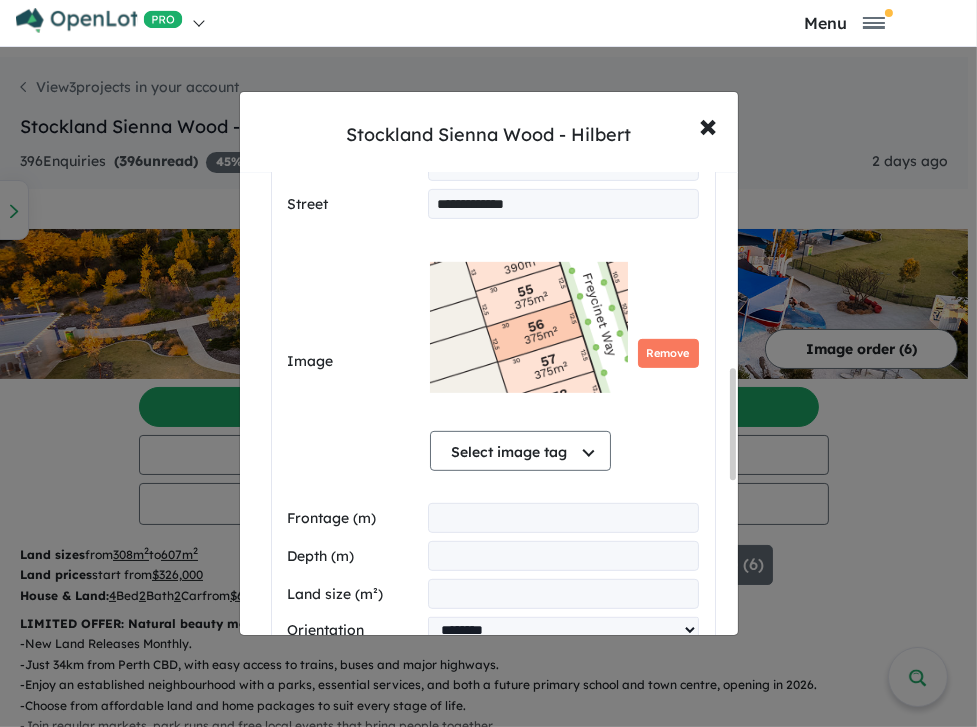 type on "****" 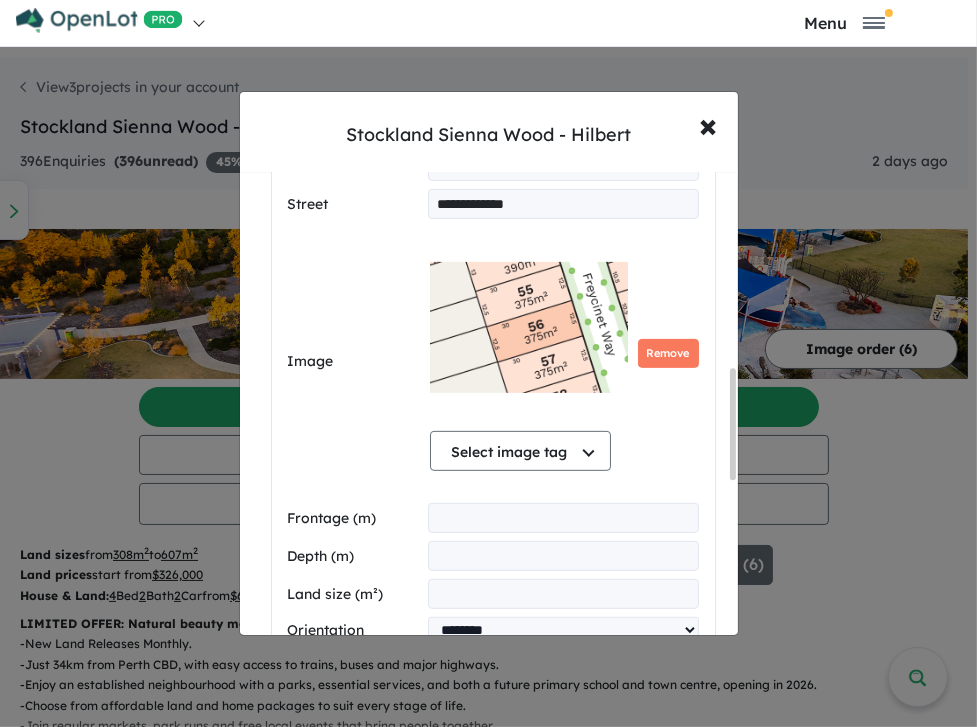 click at bounding box center (563, 556) 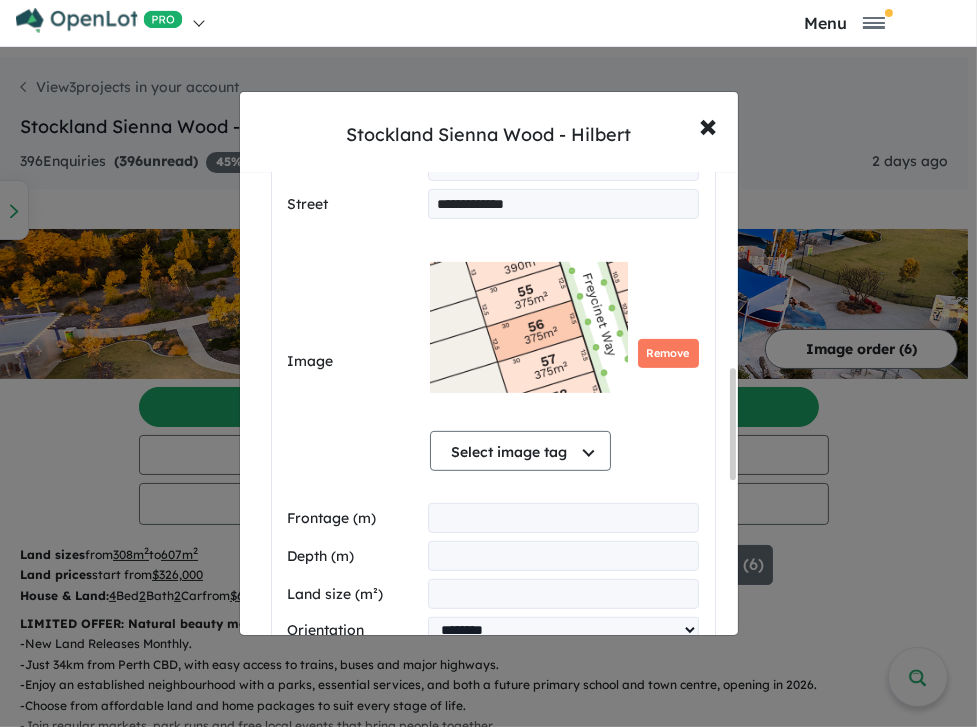 type on "**" 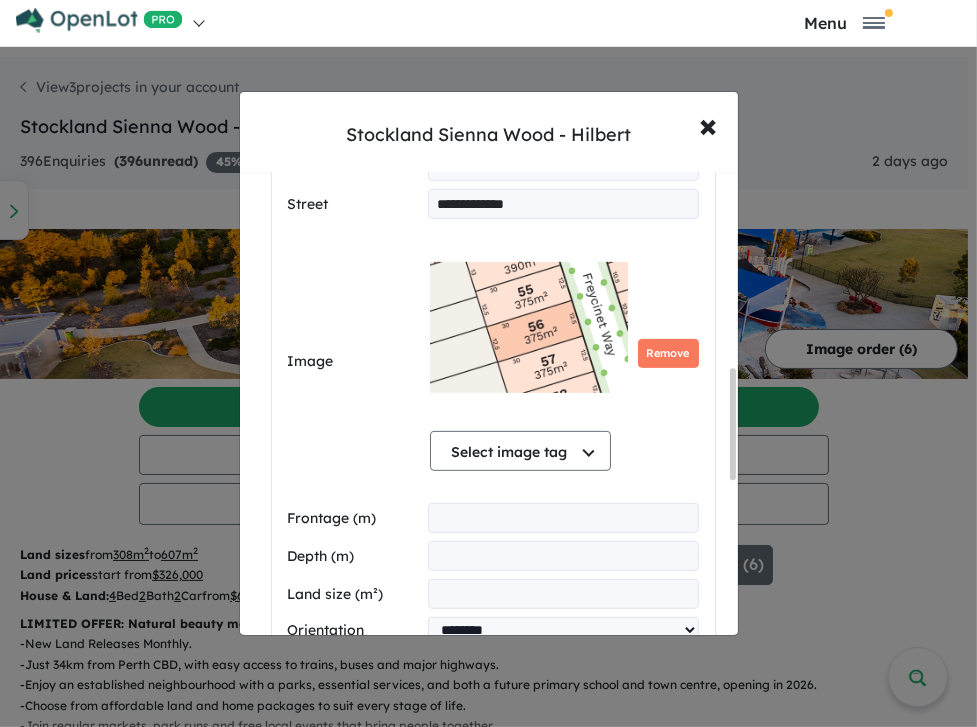 click at bounding box center [563, 594] 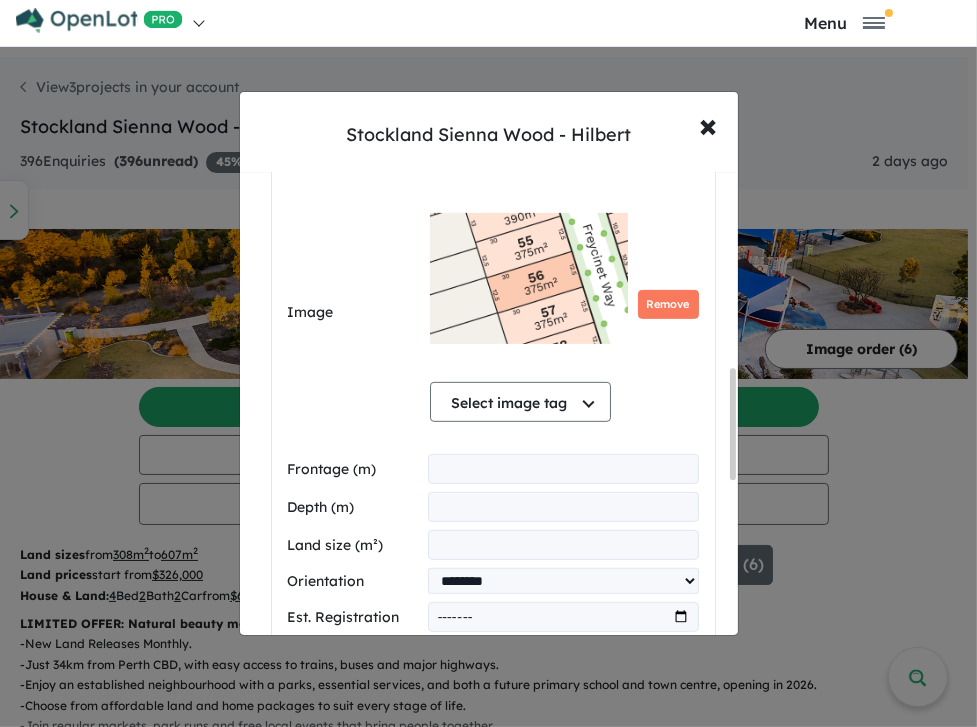 scroll, scrollTop: 923, scrollLeft: 0, axis: vertical 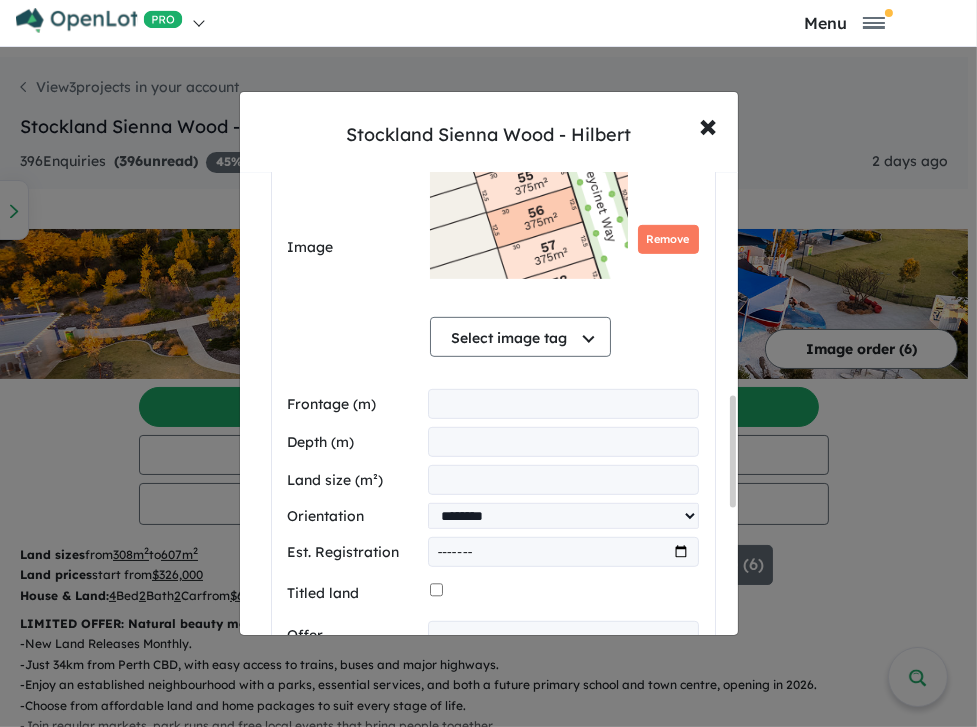 type on "***" 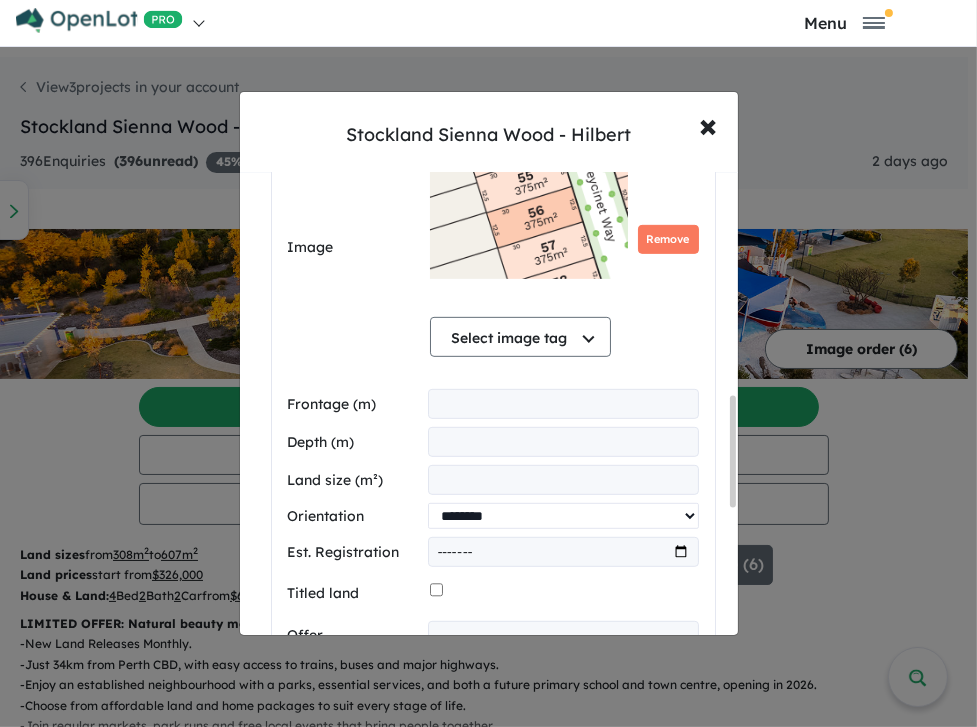 click on "**********" at bounding box center [563, 516] 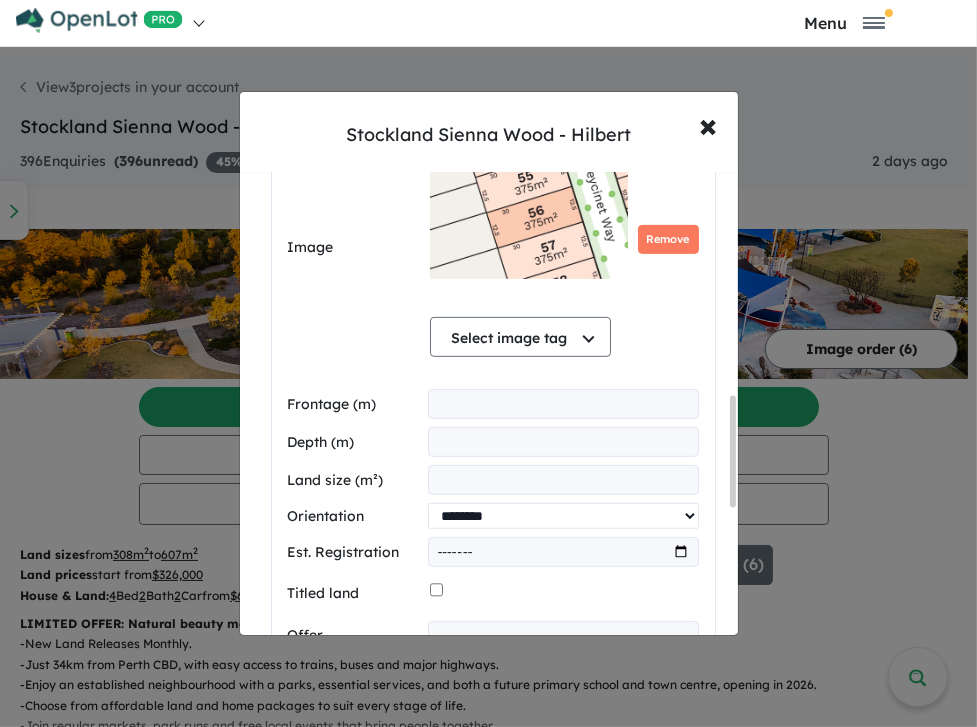 select on "**********" 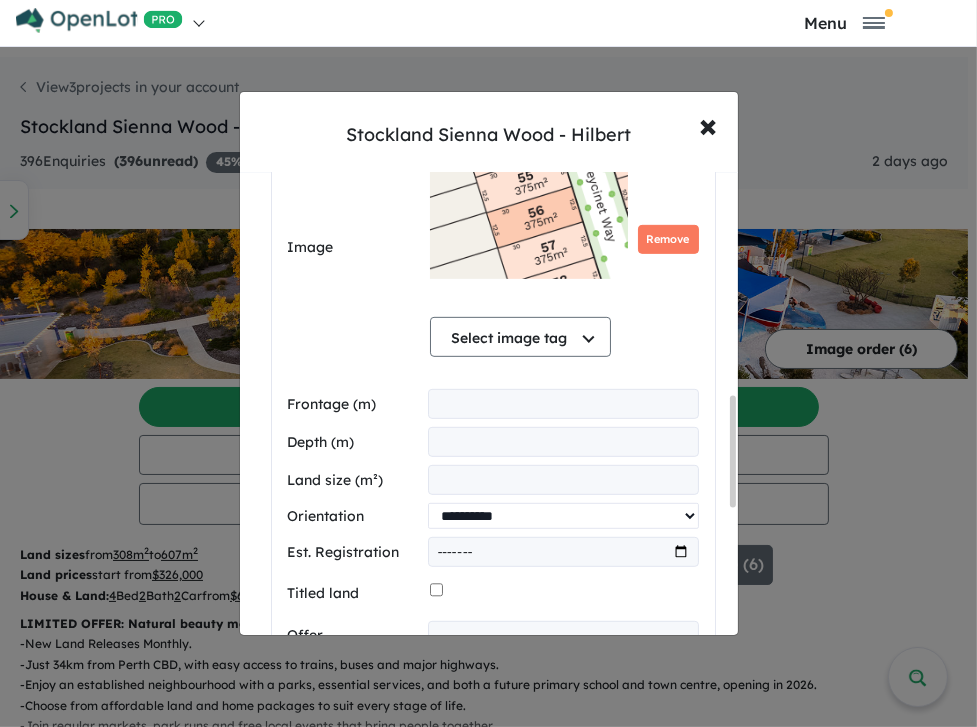click on "**********" at bounding box center (563, 516) 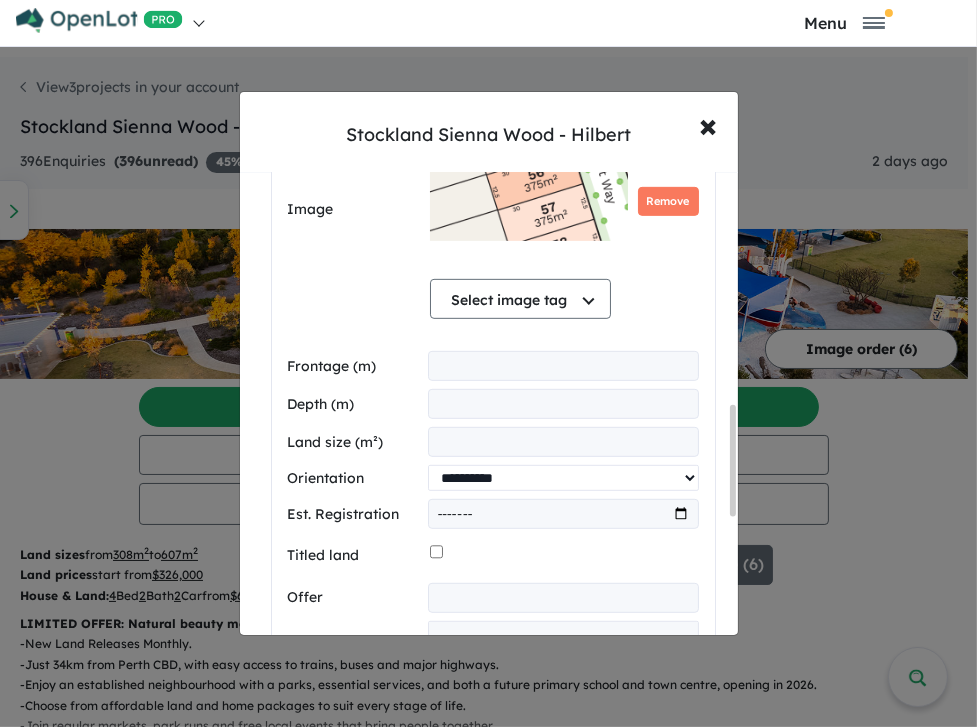 scroll, scrollTop: 980, scrollLeft: 0, axis: vertical 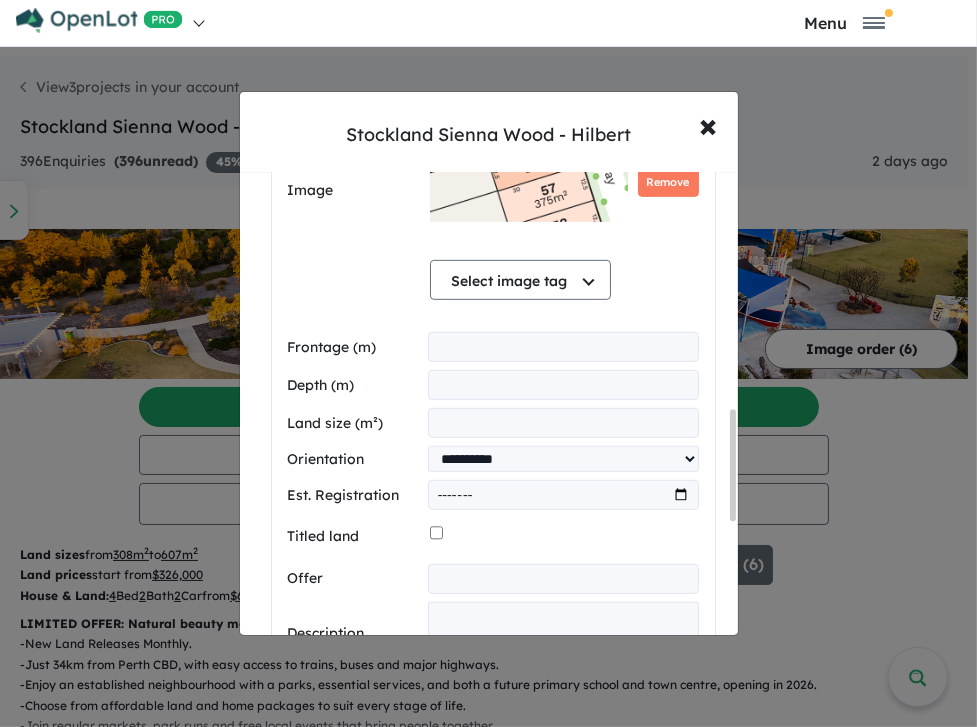 click at bounding box center (563, 495) 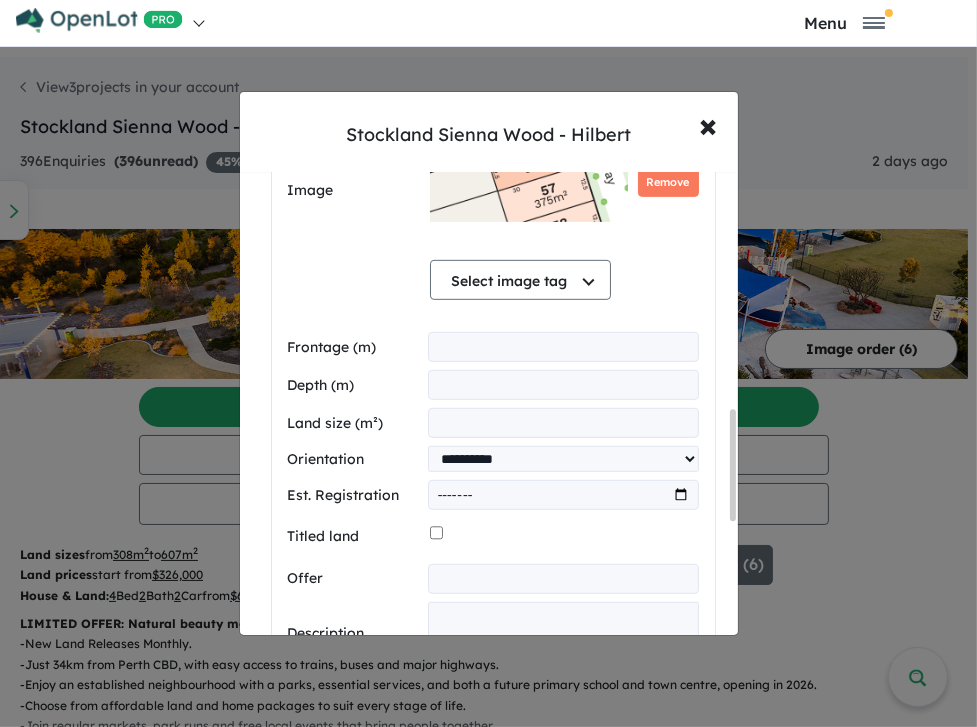 type on "*******" 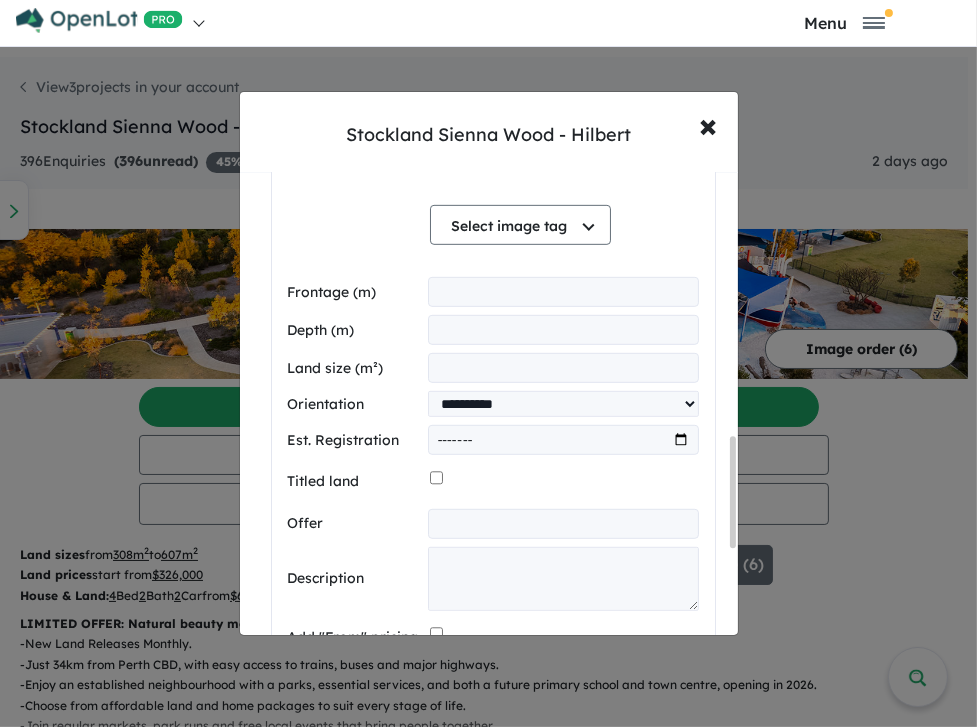 scroll, scrollTop: 1094, scrollLeft: 0, axis: vertical 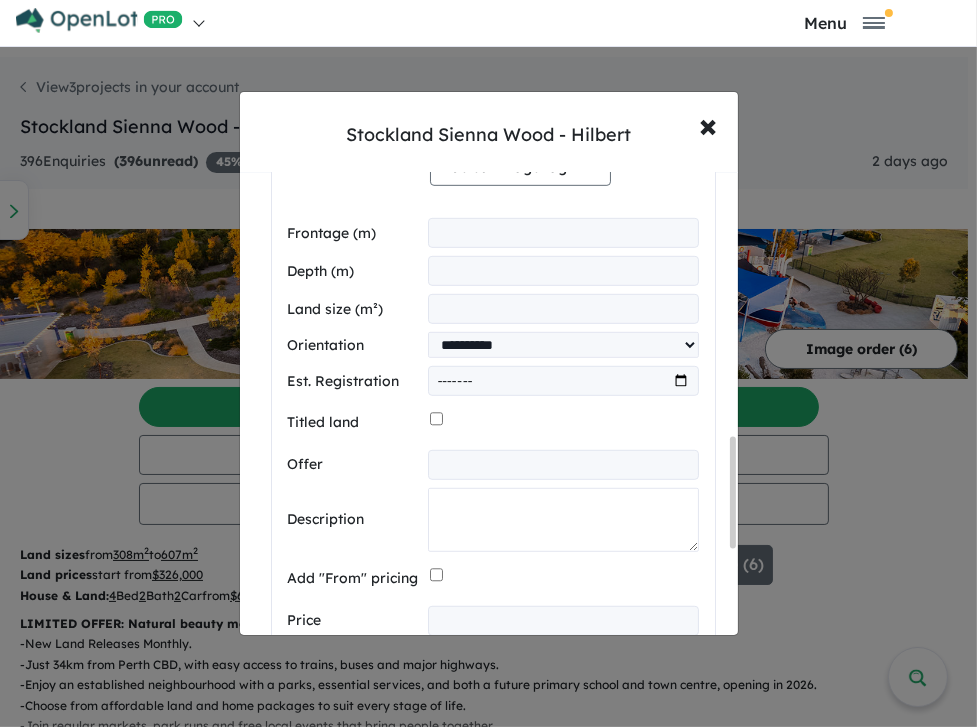 click at bounding box center [563, 520] 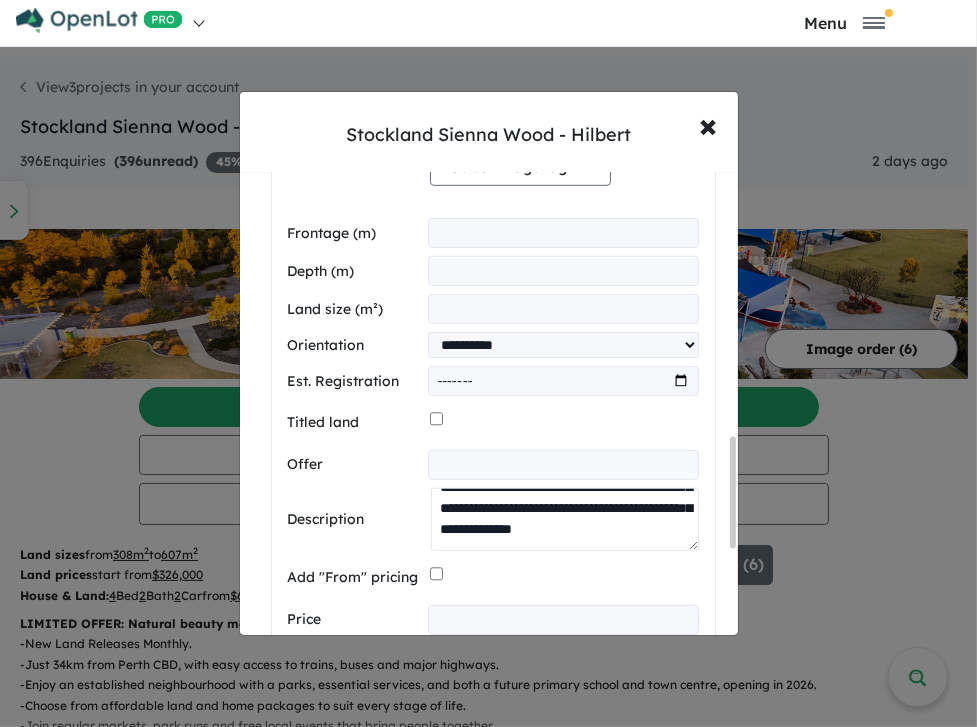 scroll, scrollTop: 272, scrollLeft: 0, axis: vertical 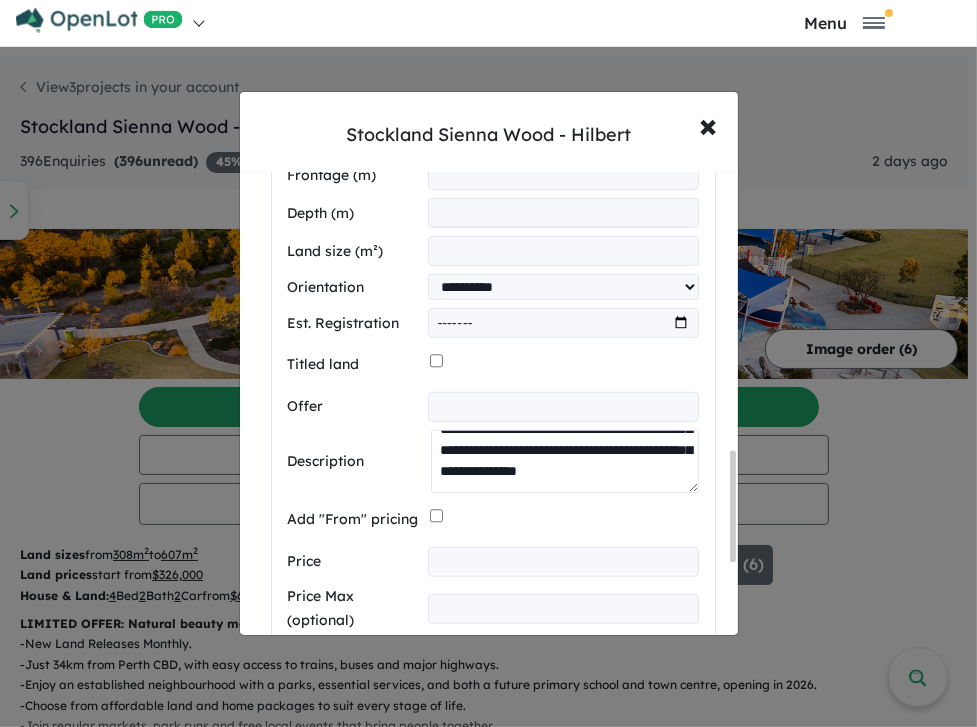paste on "**********" 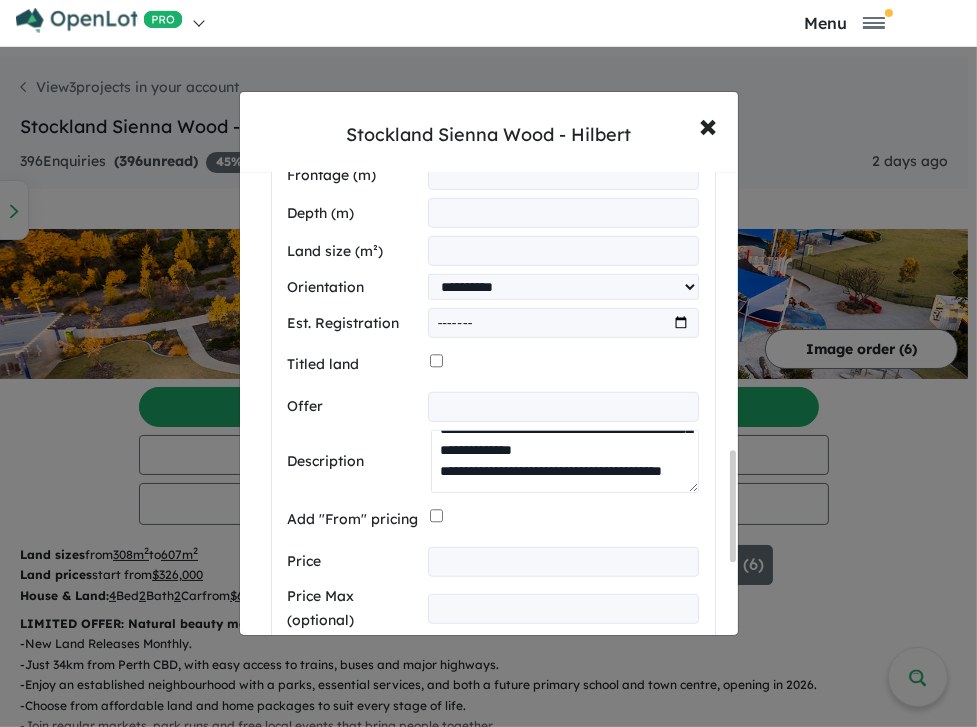 scroll, scrollTop: 303, scrollLeft: 0, axis: vertical 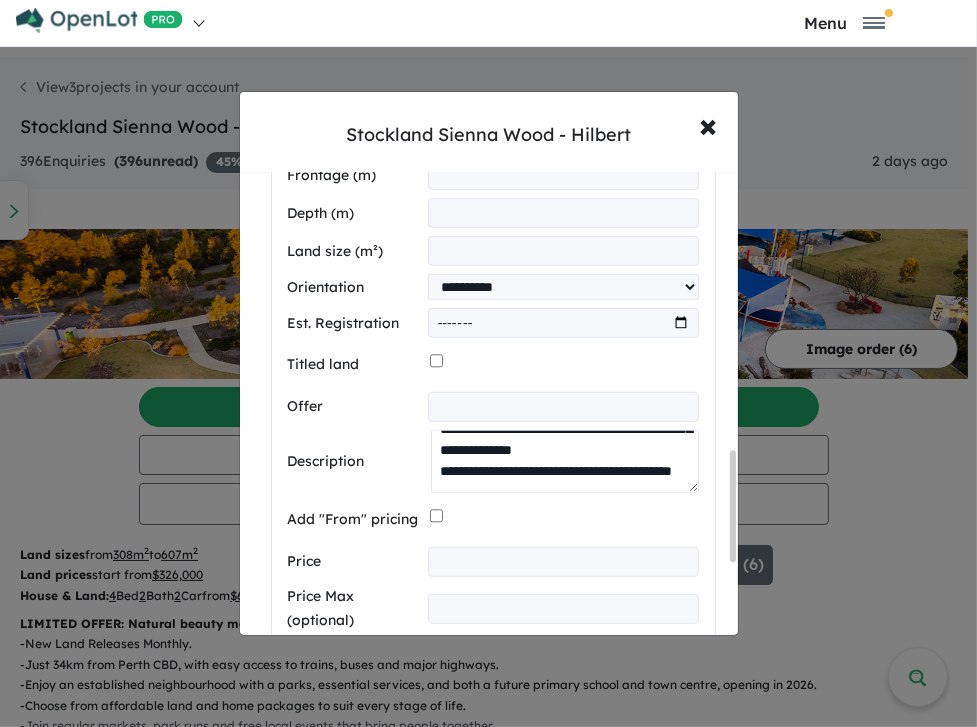 paste on "**********" 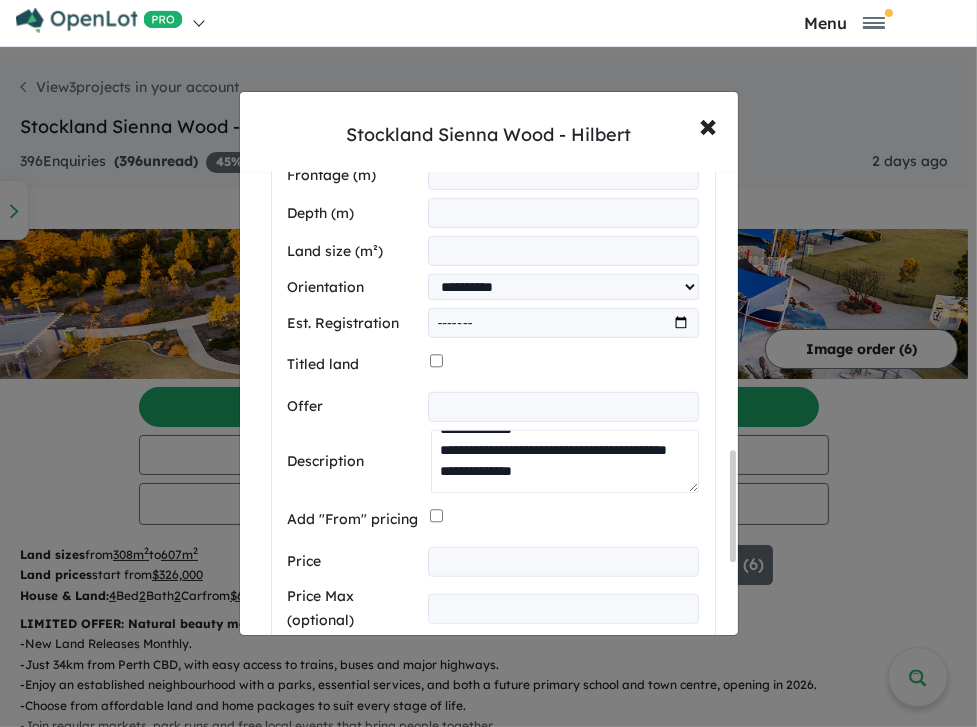 scroll, scrollTop: 336, scrollLeft: 0, axis: vertical 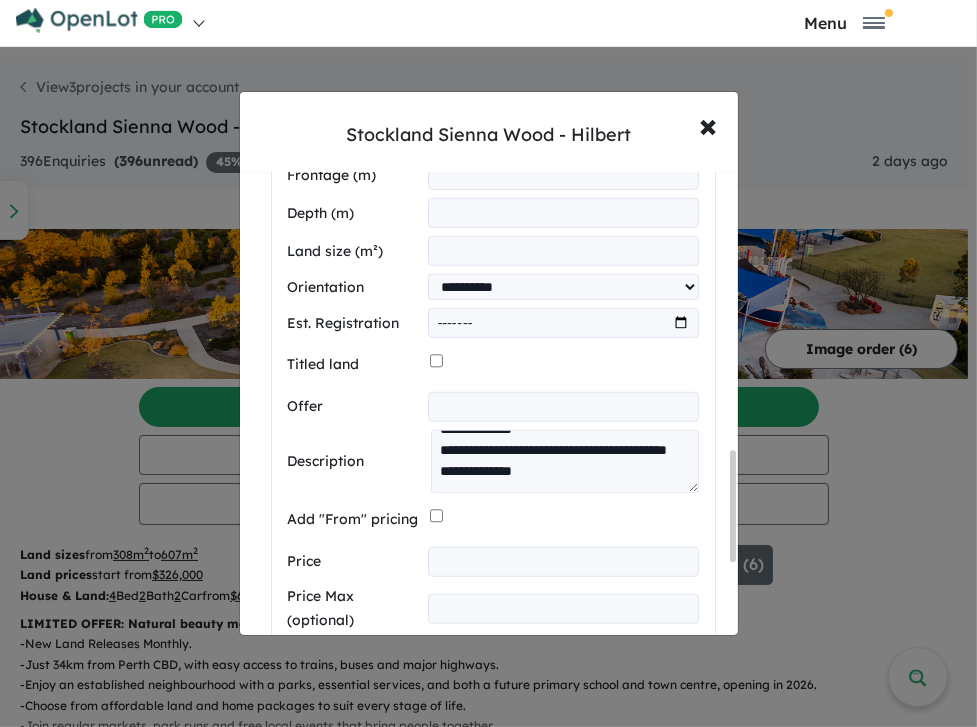 click at bounding box center (563, 562) 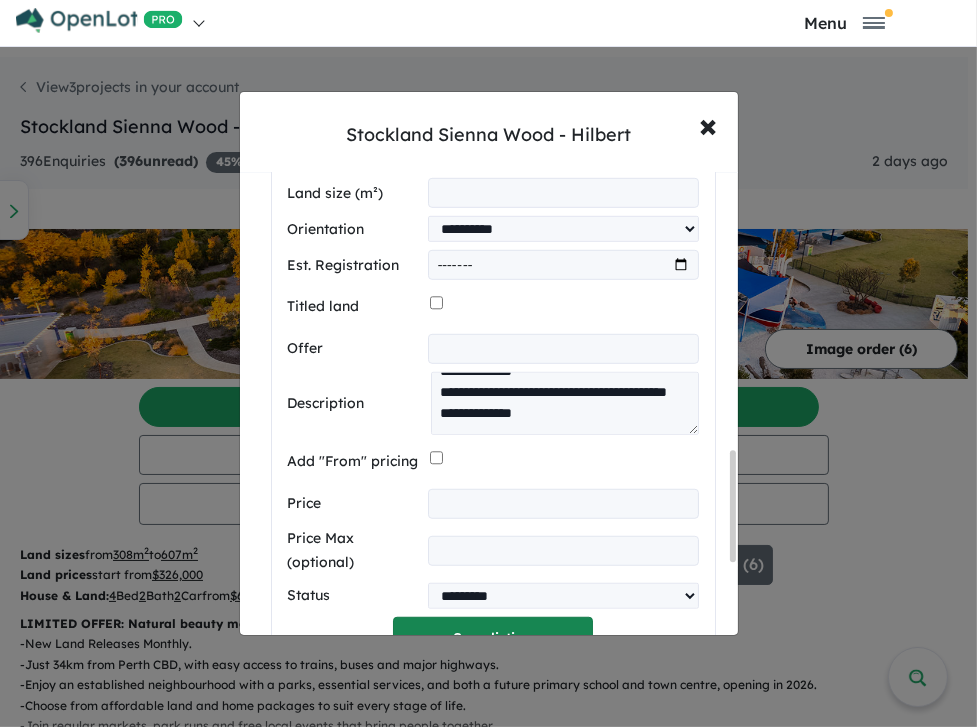 scroll, scrollTop: 1380, scrollLeft: 0, axis: vertical 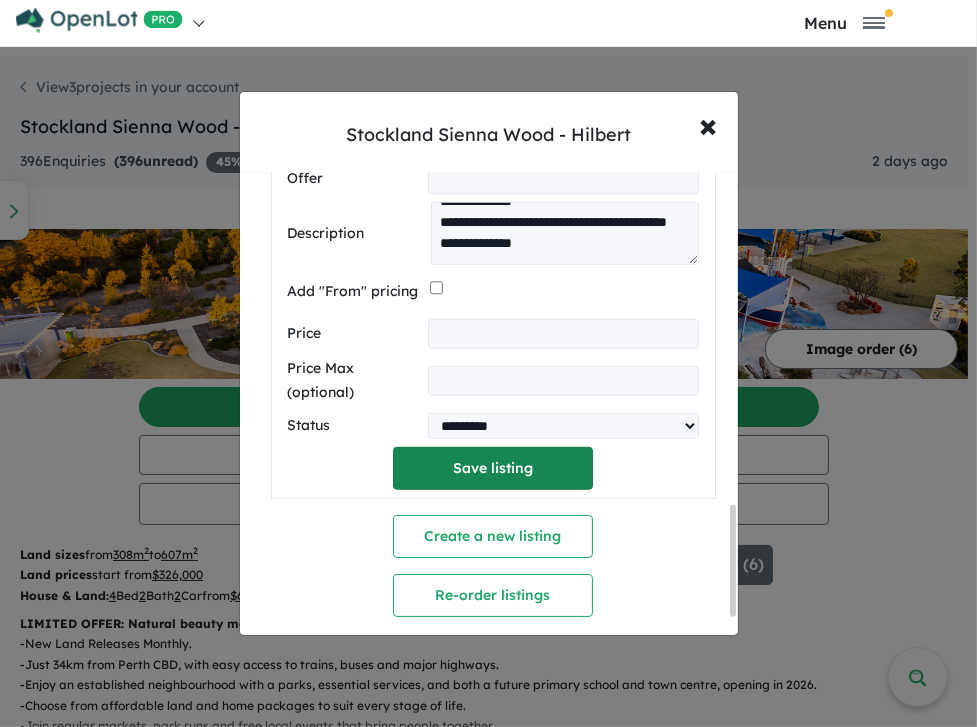 type on "******" 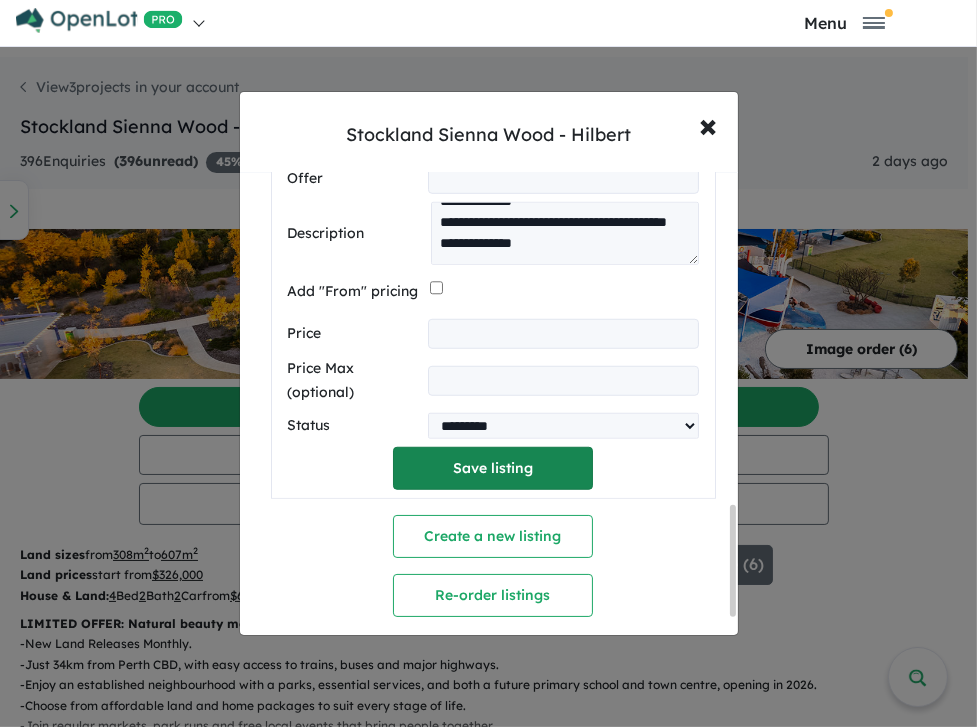 scroll, scrollTop: 523, scrollLeft: 0, axis: vertical 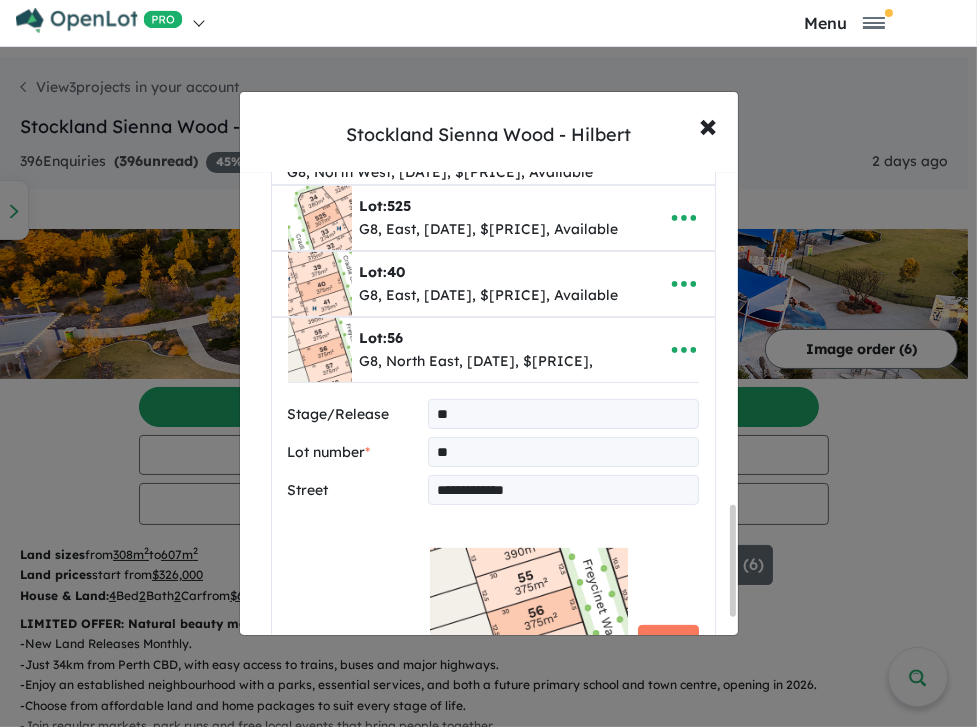 select on "**********" 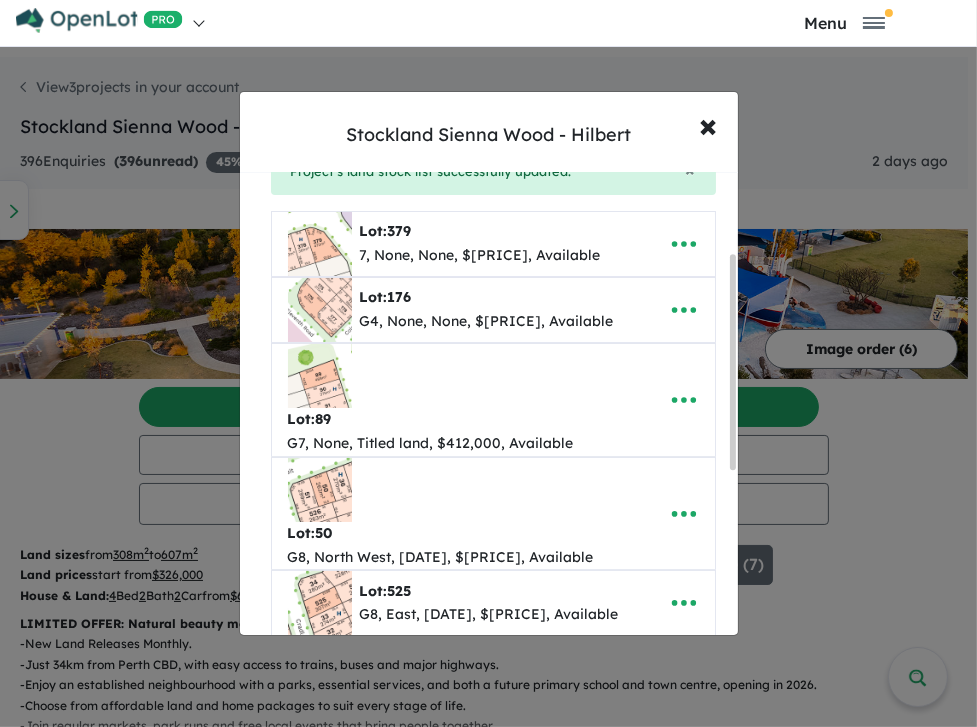 scroll, scrollTop: 171, scrollLeft: 0, axis: vertical 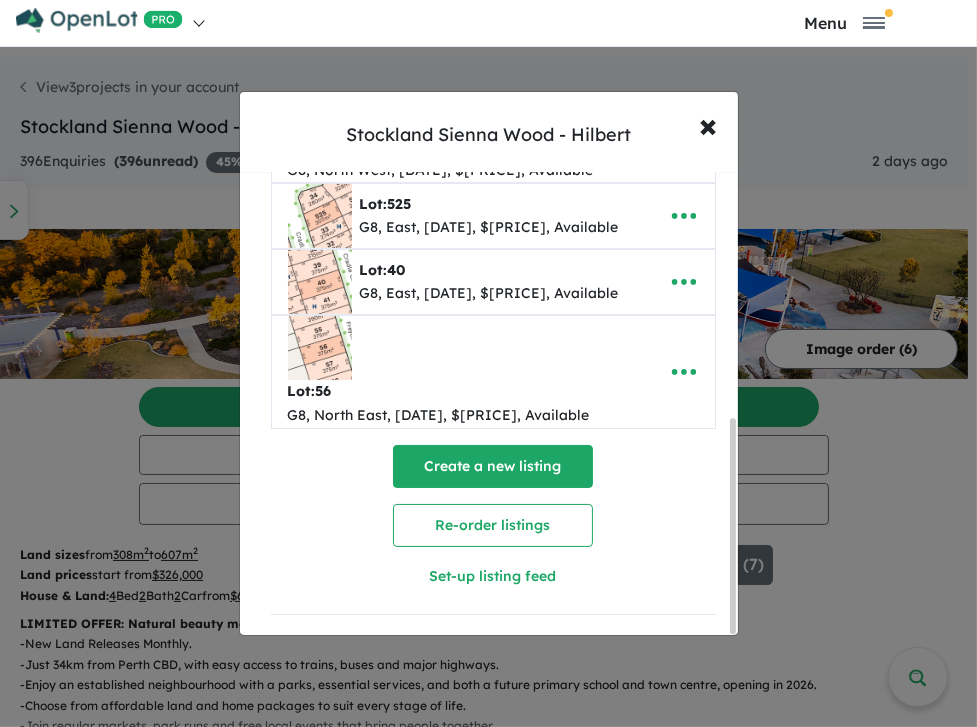 click on "Create a new listing" at bounding box center [493, 466] 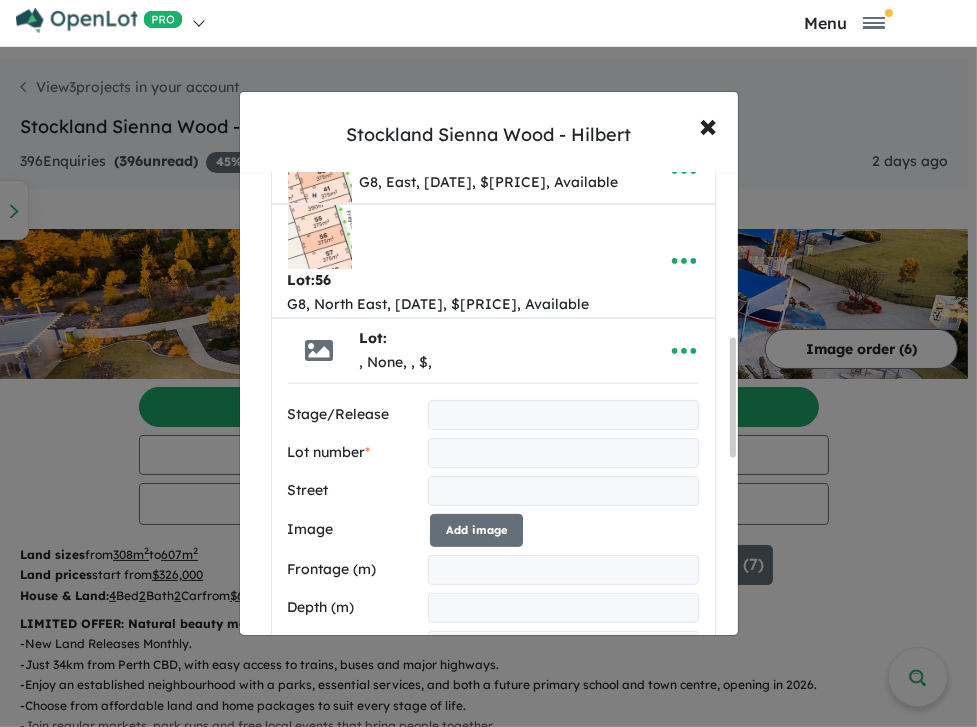 click at bounding box center [563, 415] 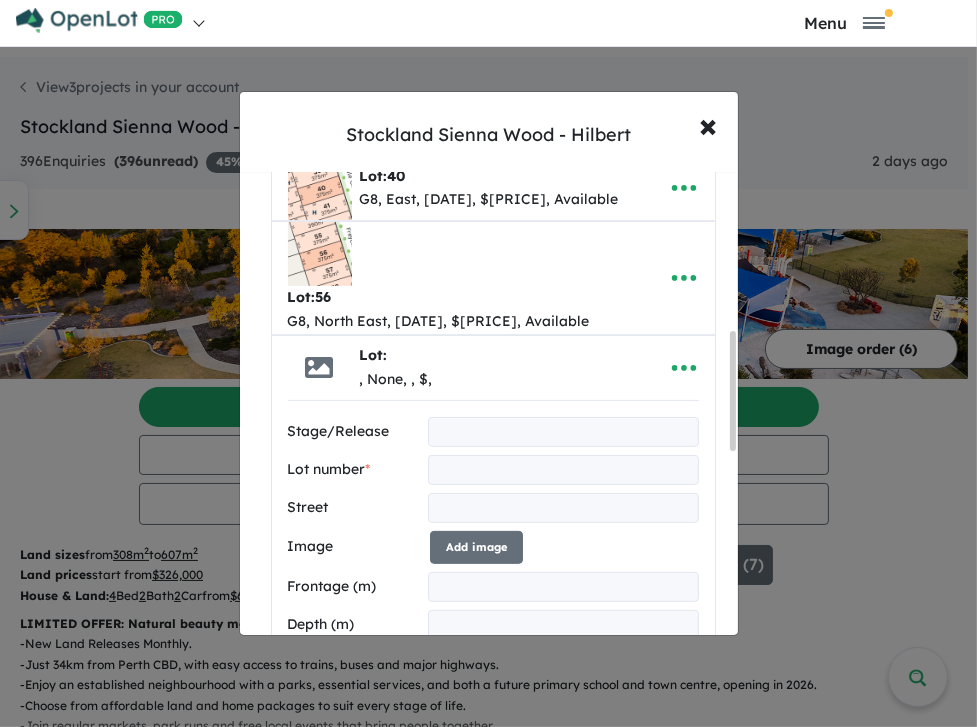 scroll, scrollTop: 636, scrollLeft: 0, axis: vertical 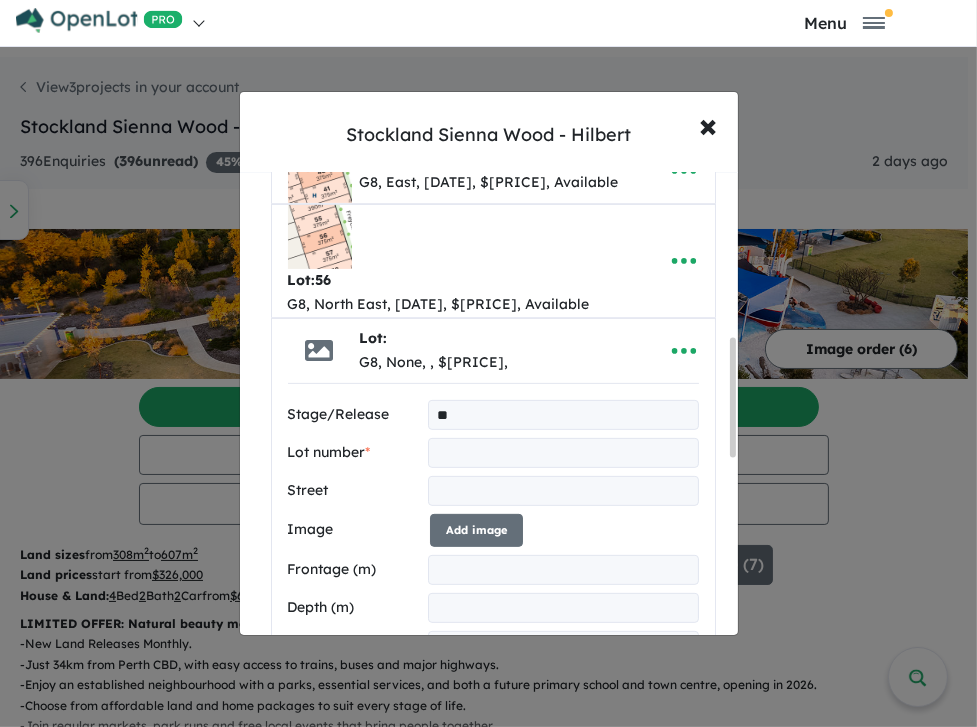 type on "**" 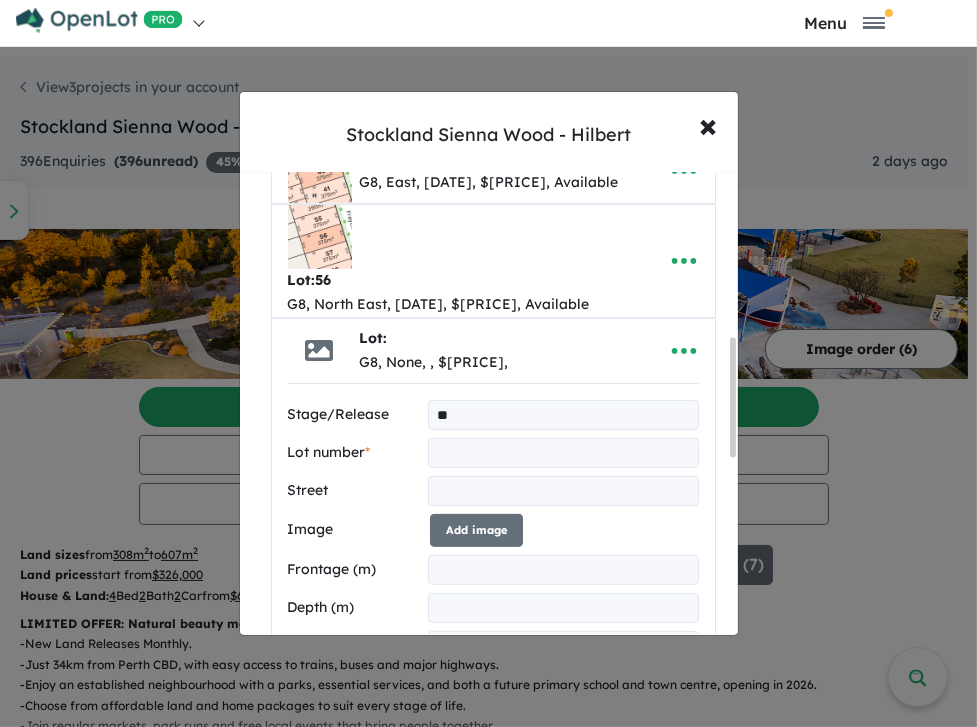 click at bounding box center (563, 453) 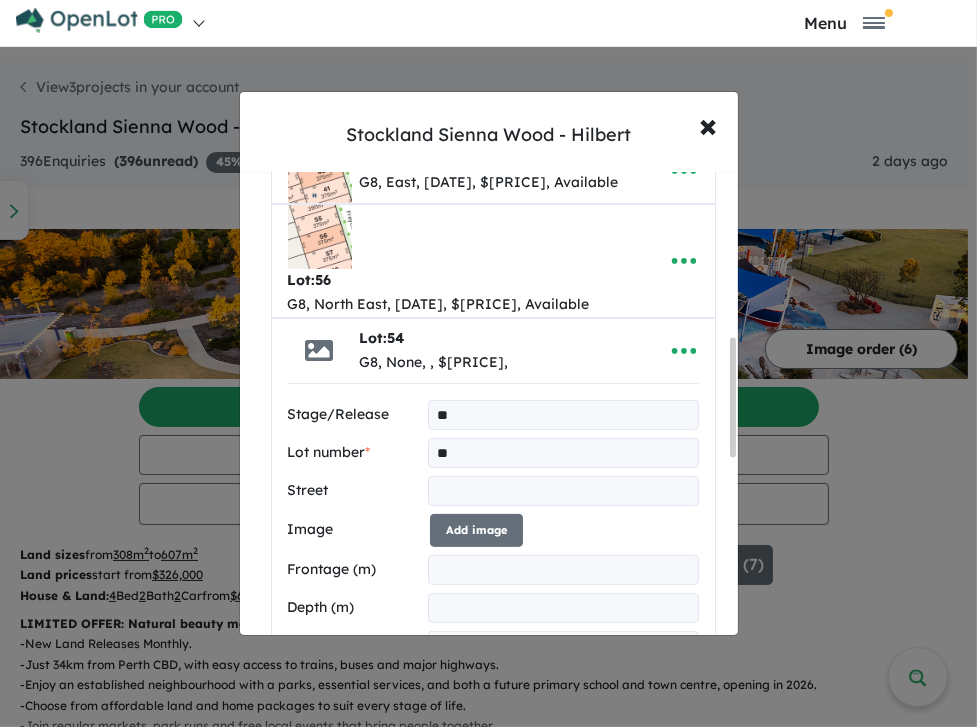 type on "**" 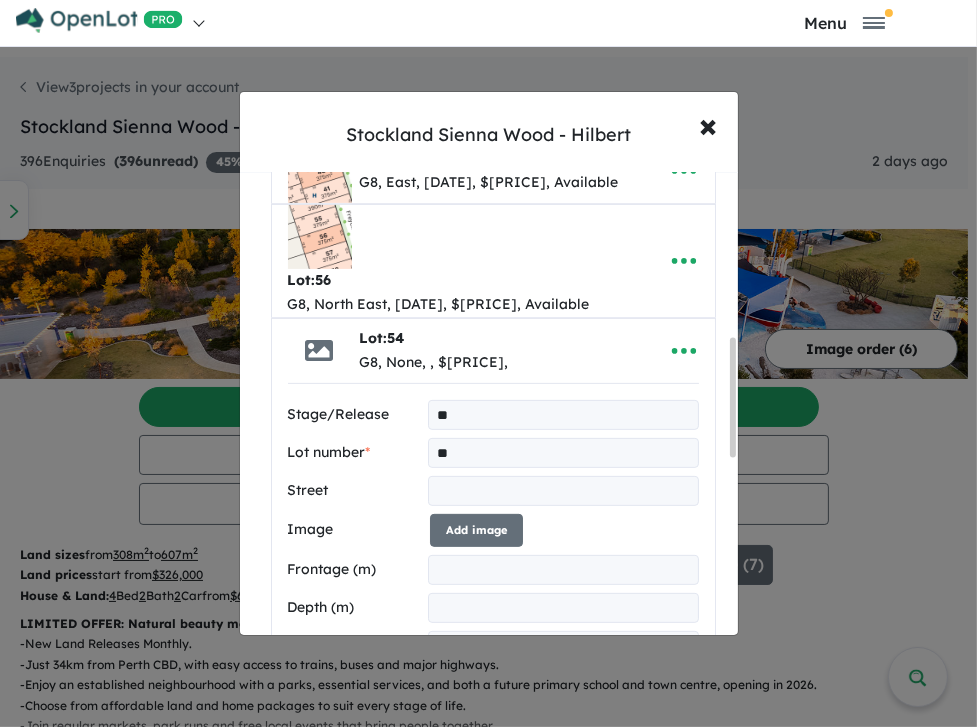 click at bounding box center [563, 491] 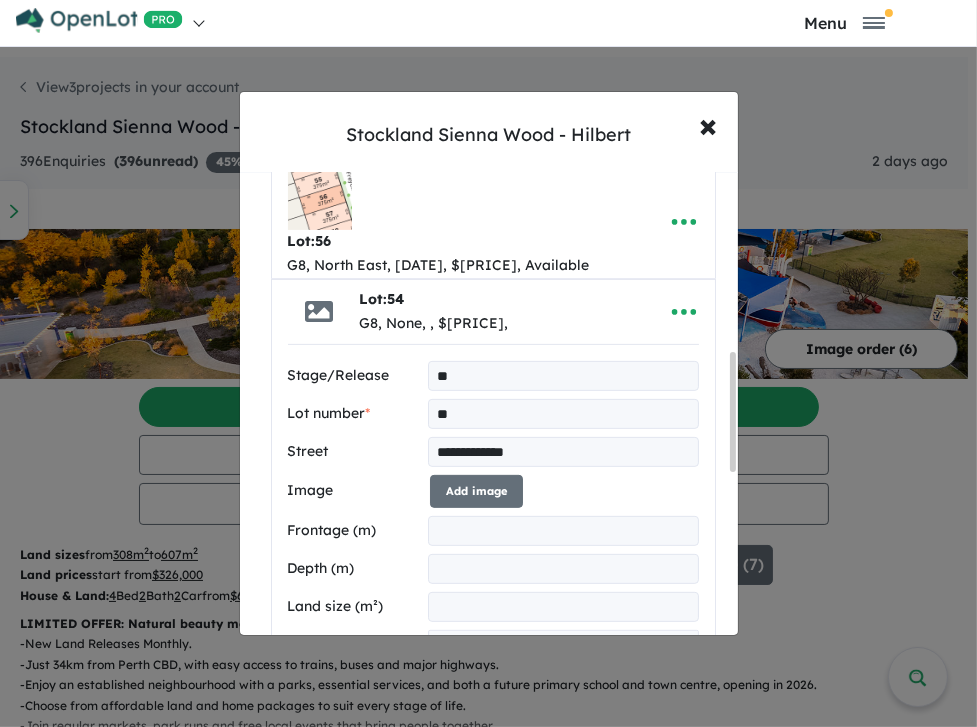 scroll, scrollTop: 693, scrollLeft: 0, axis: vertical 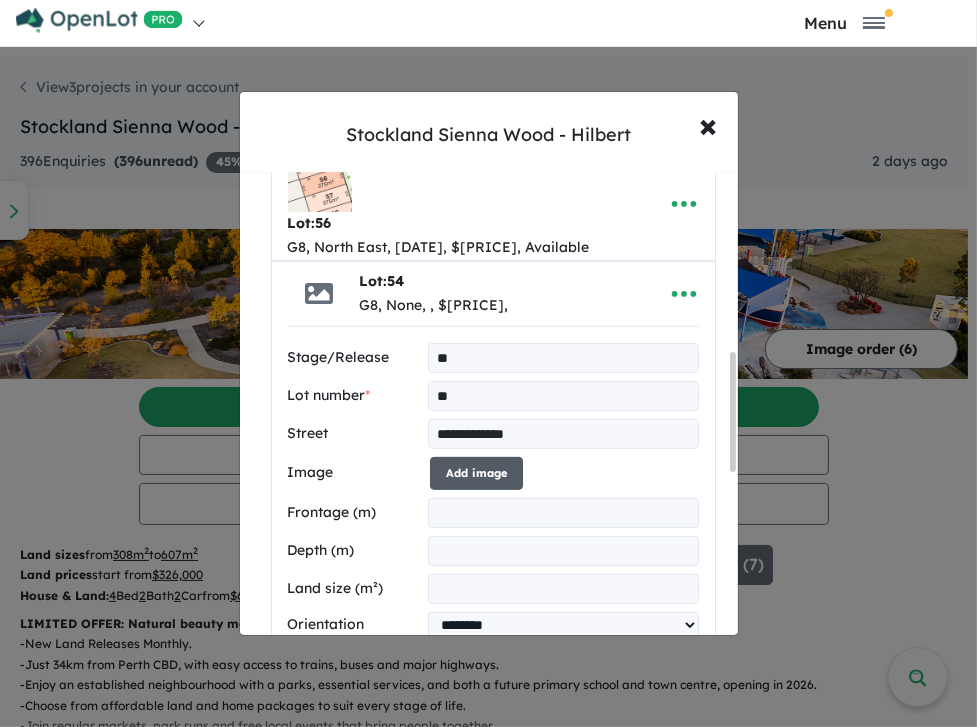 type on "**********" 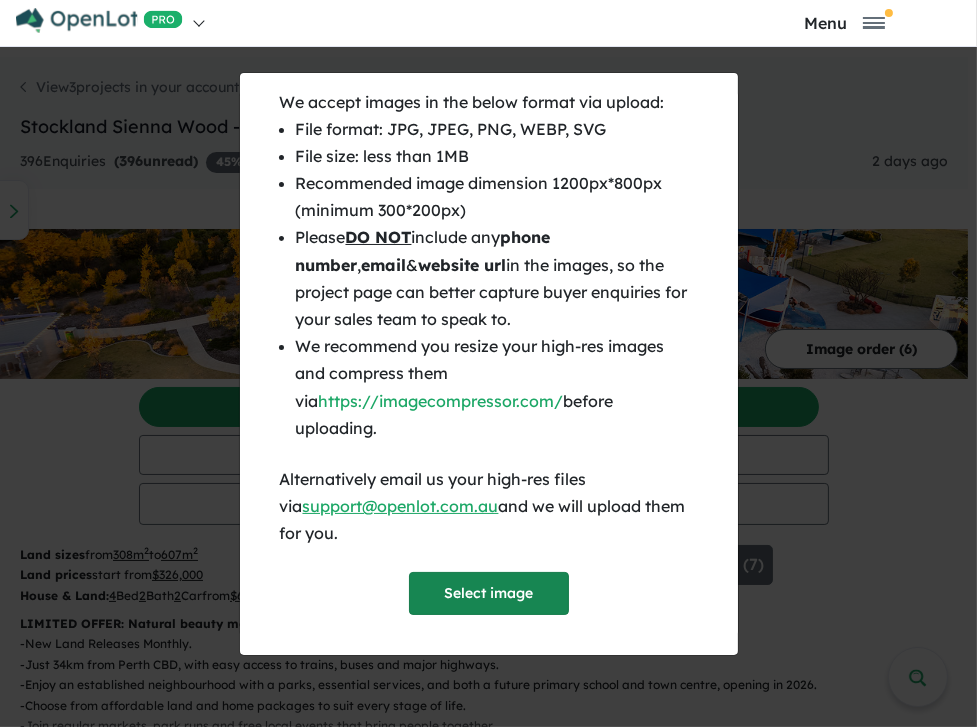 click on "Select image" at bounding box center [489, 593] 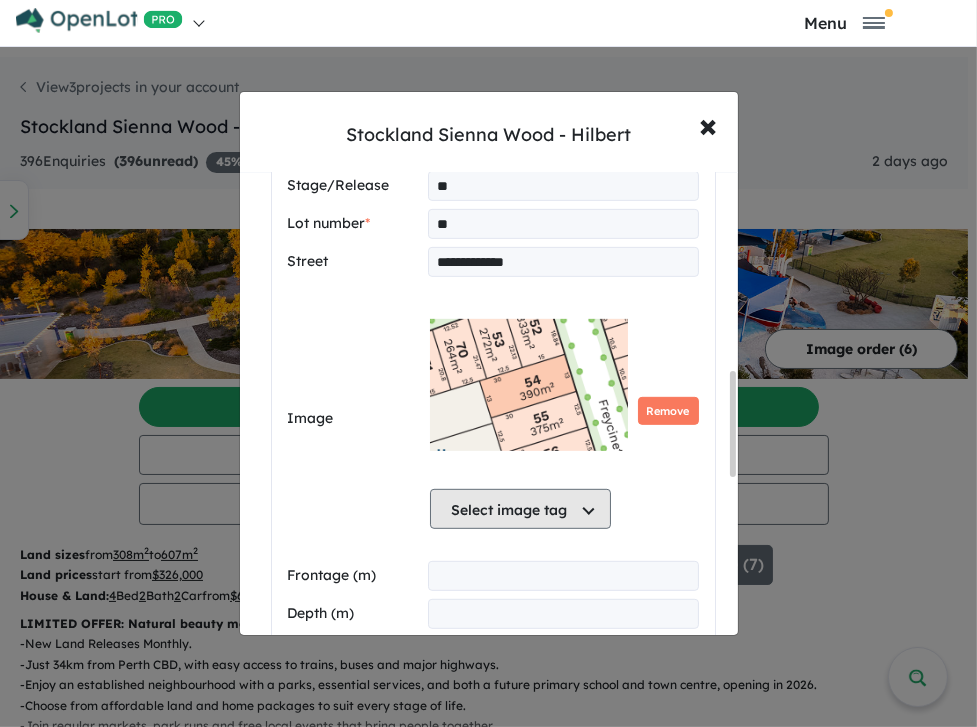 scroll, scrollTop: 1036, scrollLeft: 0, axis: vertical 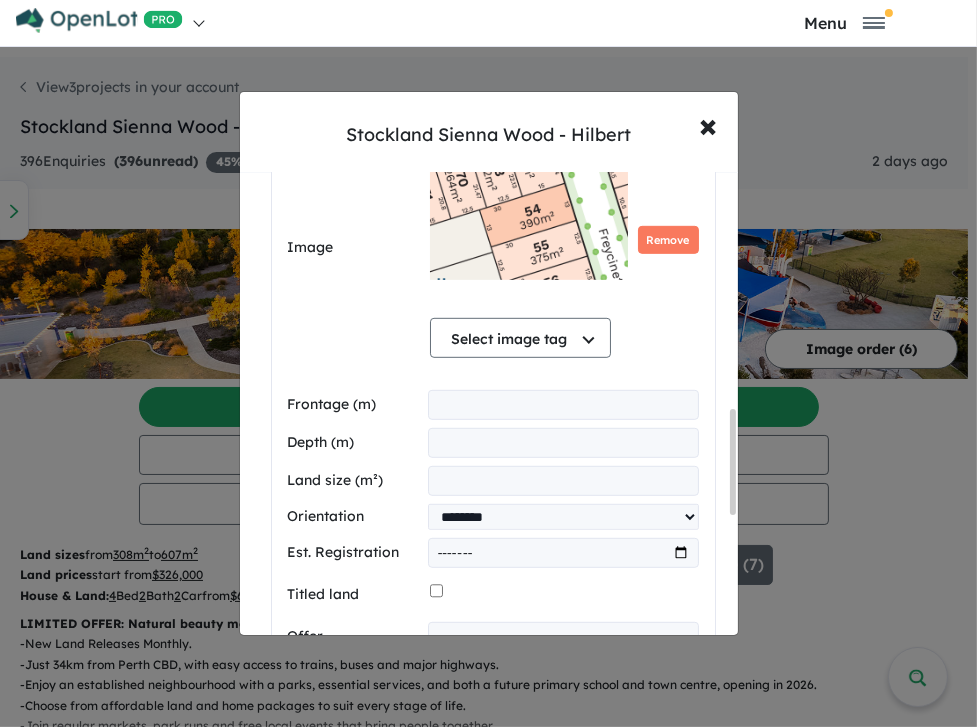 click at bounding box center (563, 405) 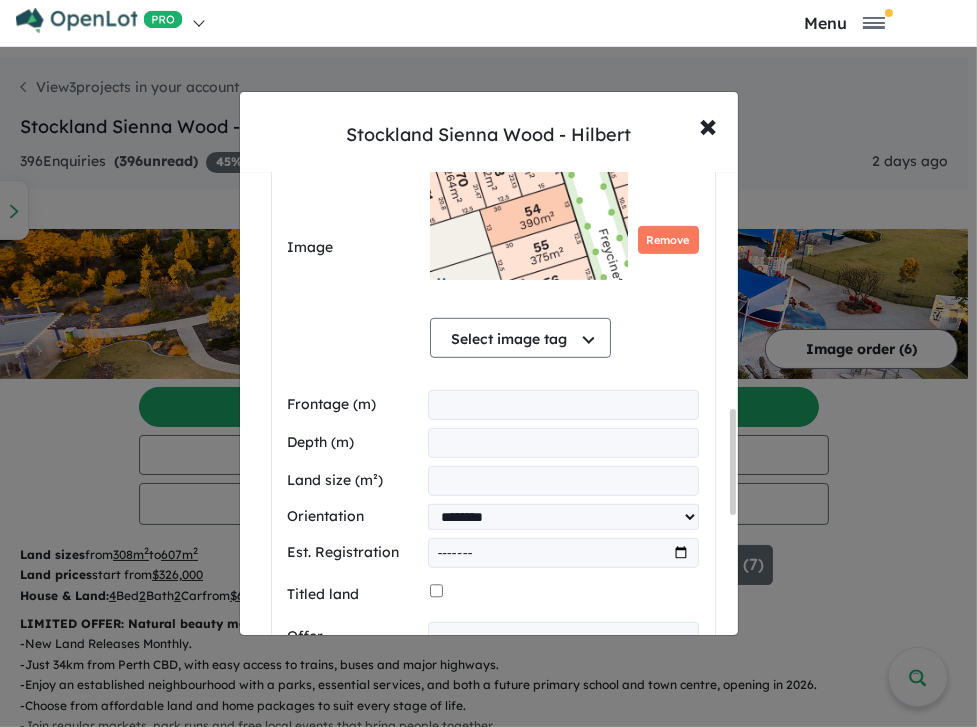 type on "**" 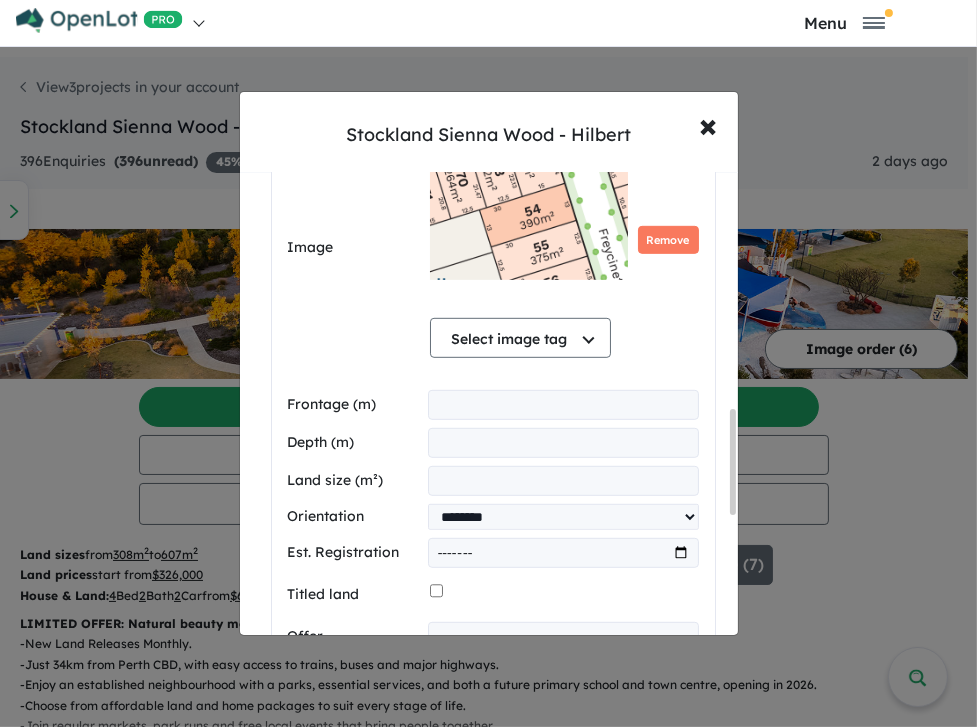 click at bounding box center [563, 443] 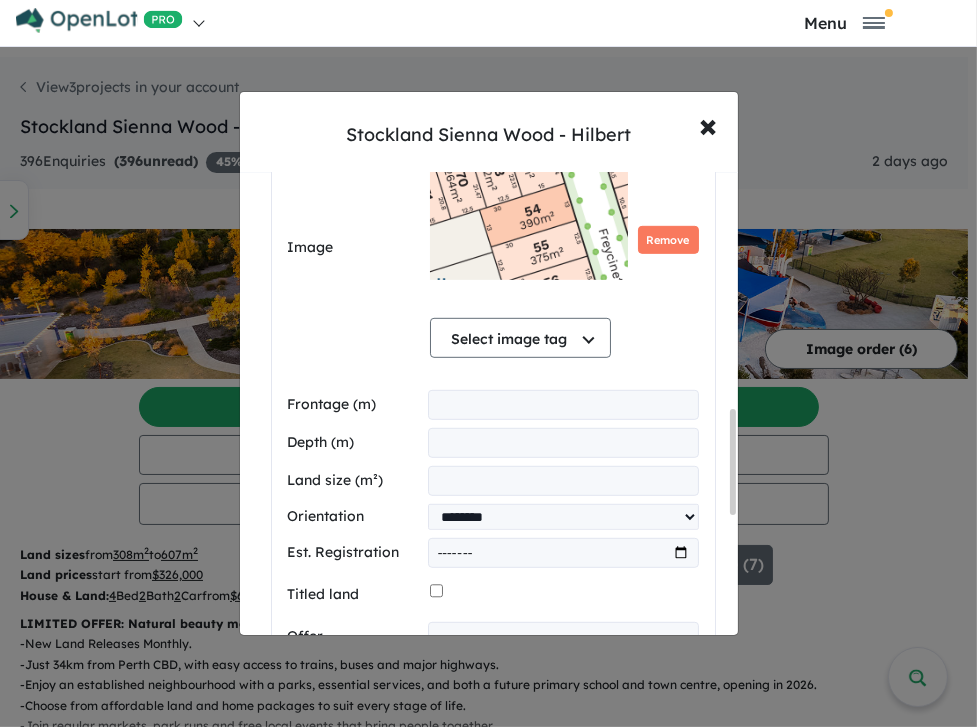 type on "**" 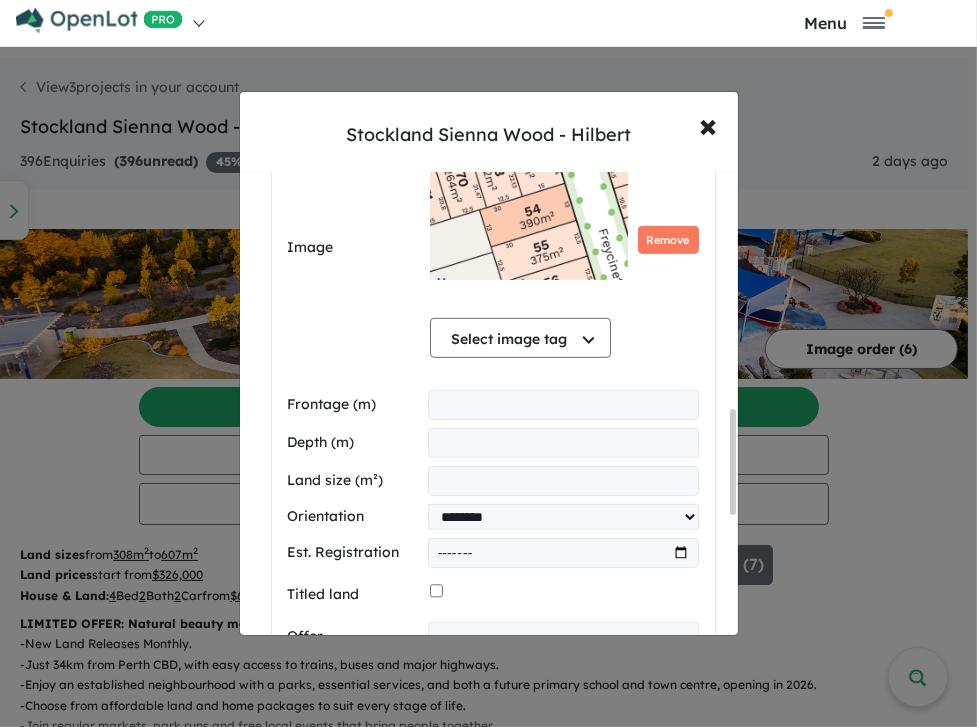 click at bounding box center [563, 481] 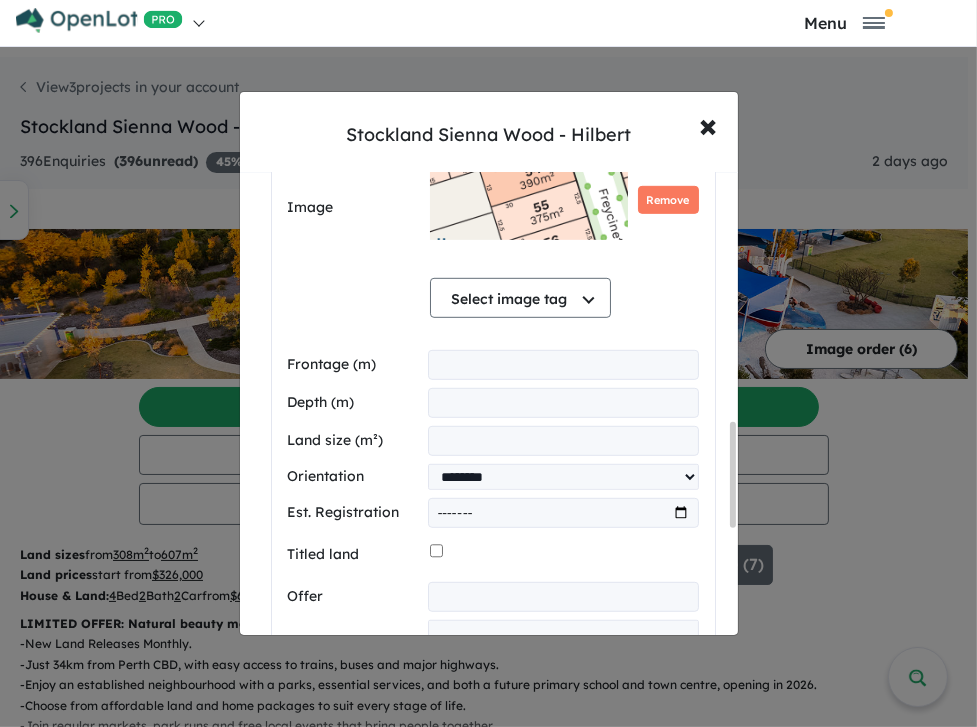 scroll, scrollTop: 1093, scrollLeft: 0, axis: vertical 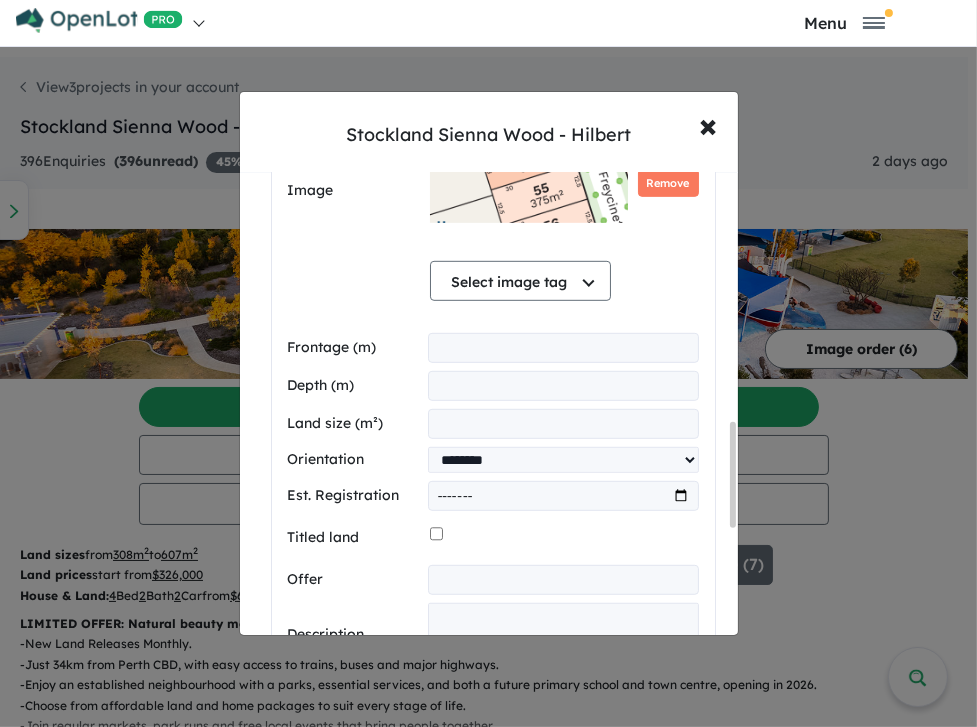 type on "***" 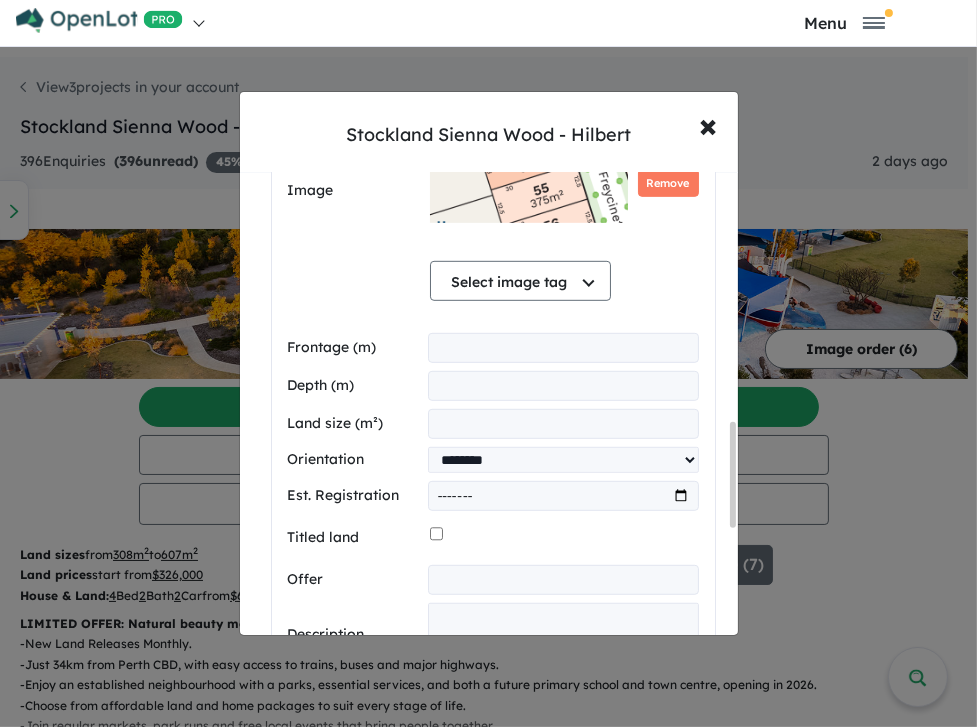 click at bounding box center [563, 496] 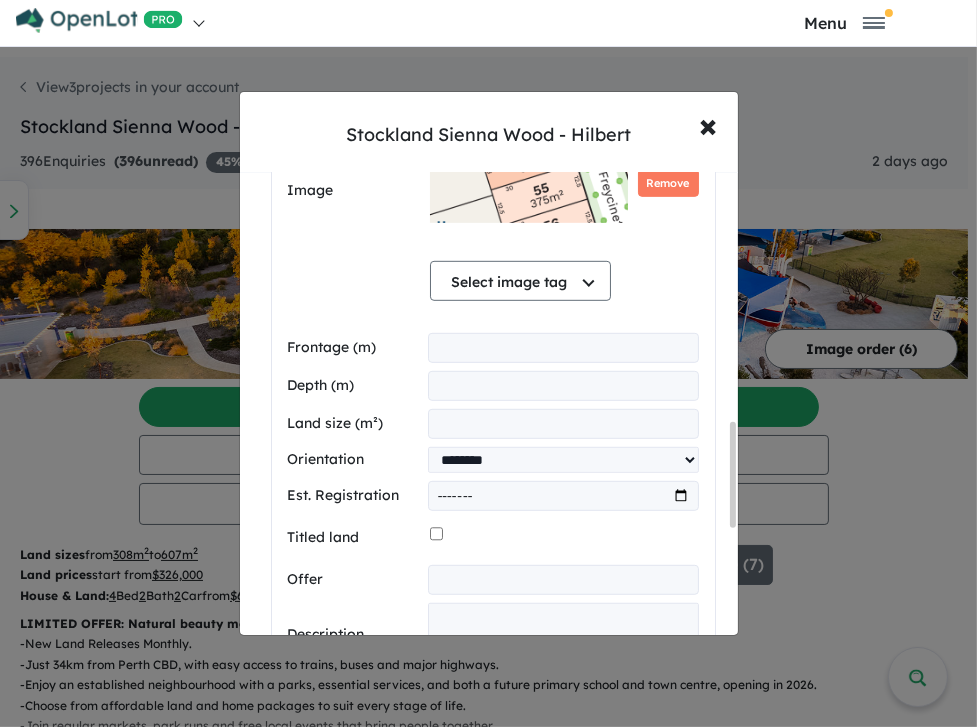 type on "*******" 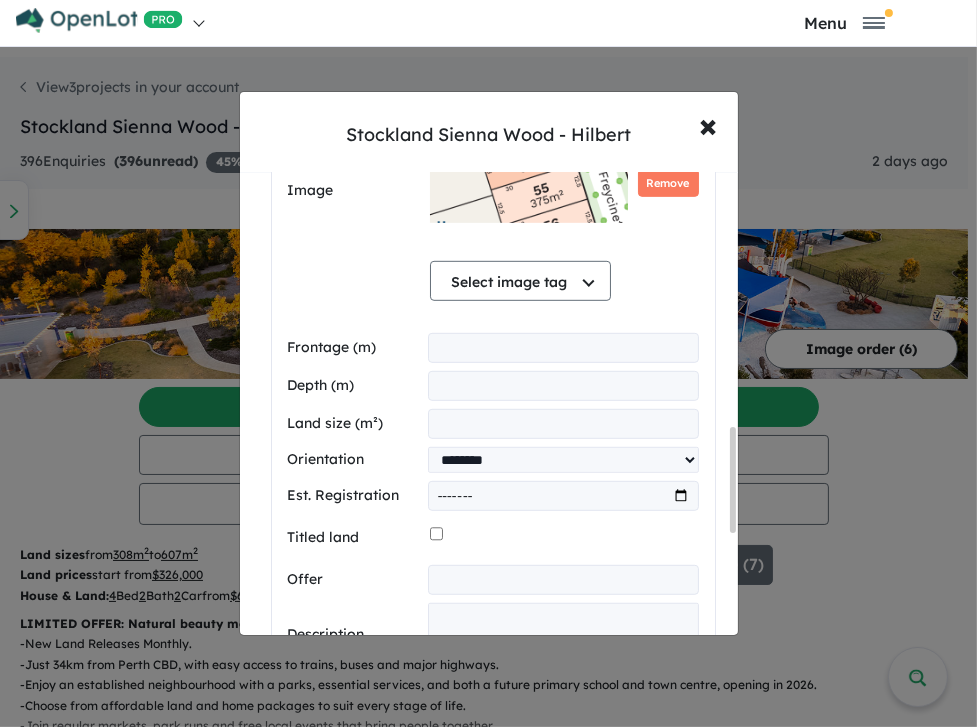 scroll, scrollTop: 1150, scrollLeft: 0, axis: vertical 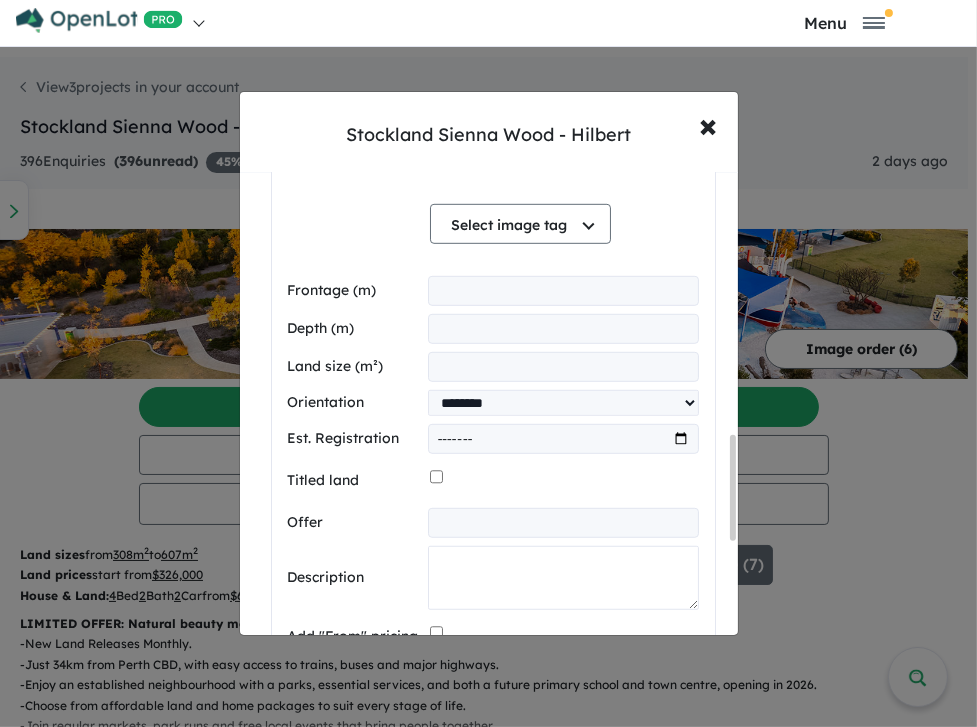 click at bounding box center [563, 578] 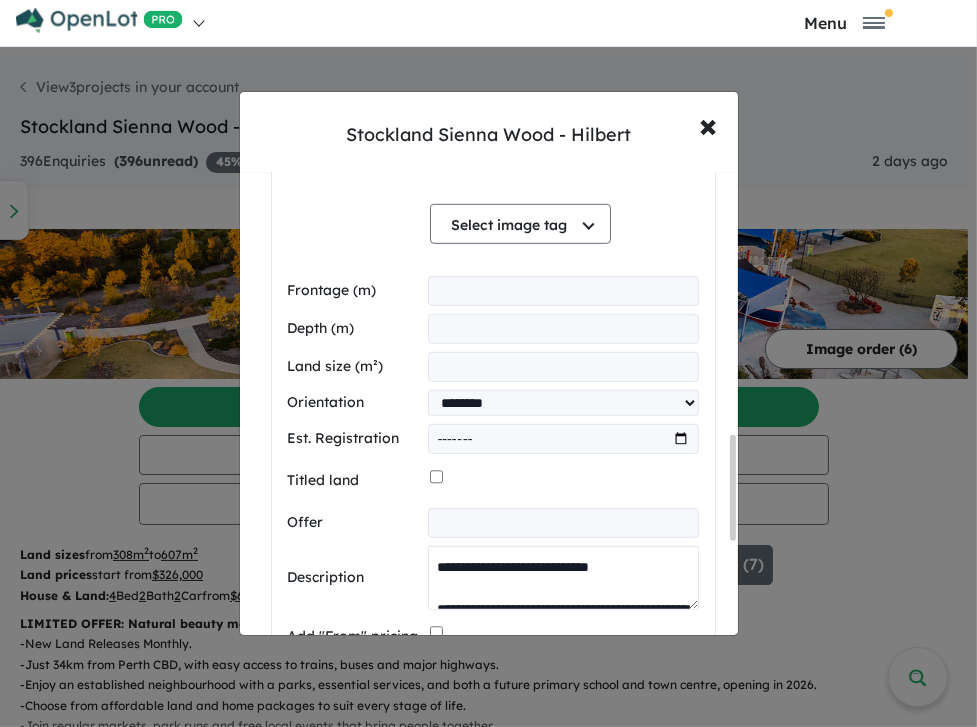 scroll, scrollTop: 261, scrollLeft: 0, axis: vertical 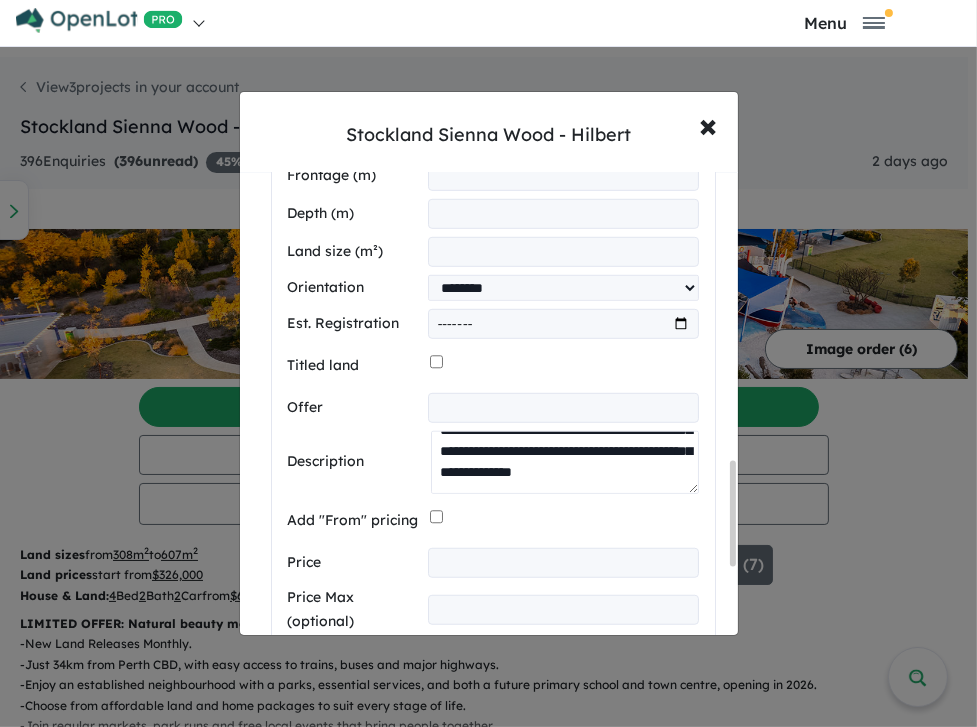click on "**********" at bounding box center [564, 462] 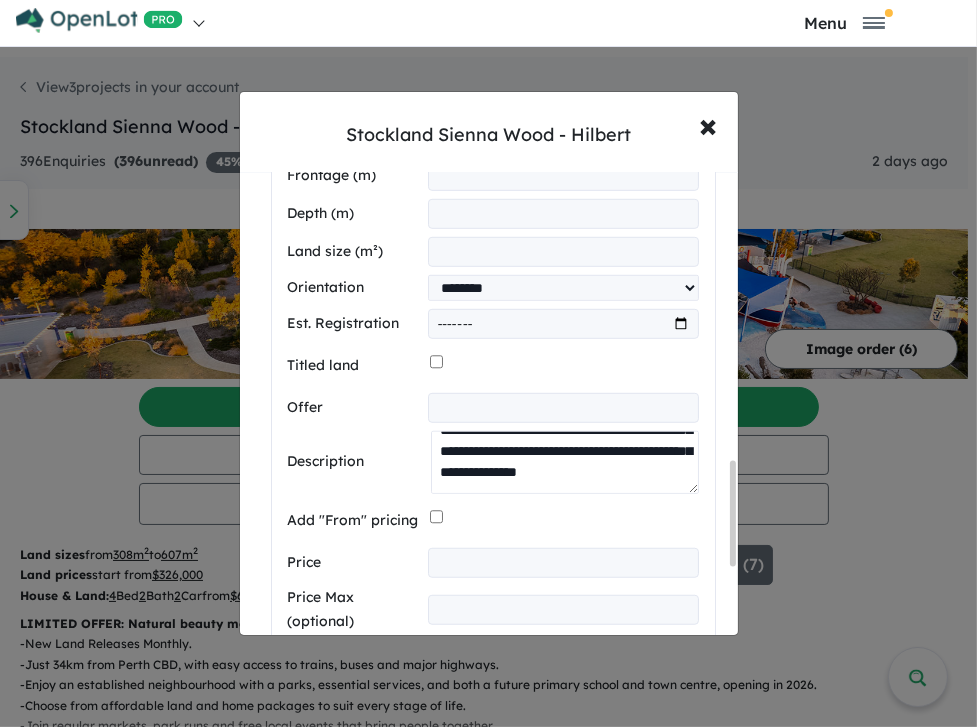 paste on "**********" 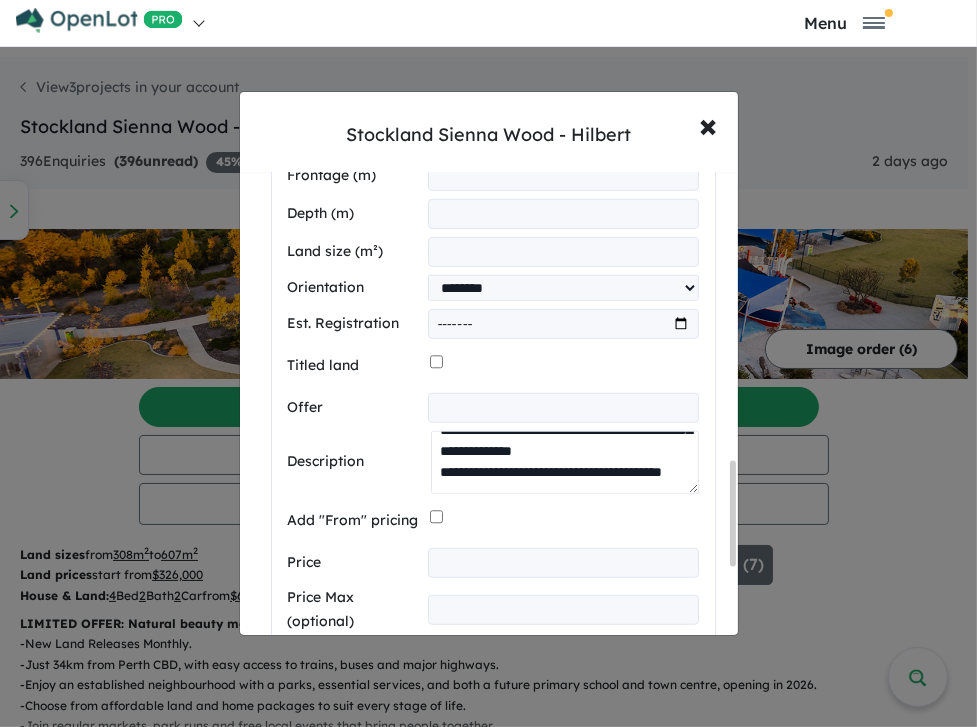 scroll, scrollTop: 303, scrollLeft: 0, axis: vertical 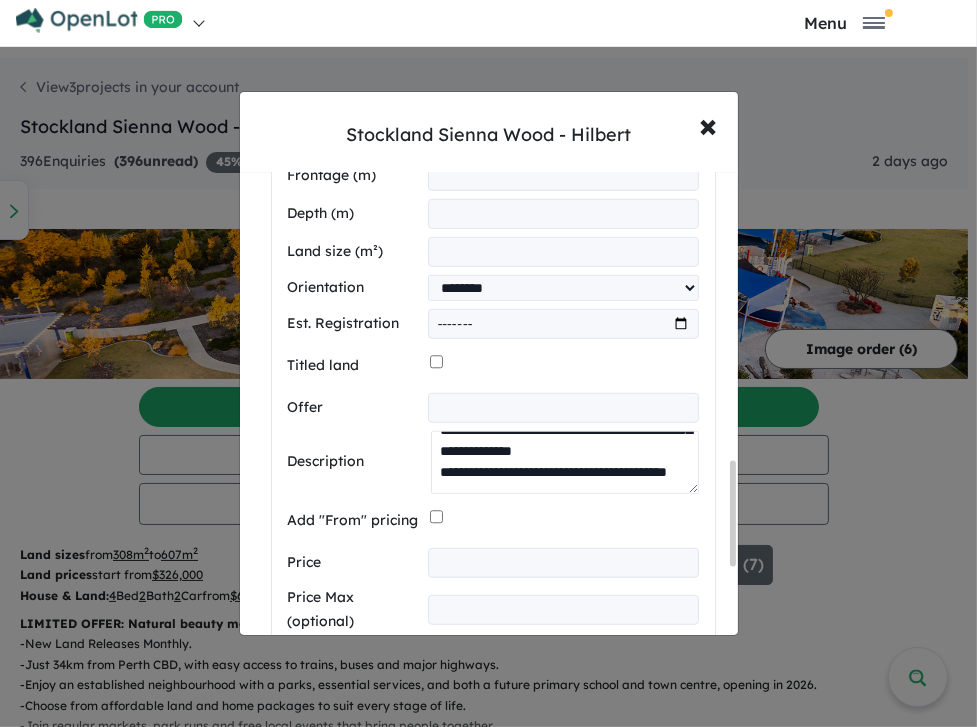 click on "**********" at bounding box center [564, 462] 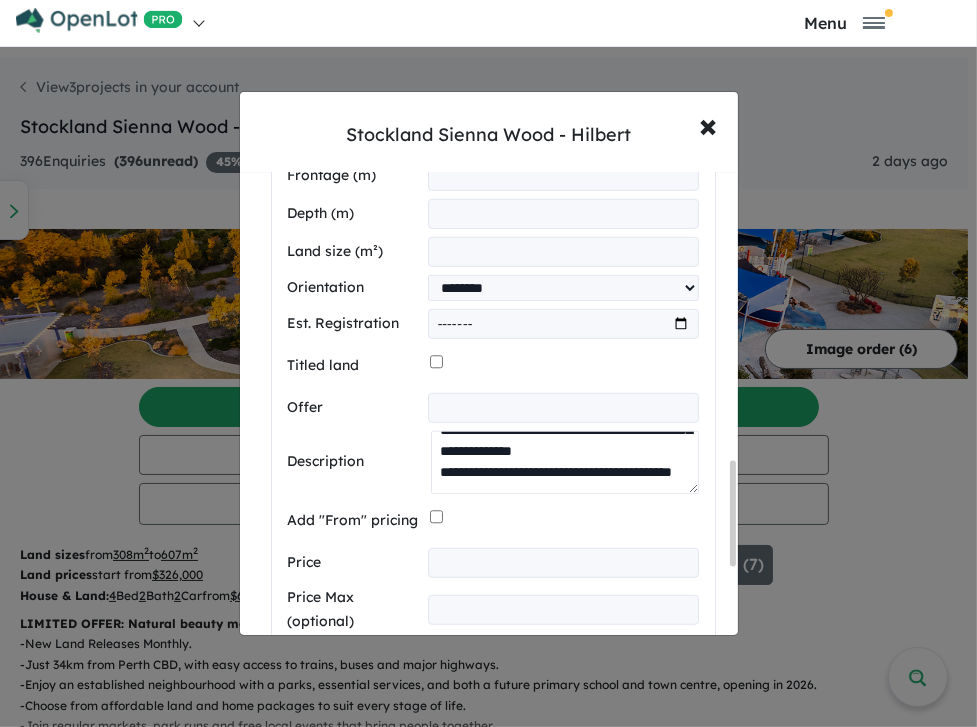 scroll, scrollTop: 324, scrollLeft: 0, axis: vertical 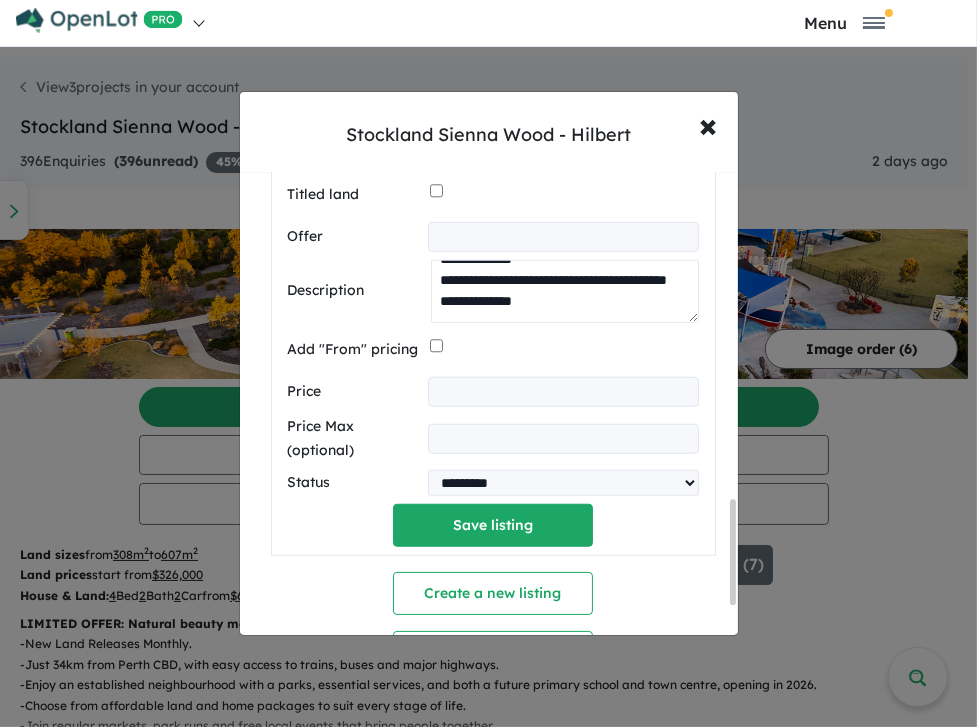 type on "**********" 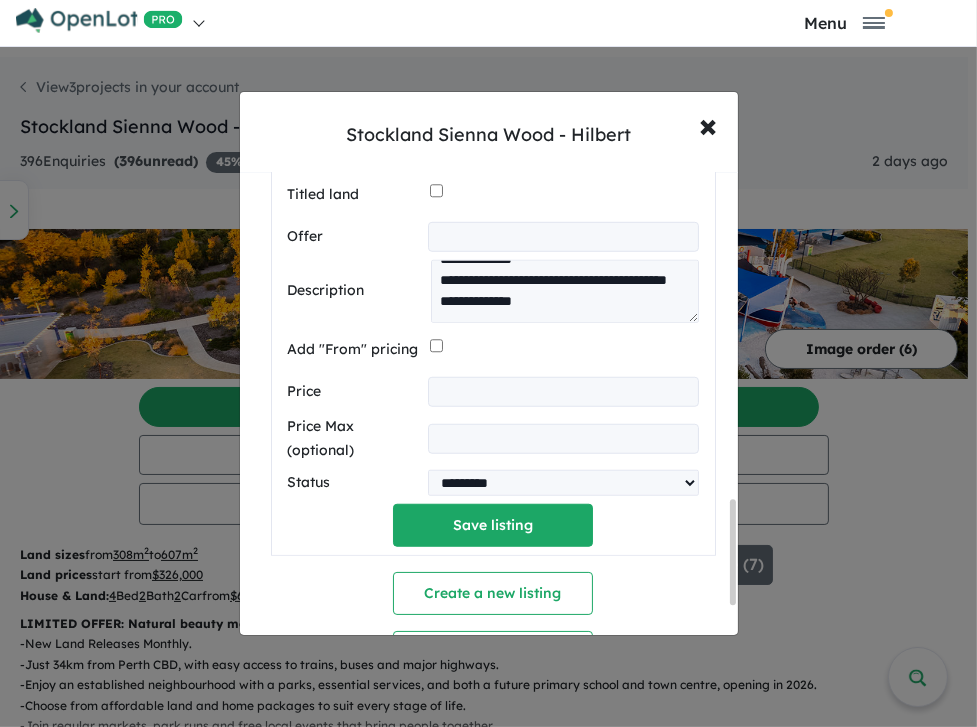 click at bounding box center (563, 392) 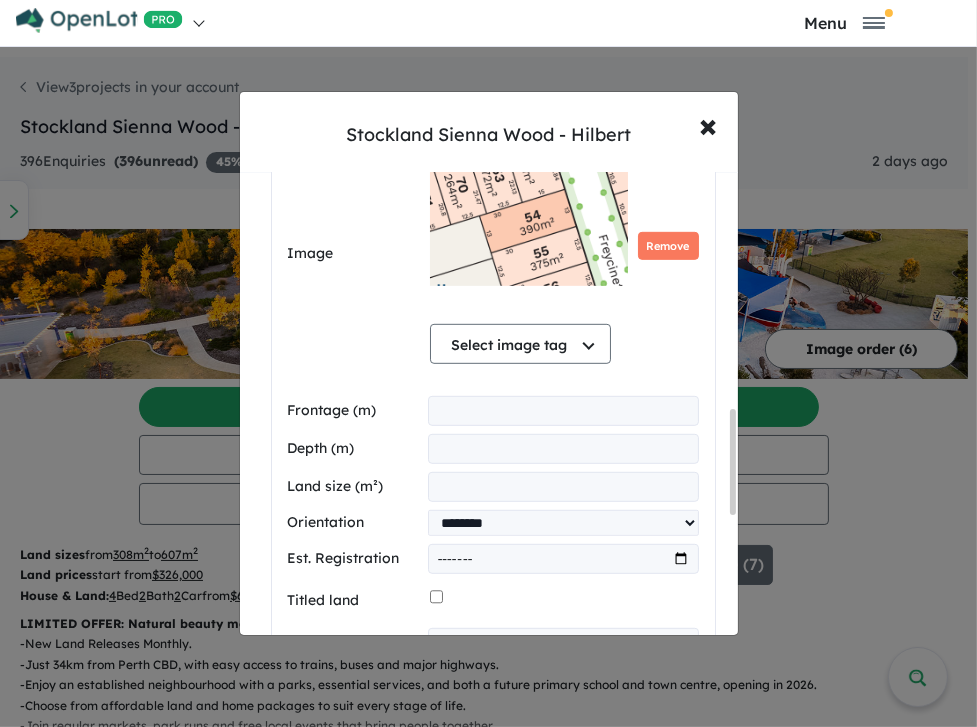 scroll, scrollTop: 1036, scrollLeft: 0, axis: vertical 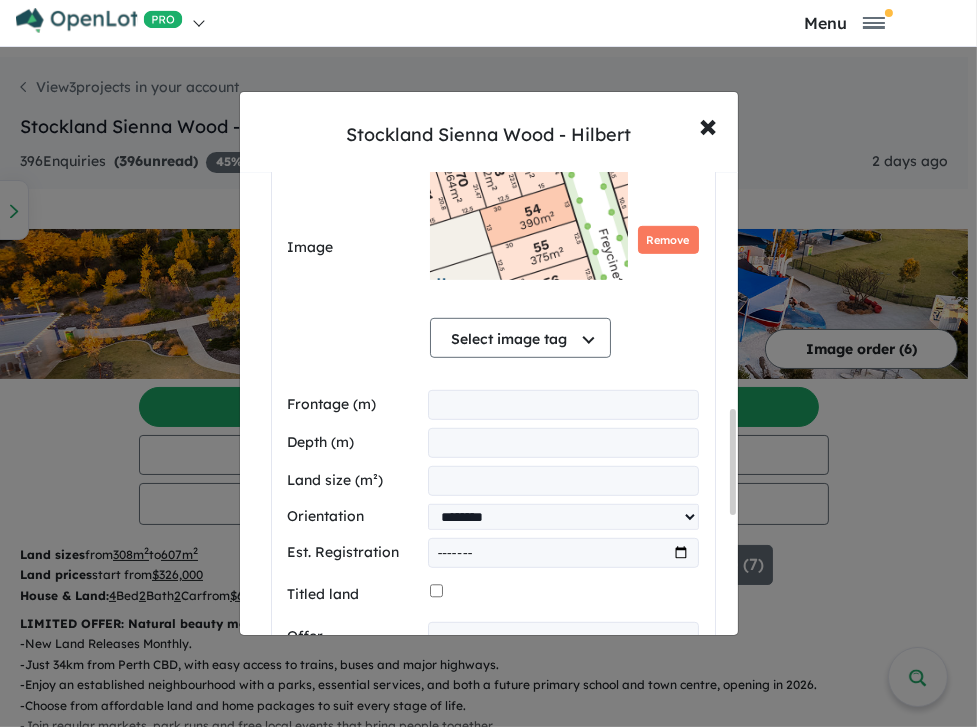 type on "******" 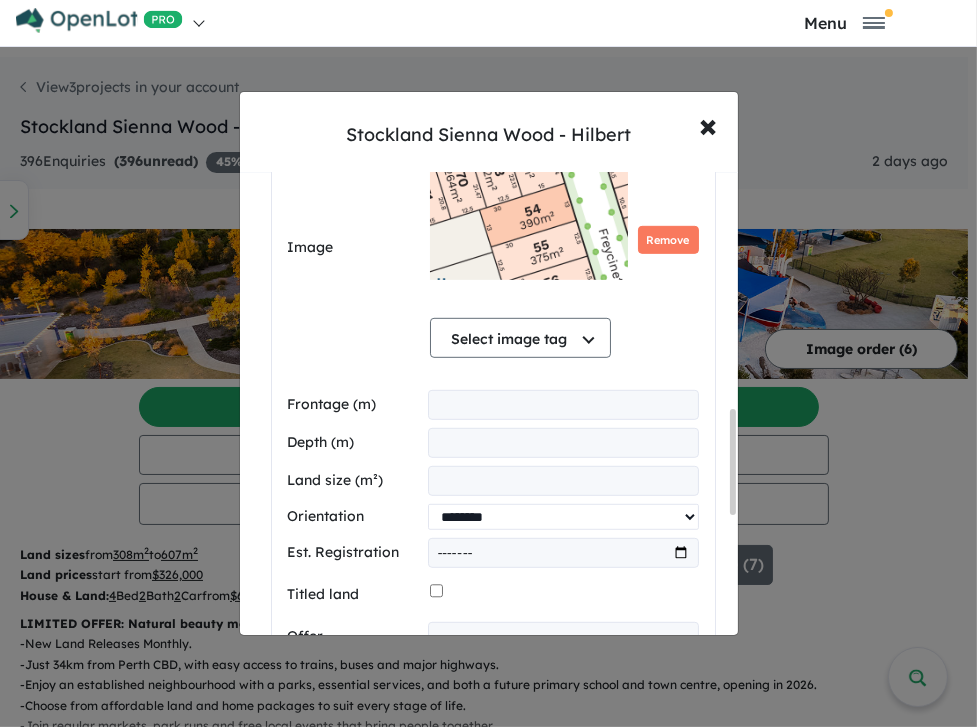 click on "**********" at bounding box center [563, 517] 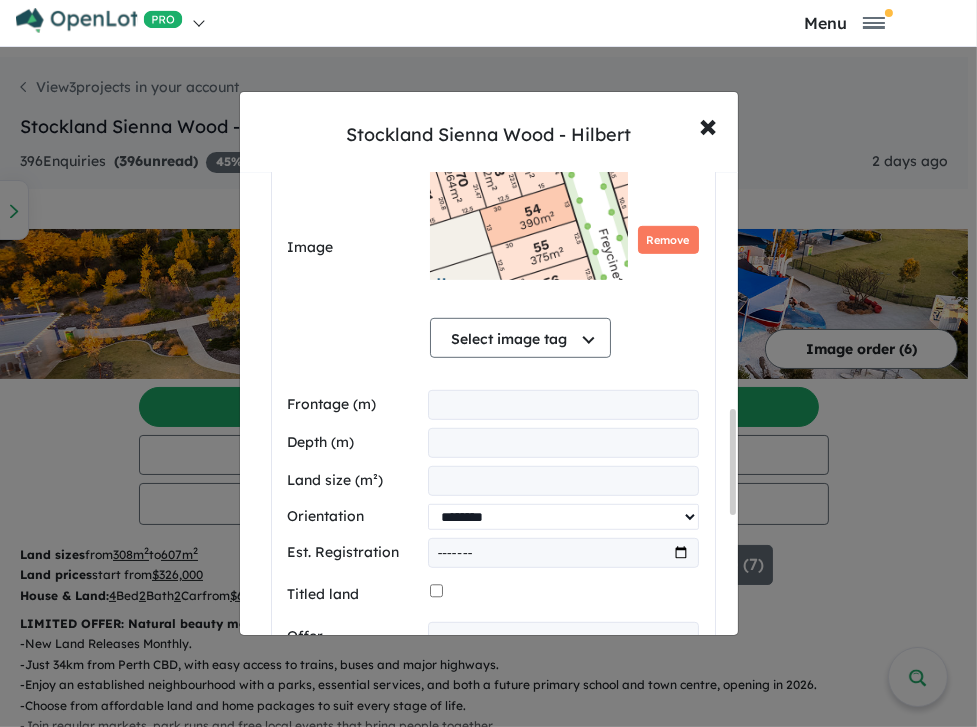 select on "**********" 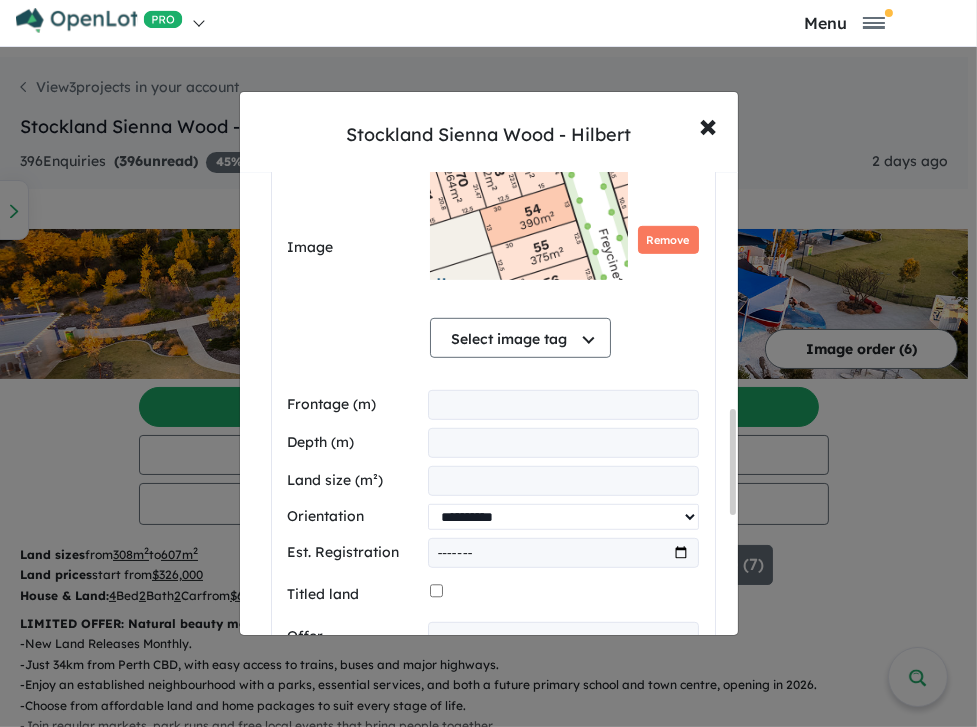 click on "**********" at bounding box center [563, 517] 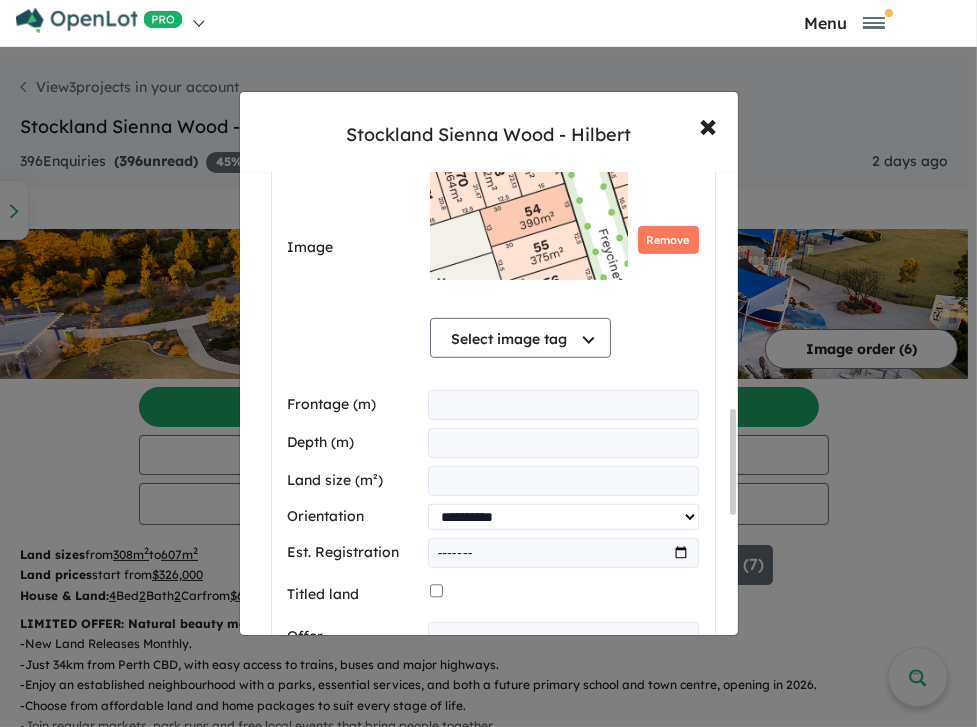 click on "**********" at bounding box center (563, 517) 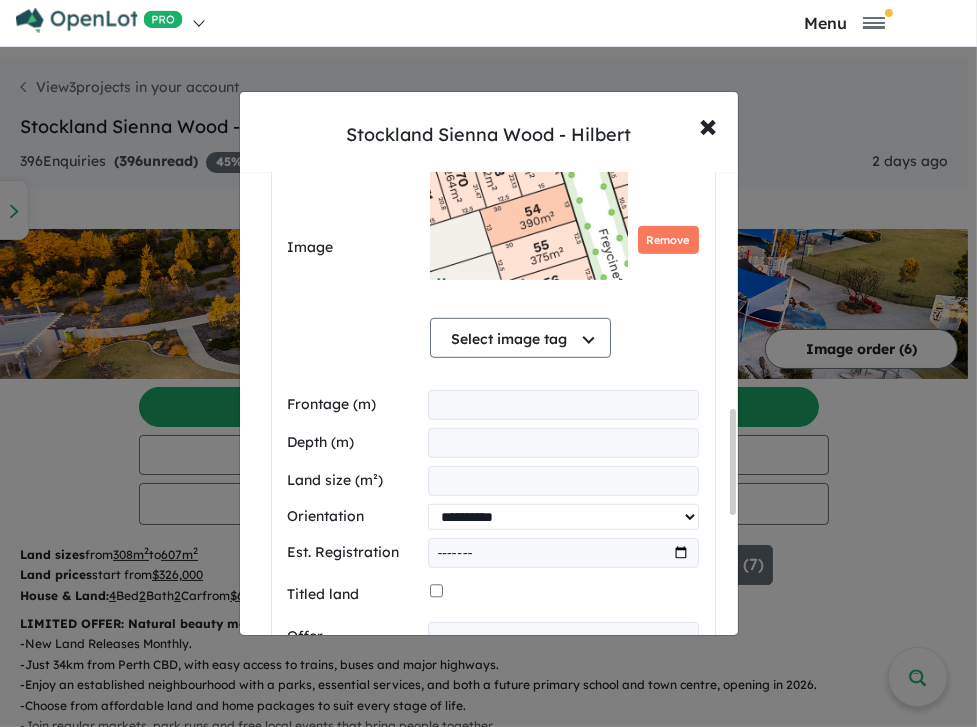 click on "**********" at bounding box center (563, 517) 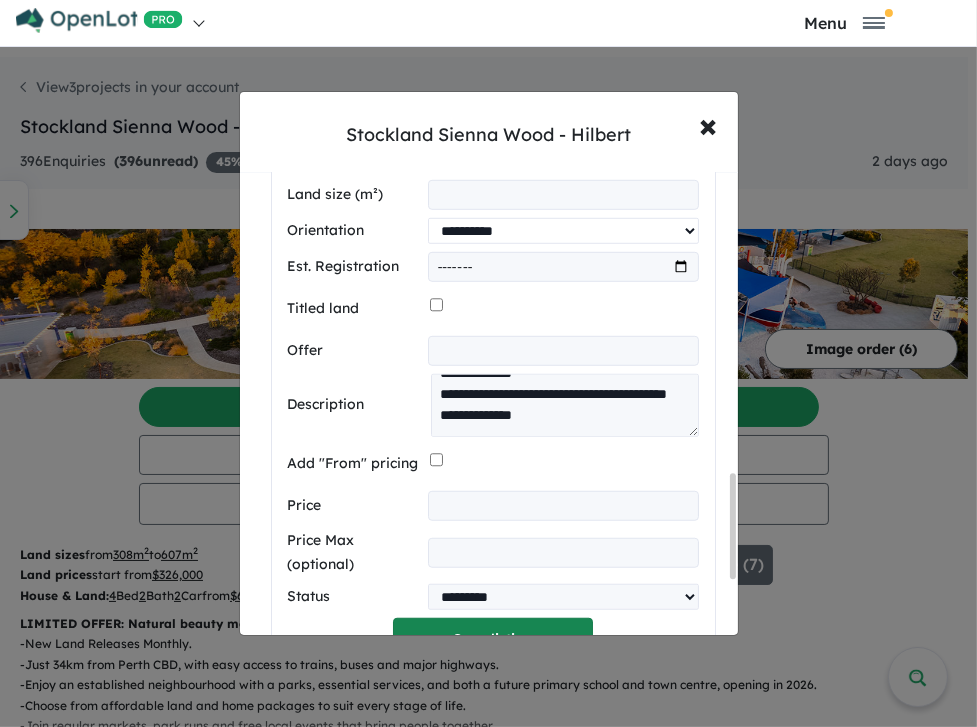 scroll, scrollTop: 1564, scrollLeft: 0, axis: vertical 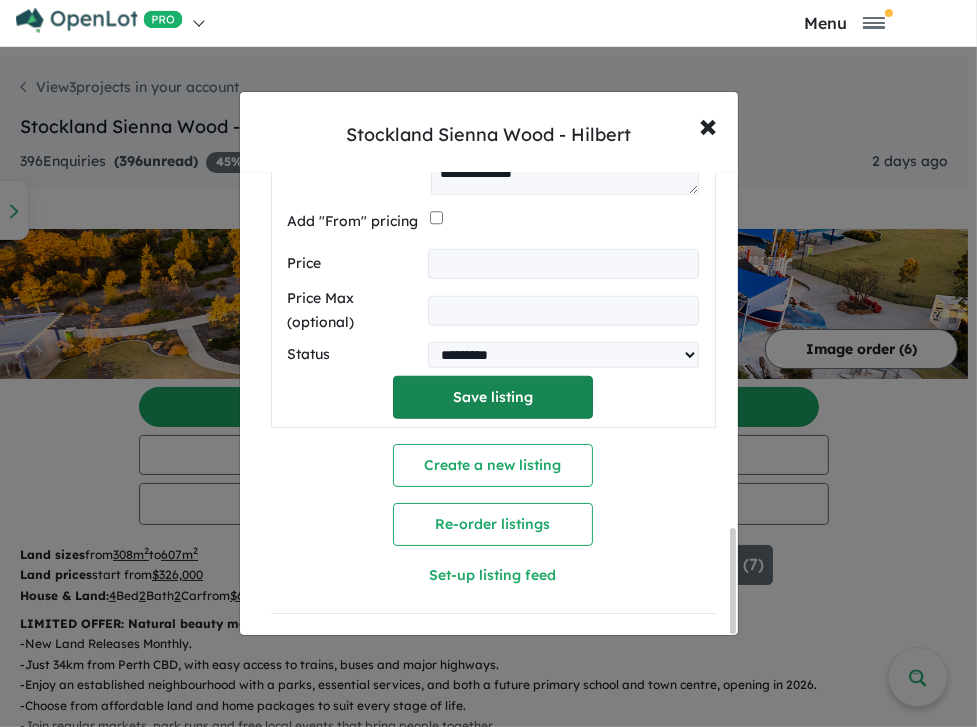 click on "Save listing" at bounding box center [493, 397] 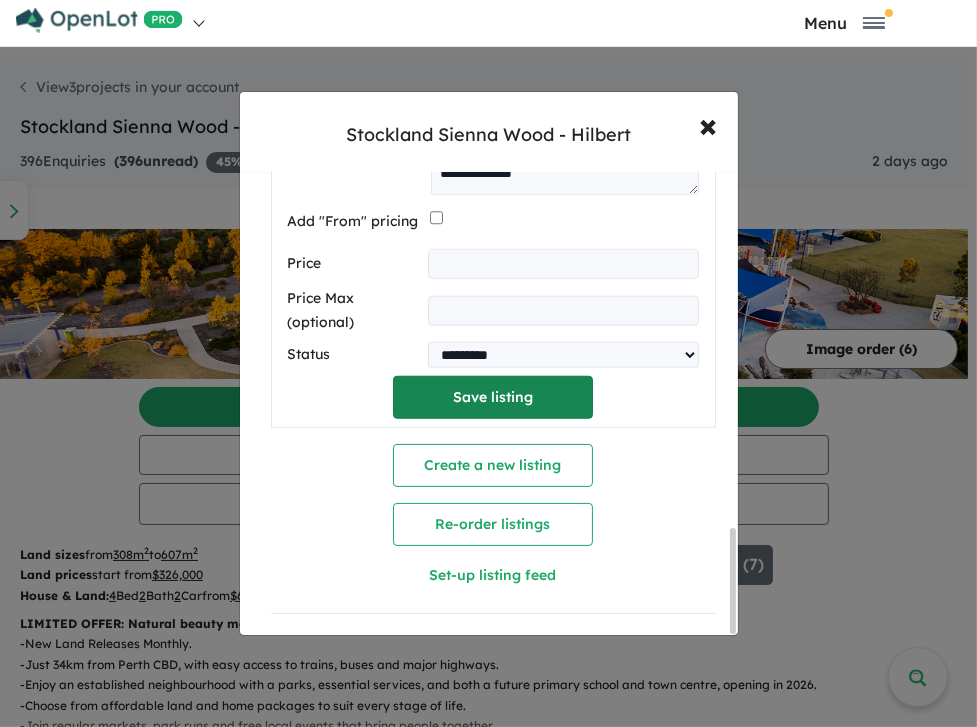 select on "**********" 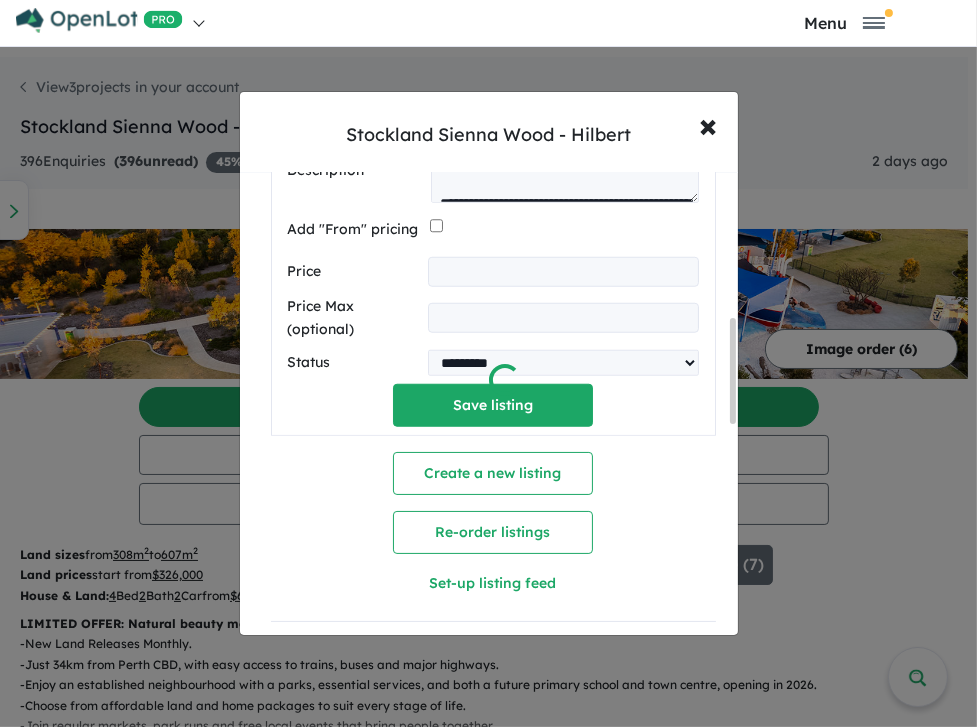 scroll, scrollTop: 636, scrollLeft: 0, axis: vertical 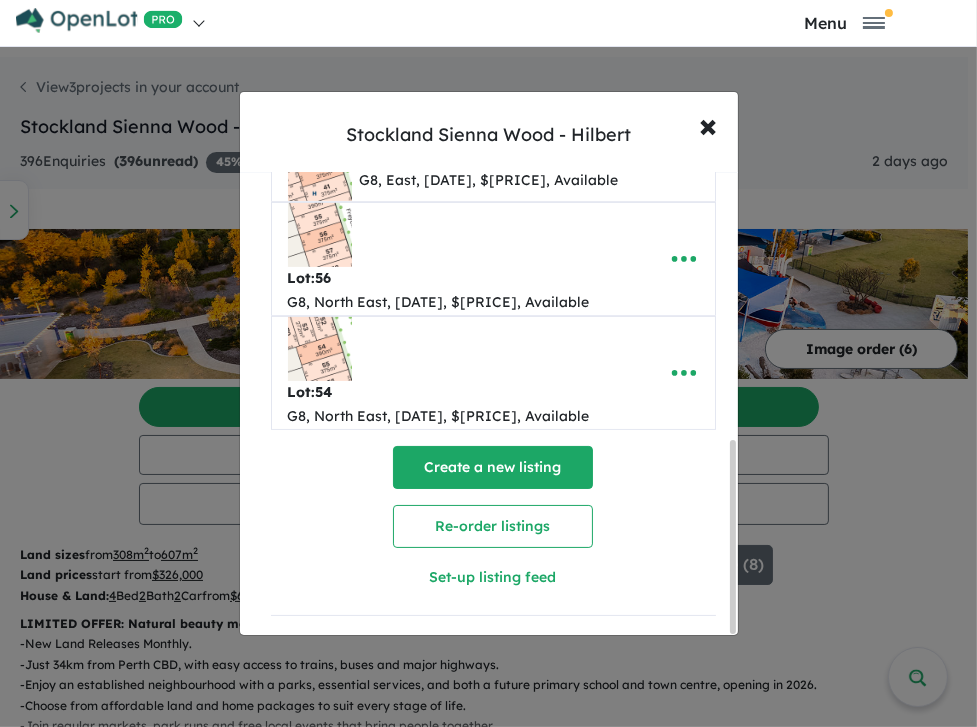 click on "Create a new listing" at bounding box center (493, 467) 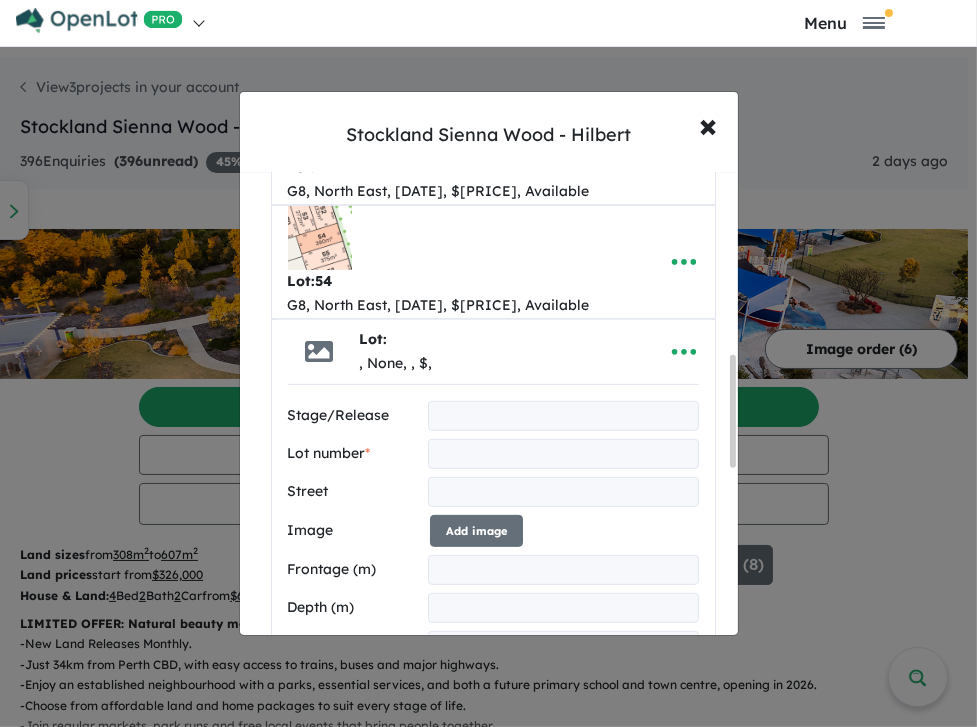 click at bounding box center (563, 416) 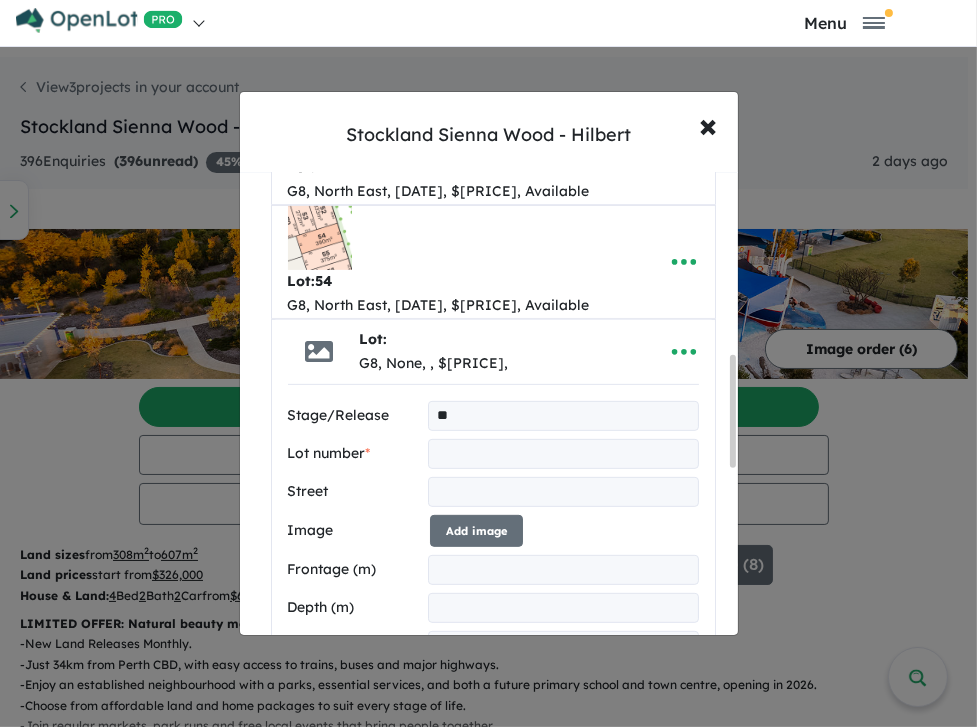type on "**" 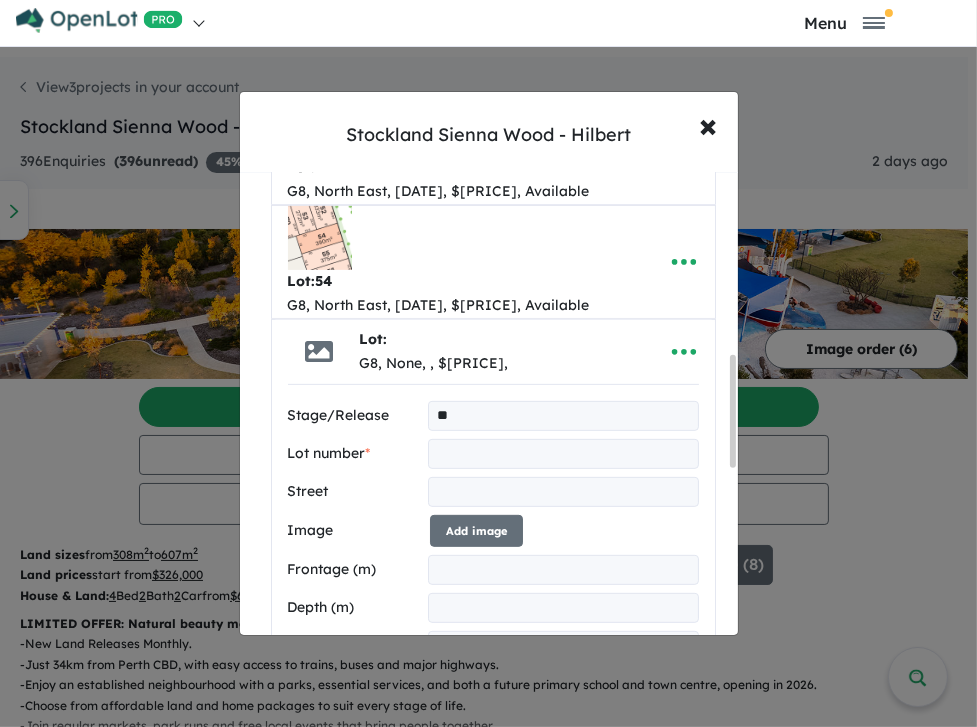click at bounding box center (563, 454) 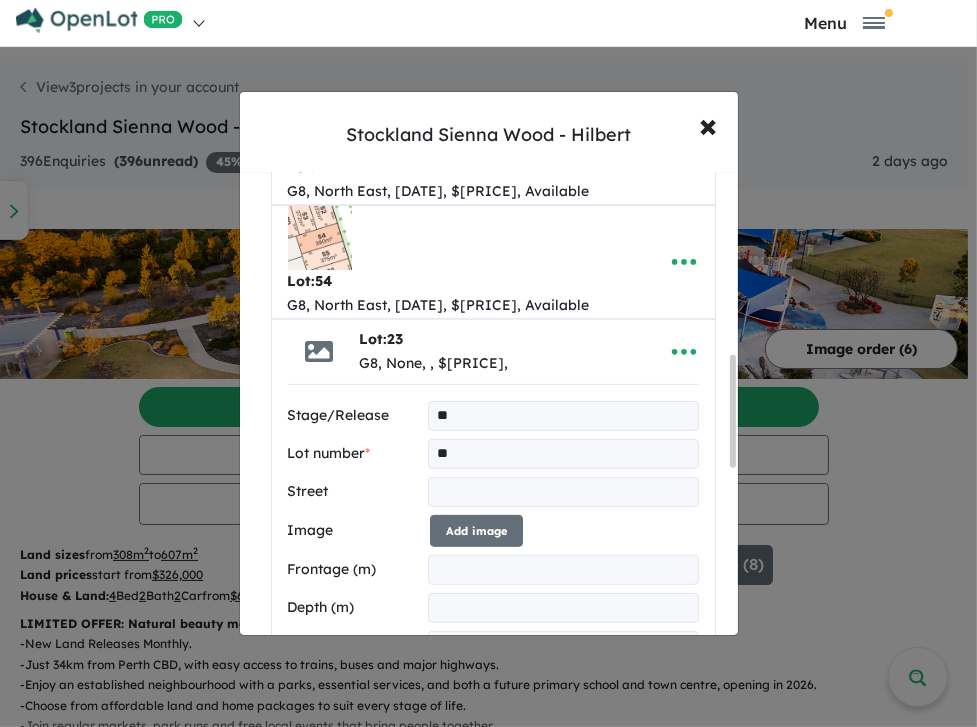 type on "**" 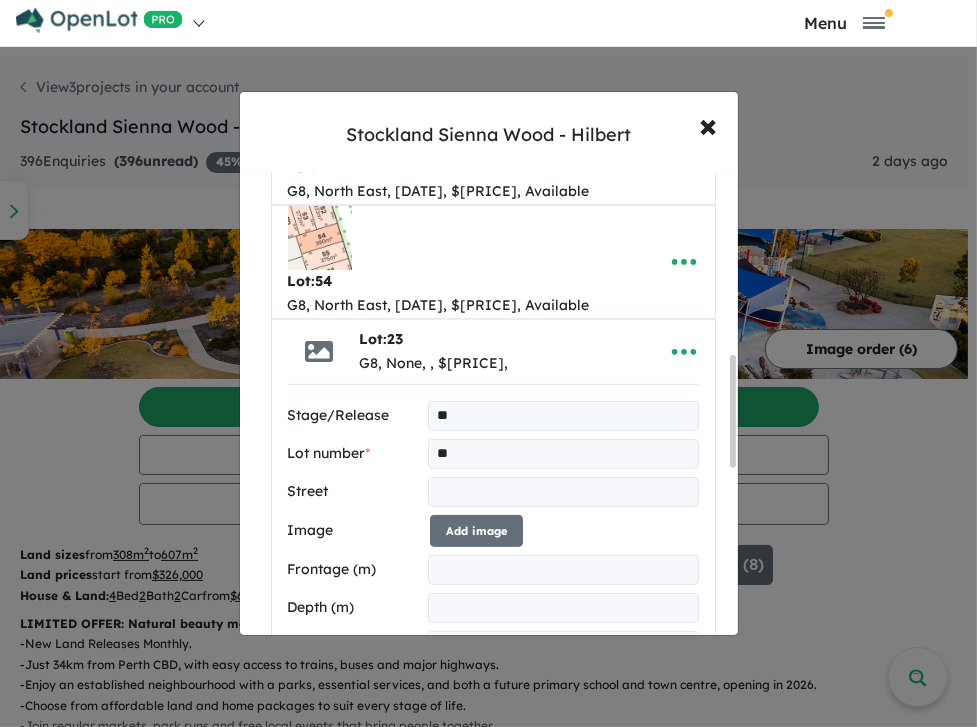 click at bounding box center (563, 492) 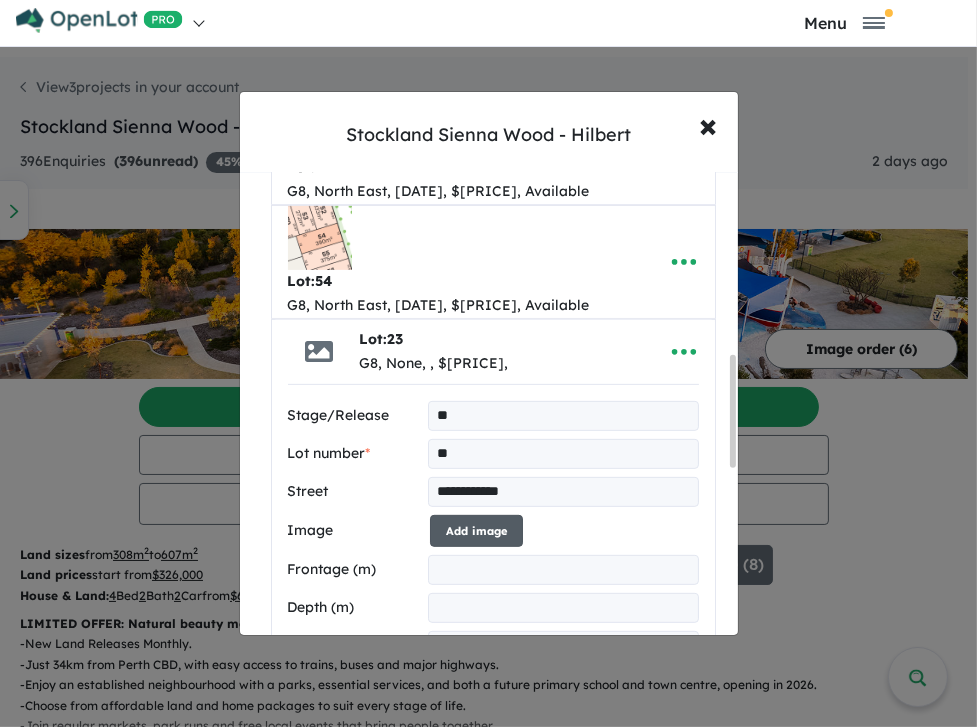 type on "**********" 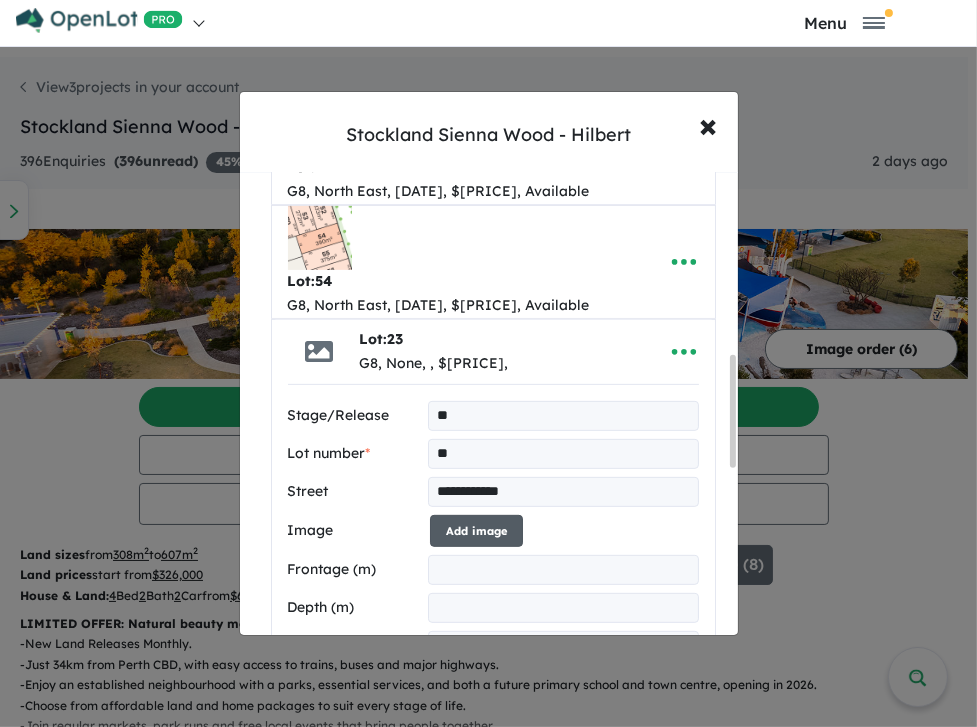 click on "Add image" at bounding box center [476, 531] 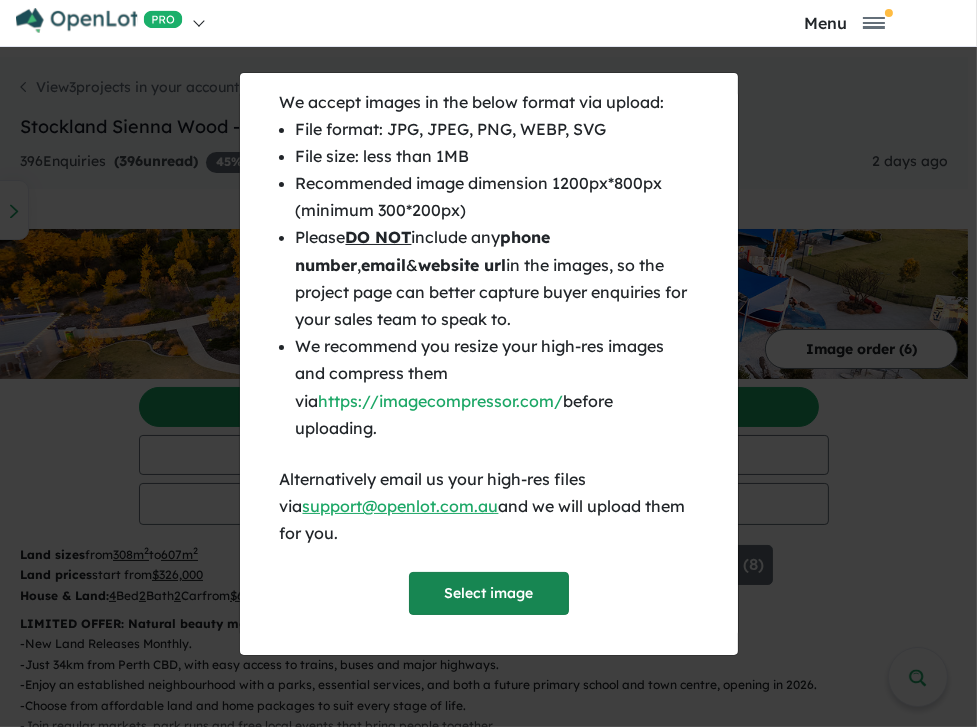 click on "Select image" at bounding box center [489, 593] 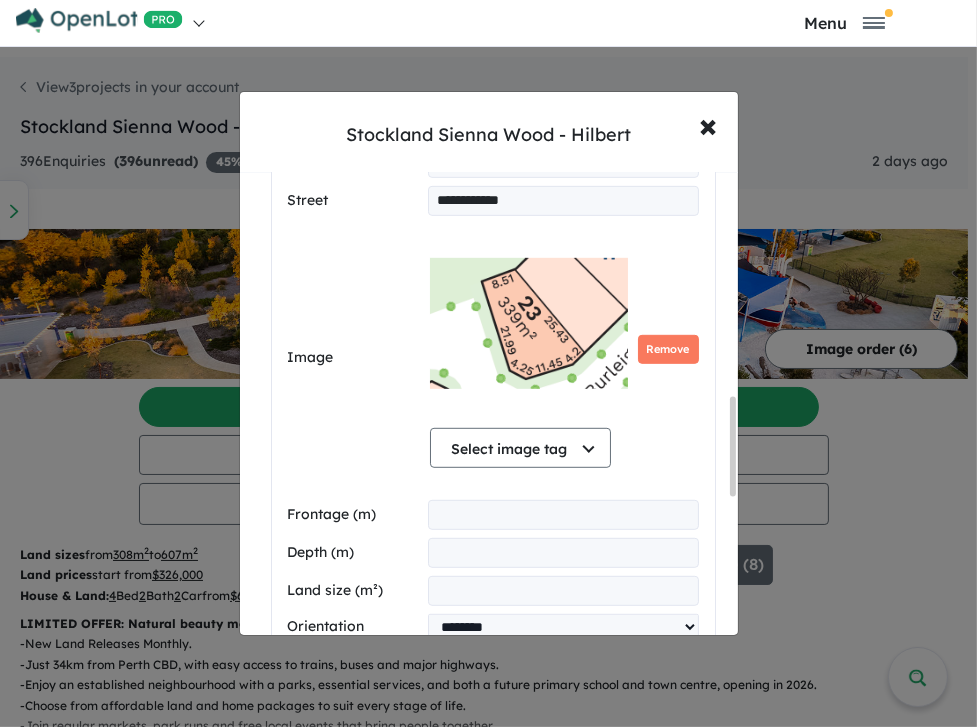 scroll, scrollTop: 1034, scrollLeft: 0, axis: vertical 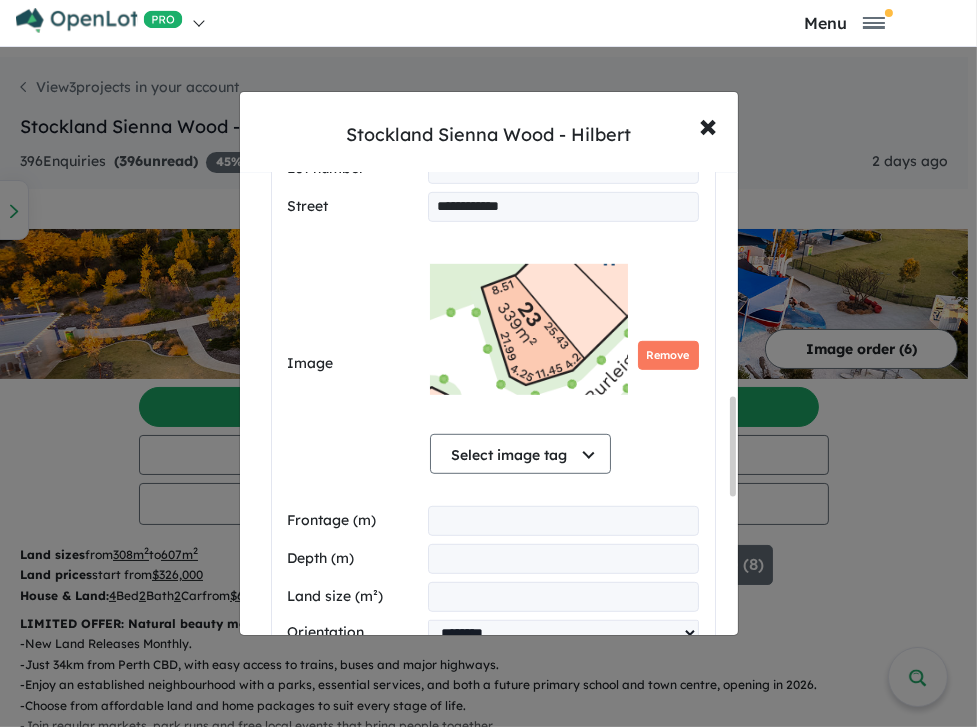 click at bounding box center [563, 521] 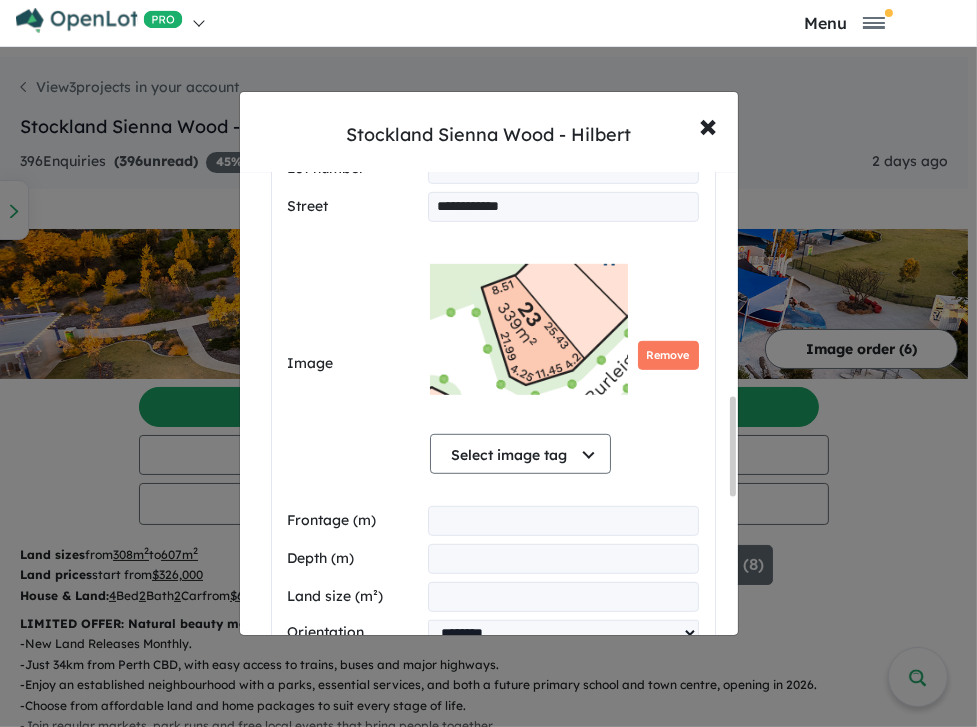type on "***" 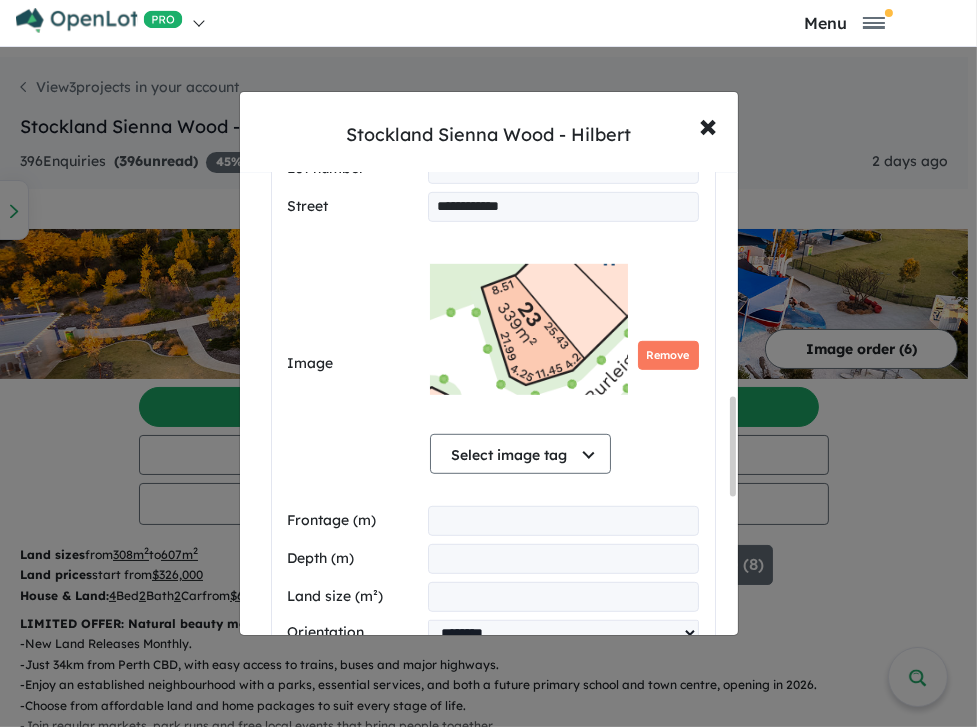 click at bounding box center (563, 559) 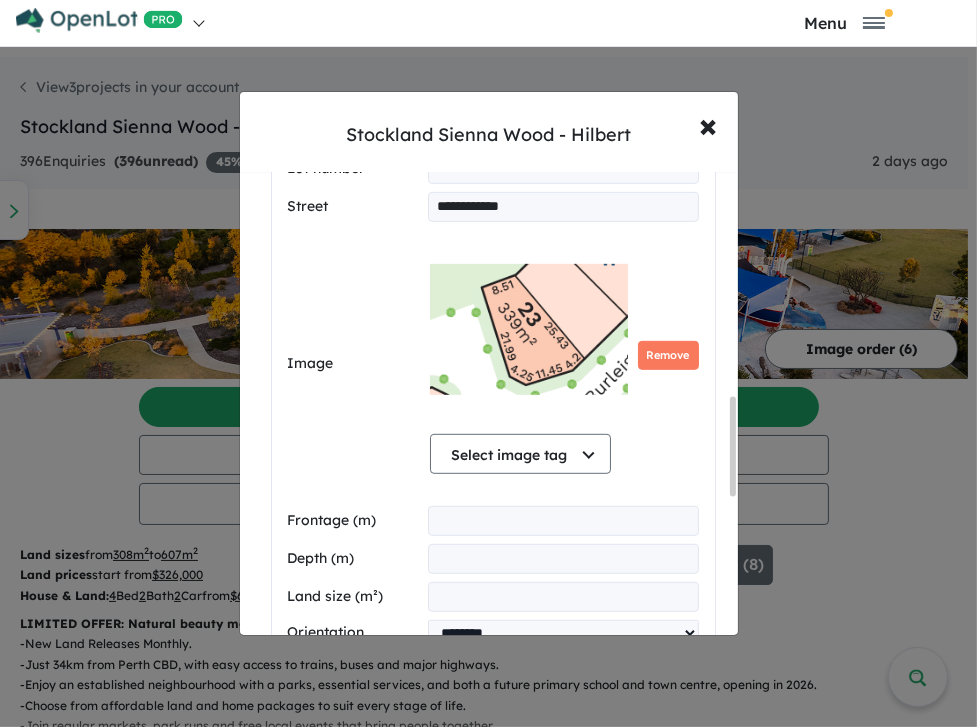 type on "*****" 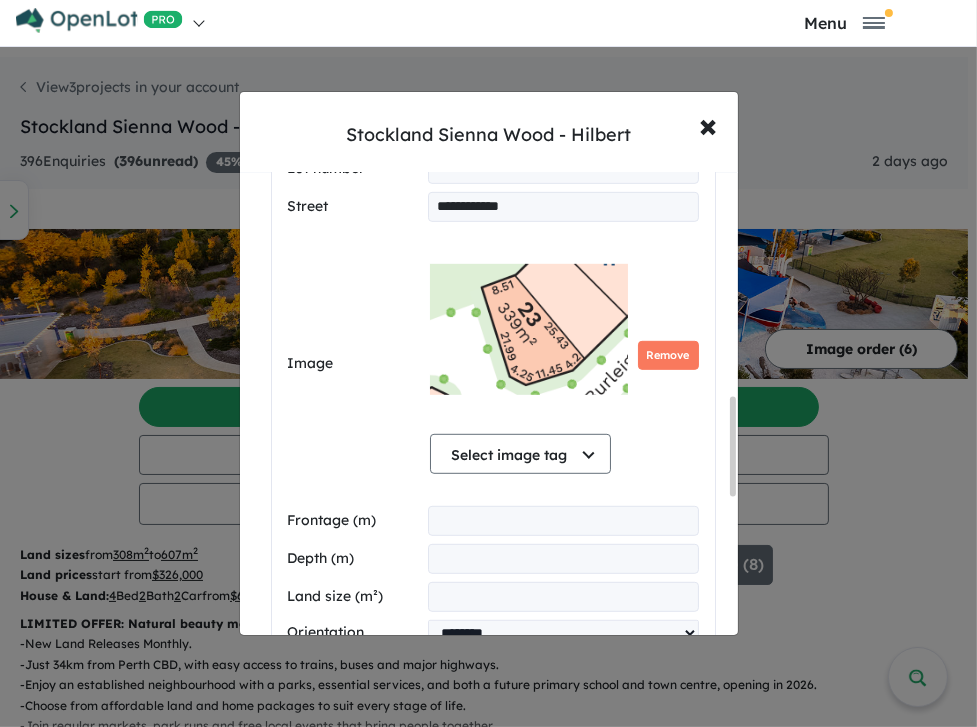 click at bounding box center (563, 597) 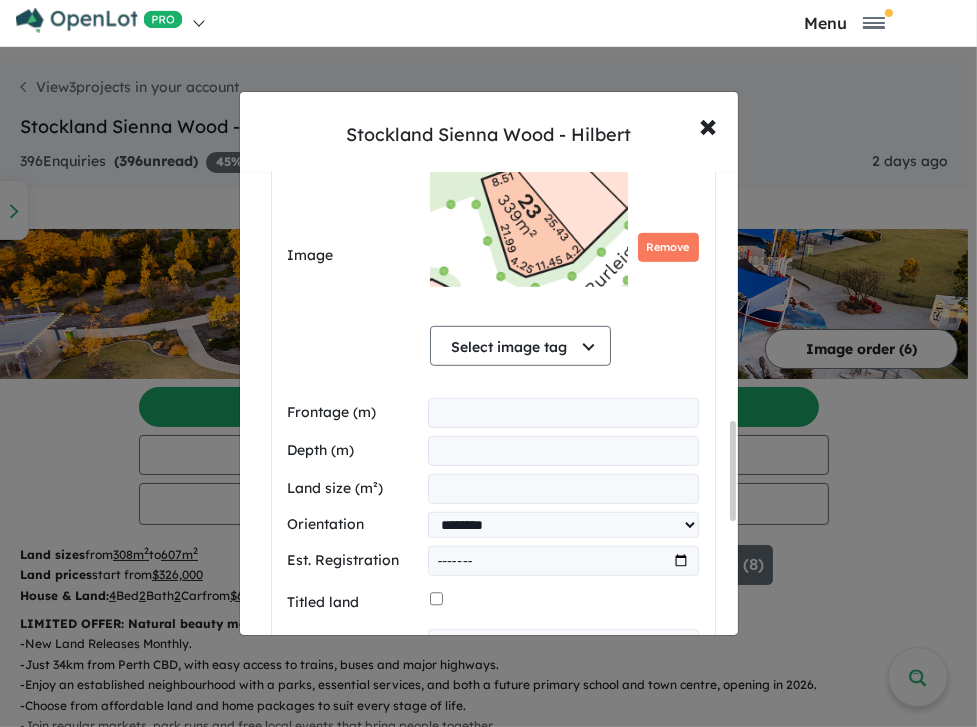 scroll, scrollTop: 1149, scrollLeft: 0, axis: vertical 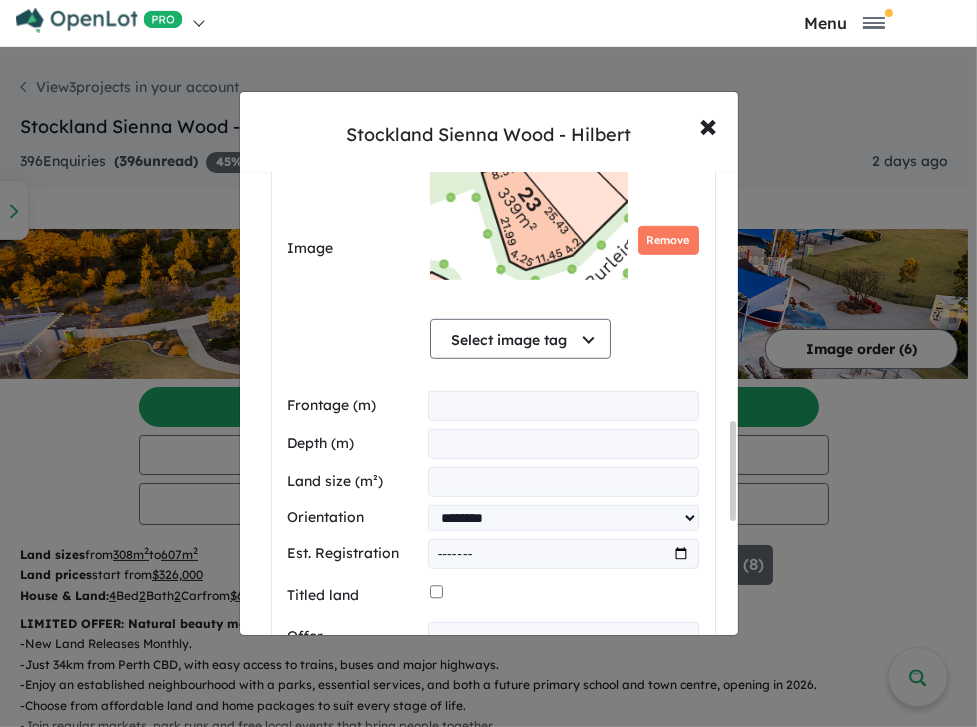type on "***" 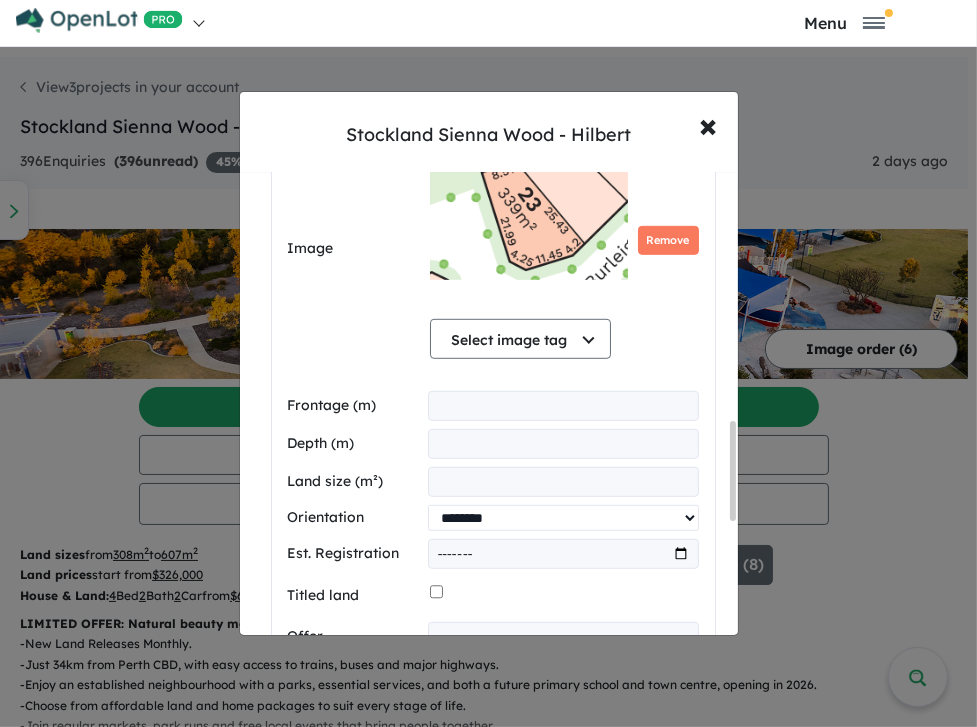 click on "**********" at bounding box center (563, 518) 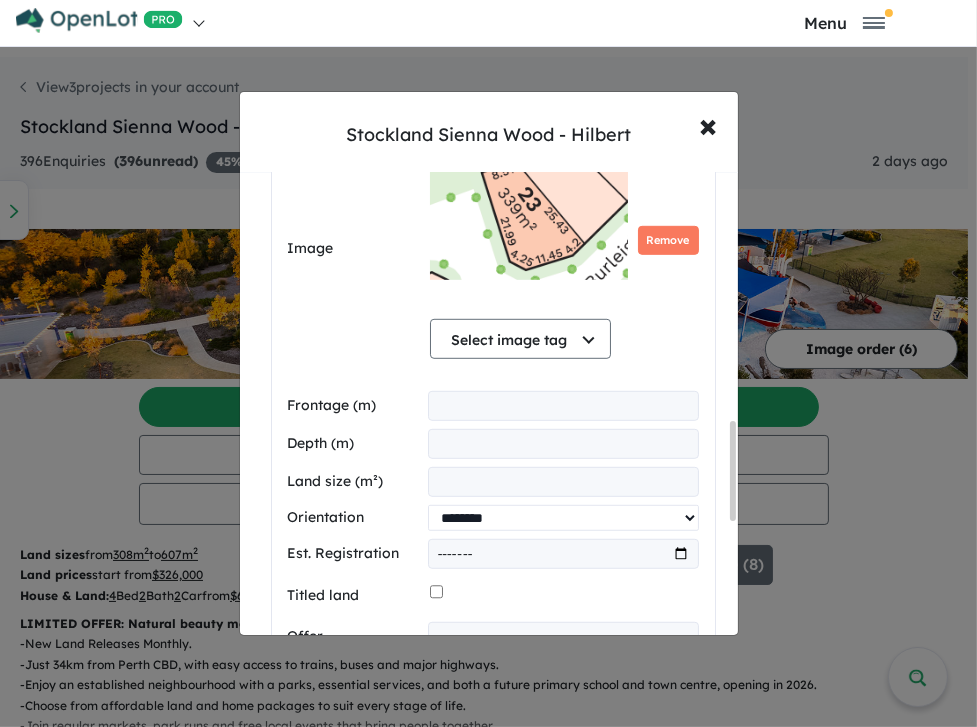 select on "**********" 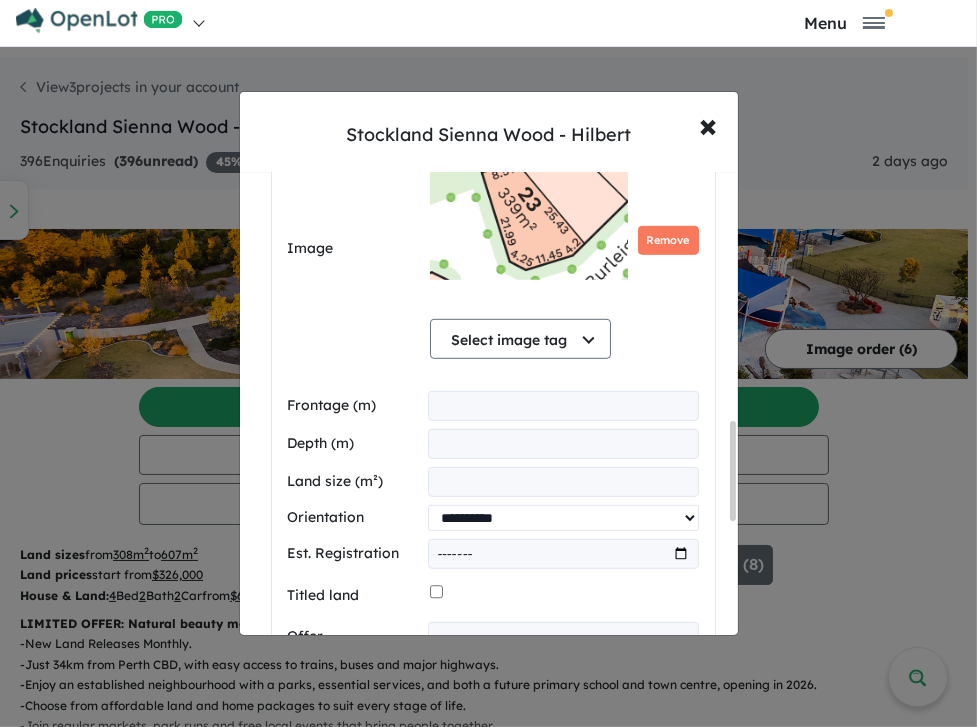 click on "**********" at bounding box center [563, 518] 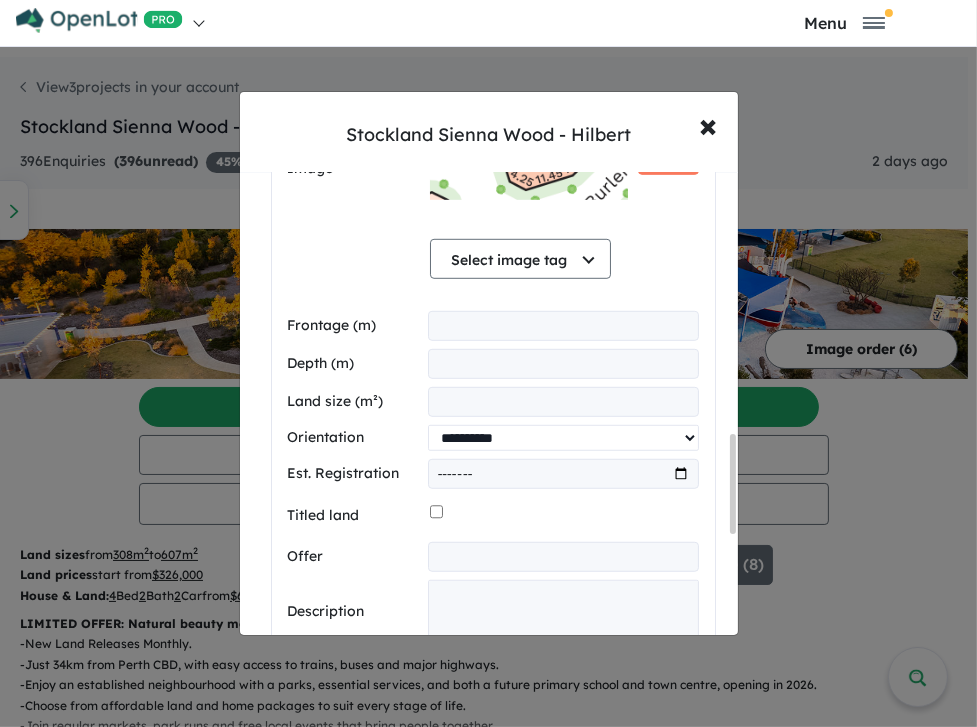 scroll, scrollTop: 1263, scrollLeft: 0, axis: vertical 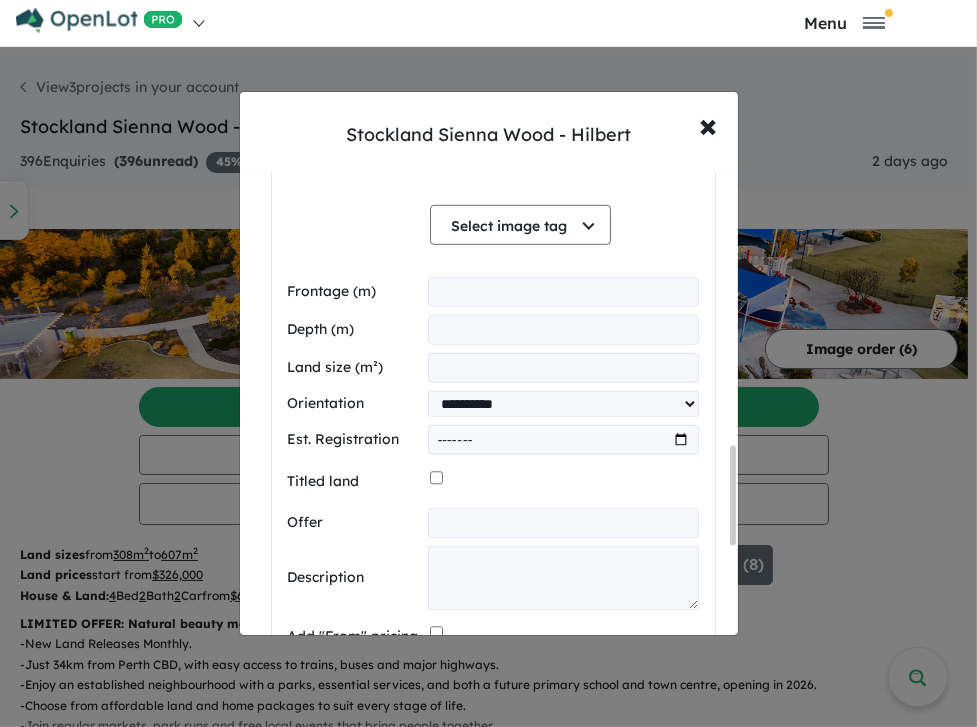 click at bounding box center (563, 440) 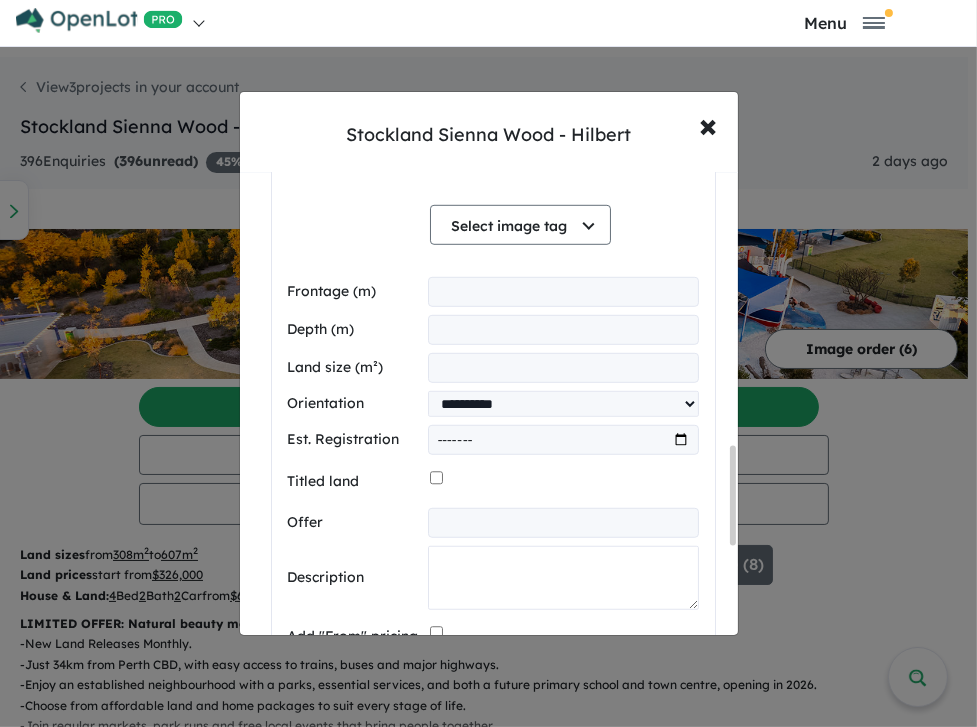 click at bounding box center [563, 578] 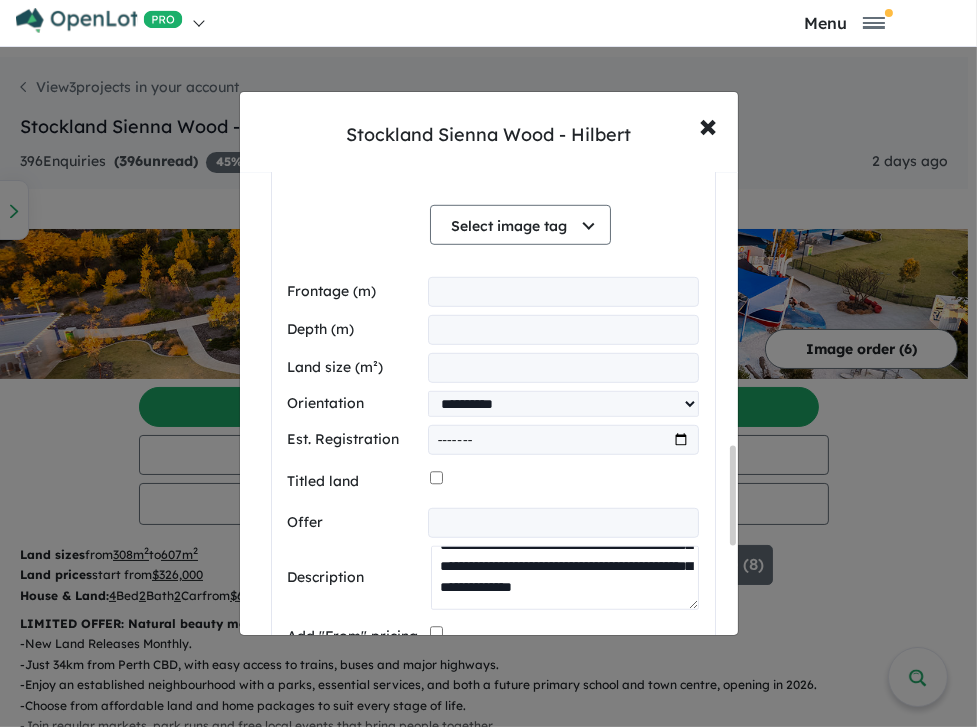 scroll, scrollTop: 272, scrollLeft: 0, axis: vertical 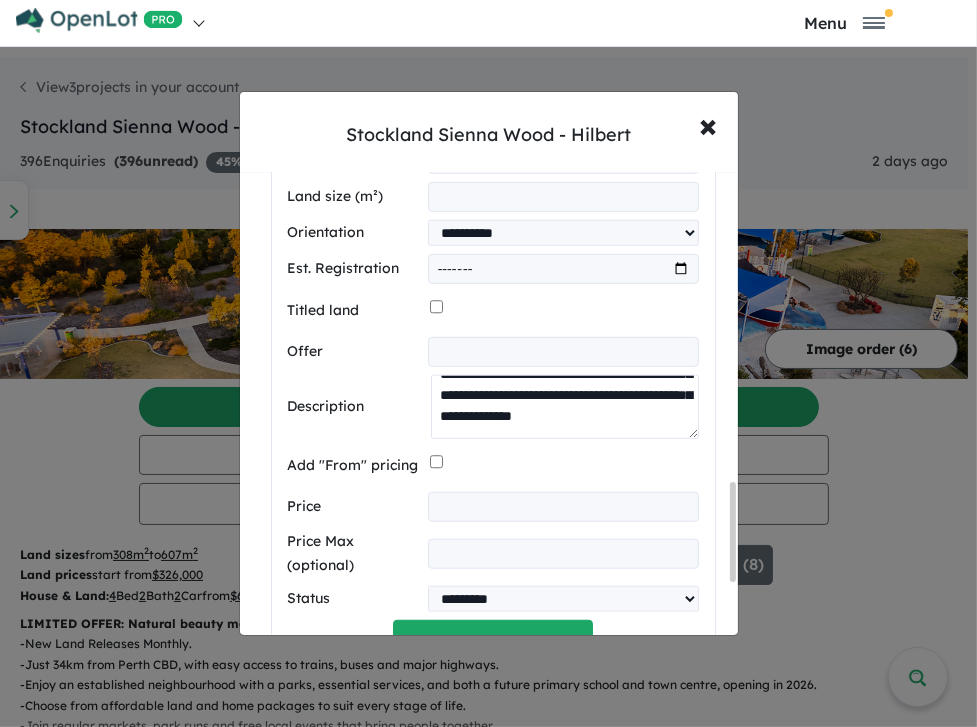 click on "**********" at bounding box center (564, 406) 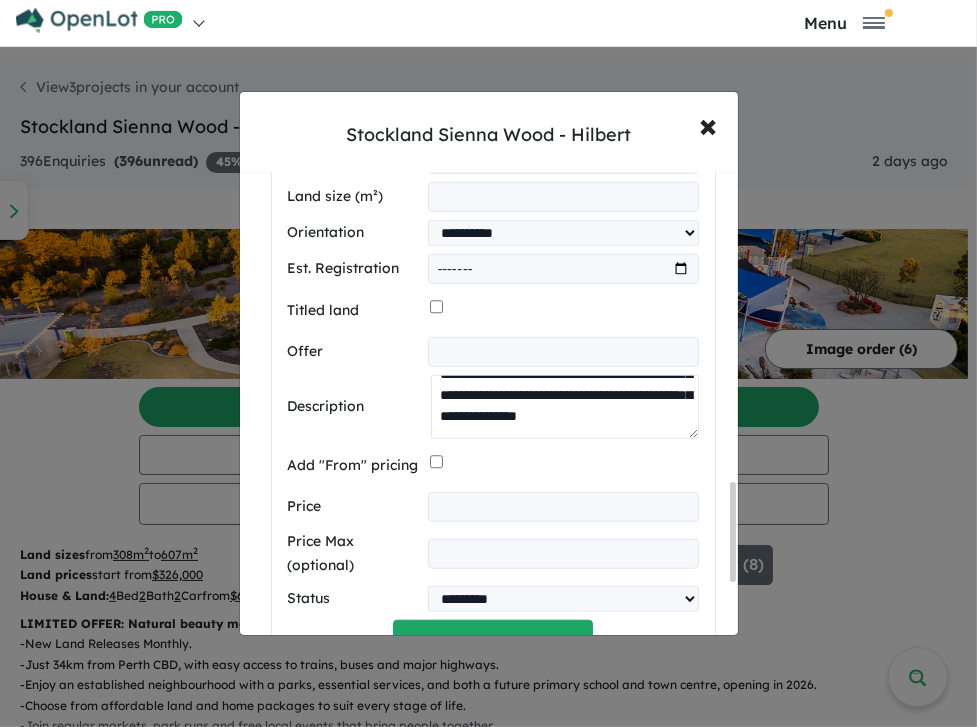 paste on "**********" 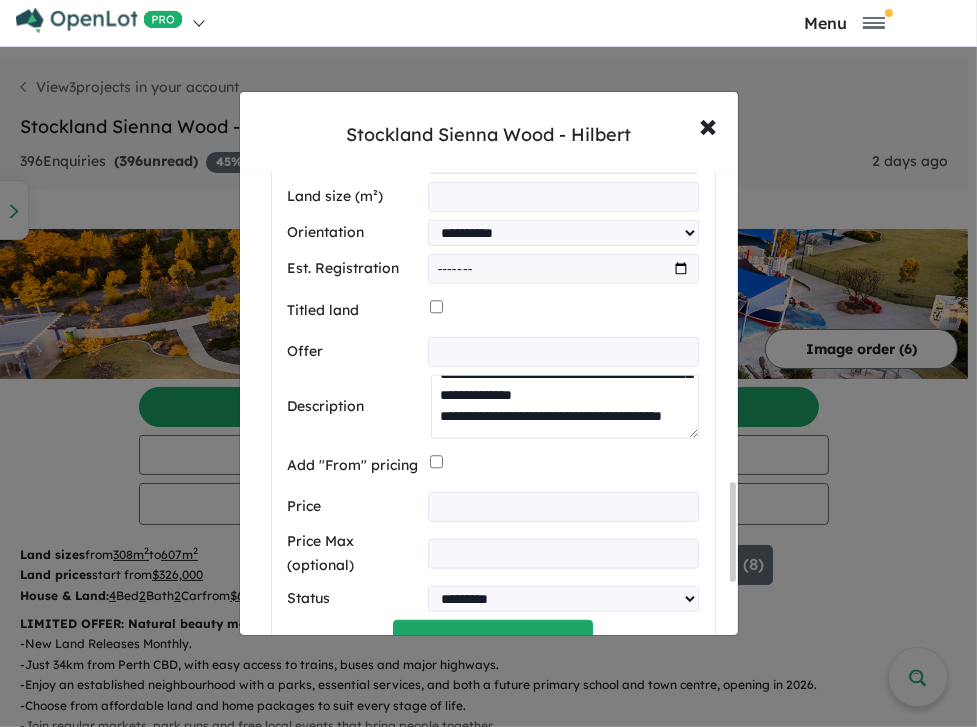 scroll, scrollTop: 302, scrollLeft: 0, axis: vertical 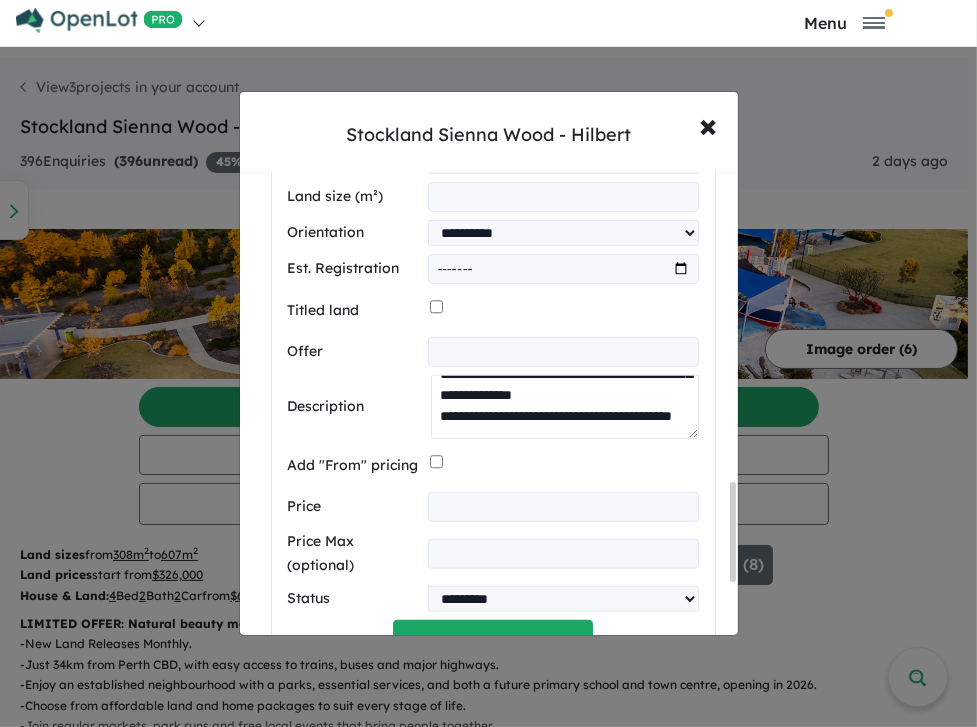 paste on "**********" 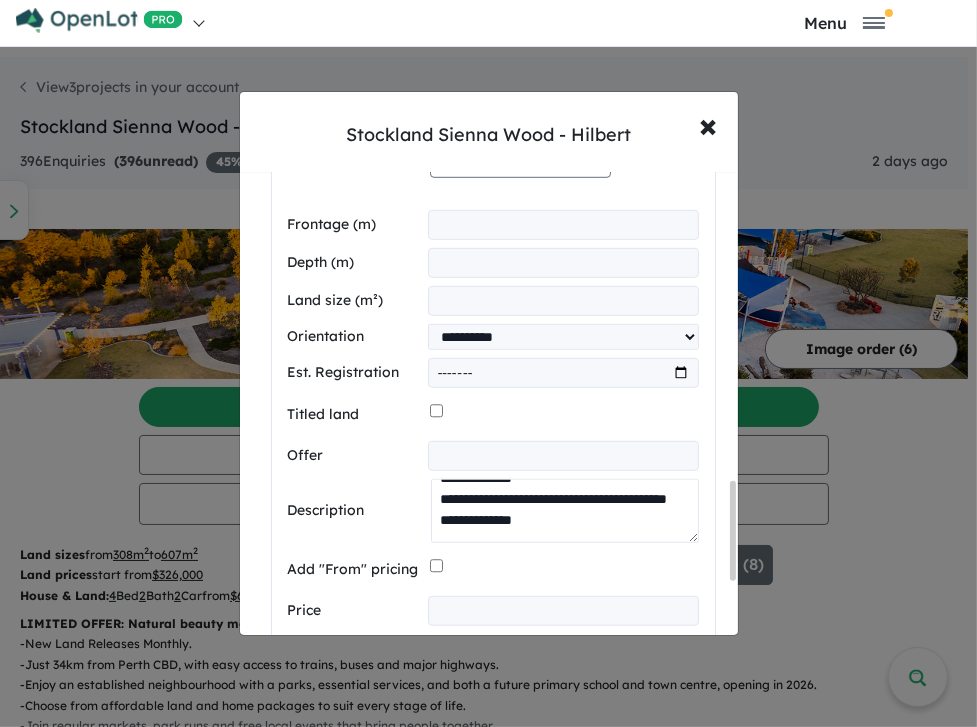 scroll, scrollTop: 1434, scrollLeft: 0, axis: vertical 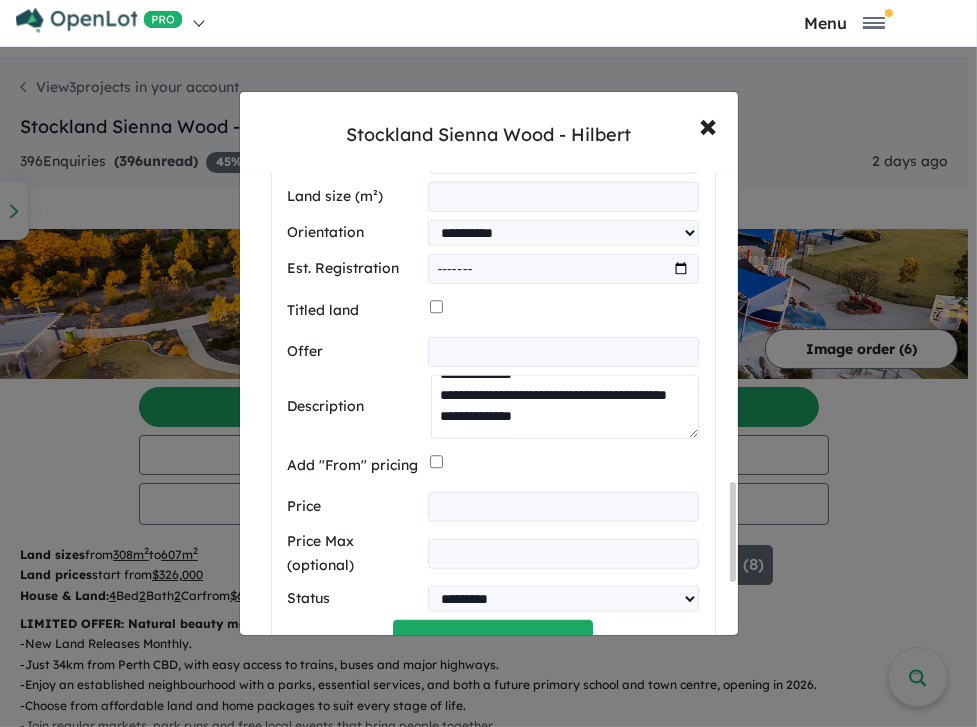 type on "**********" 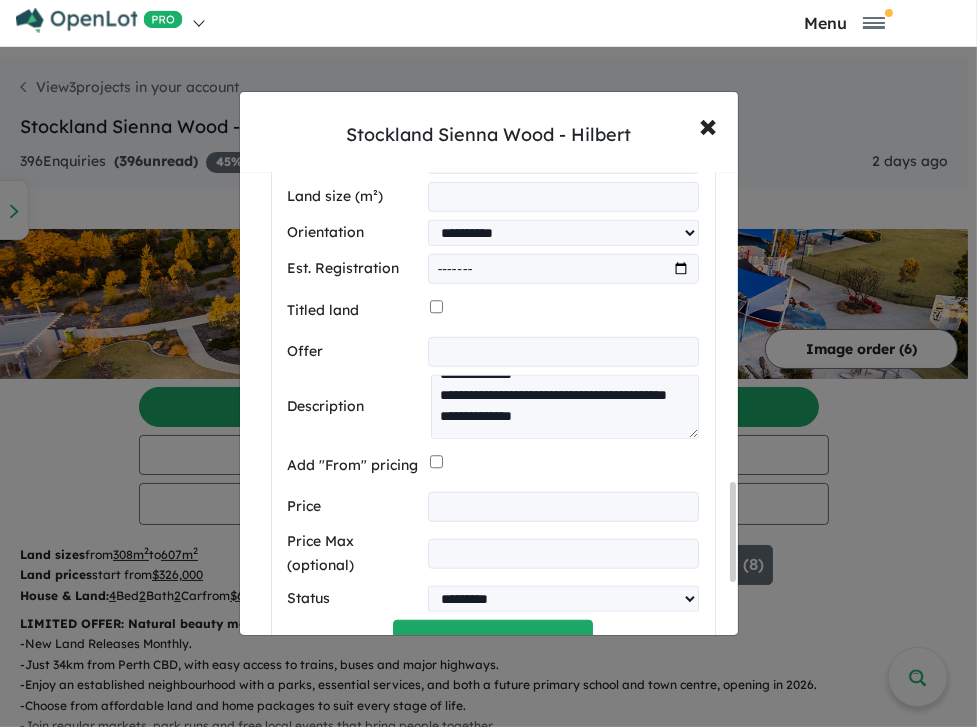 click at bounding box center (563, 507) 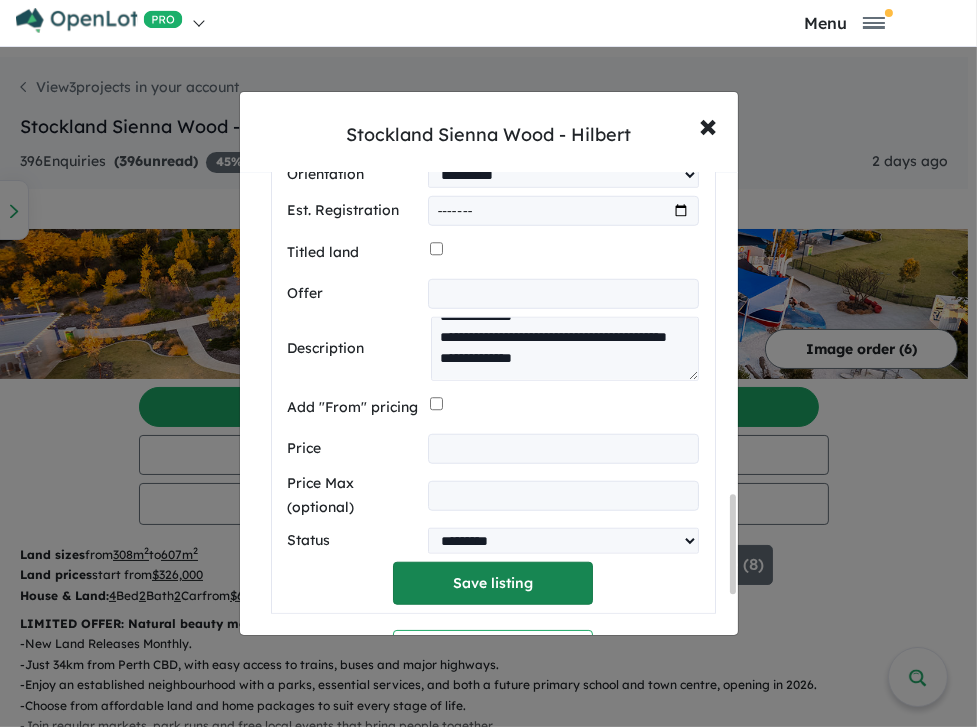 type on "******" 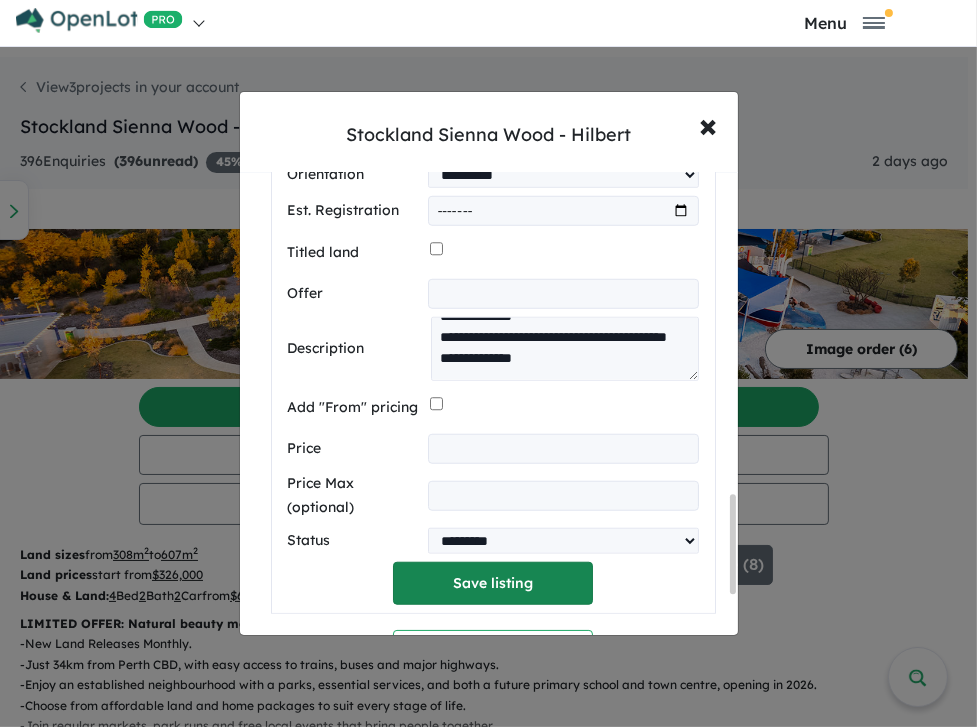 click on "Save listing" at bounding box center [493, 583] 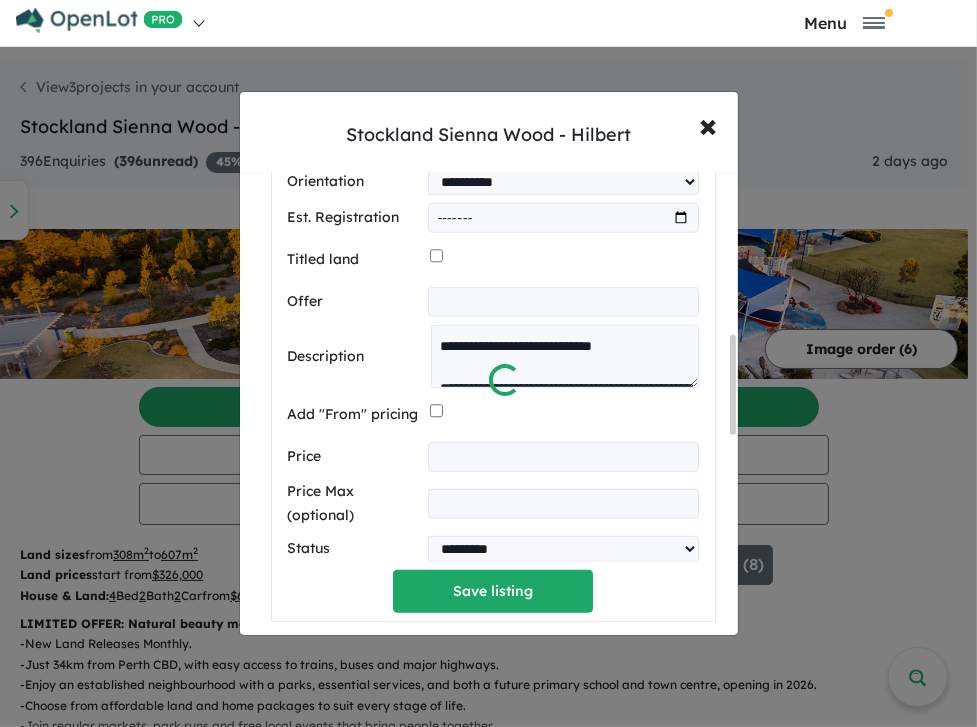 scroll, scrollTop: 749, scrollLeft: 0, axis: vertical 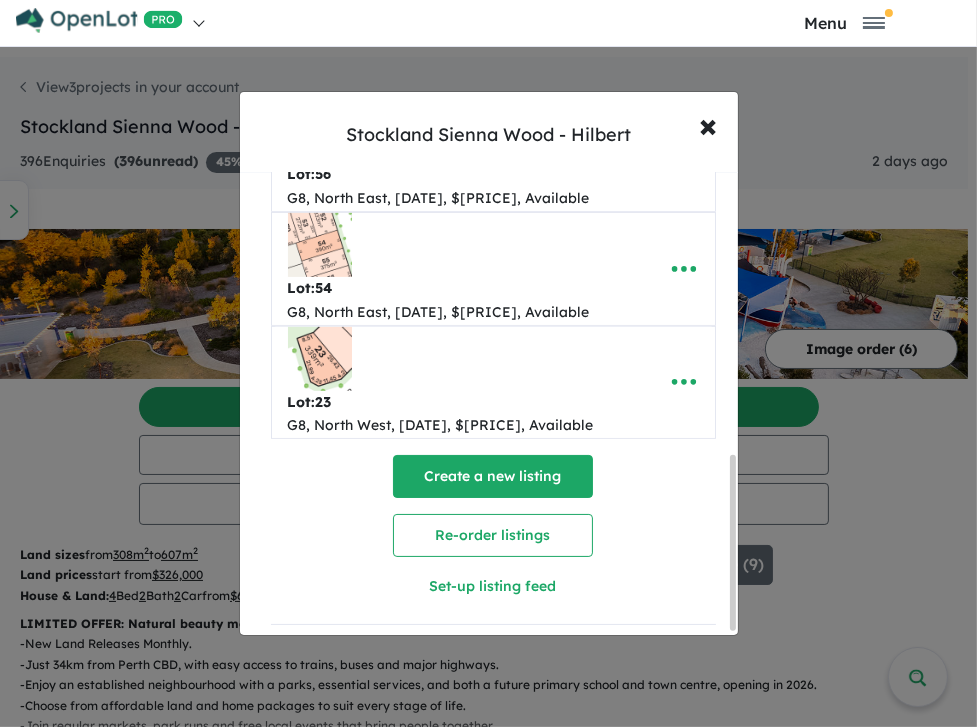 click on "Create a new listing" at bounding box center [493, 476] 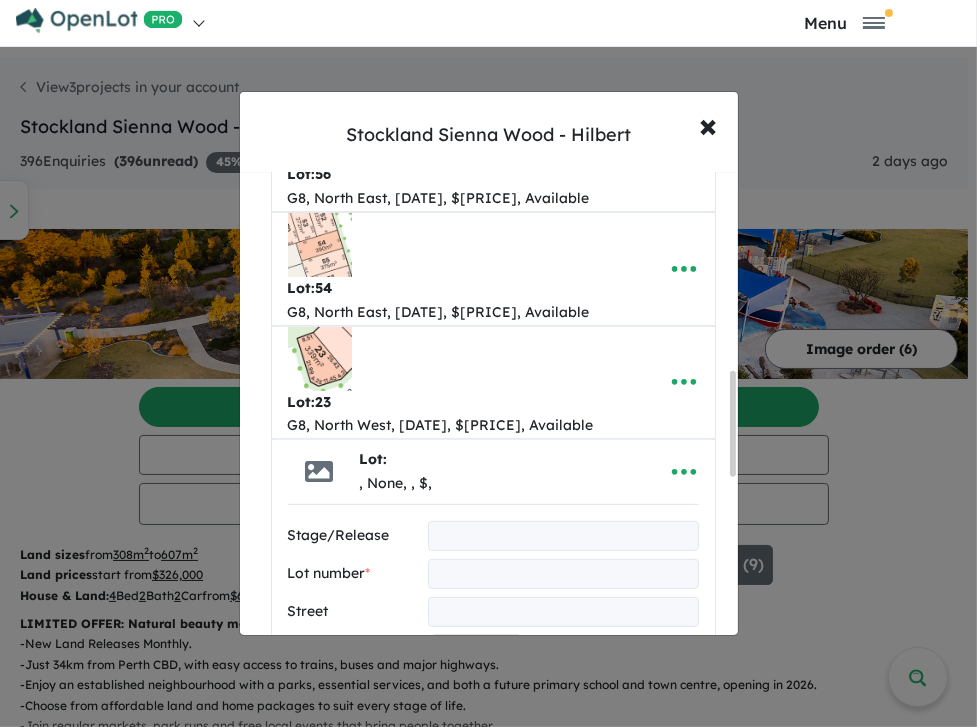 scroll, scrollTop: 861, scrollLeft: 0, axis: vertical 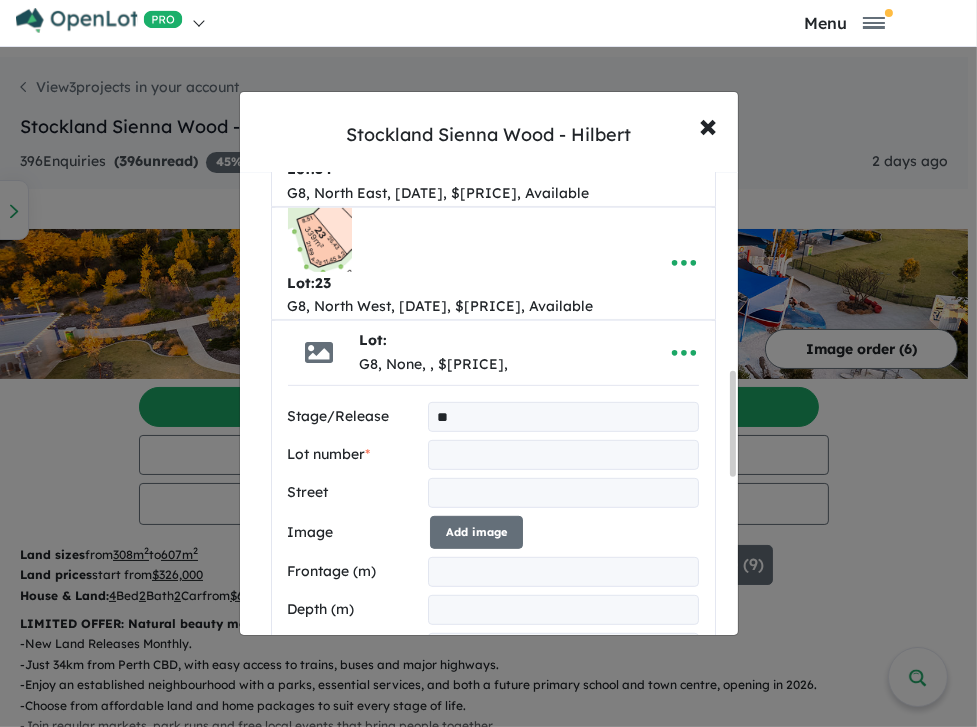 type on "**" 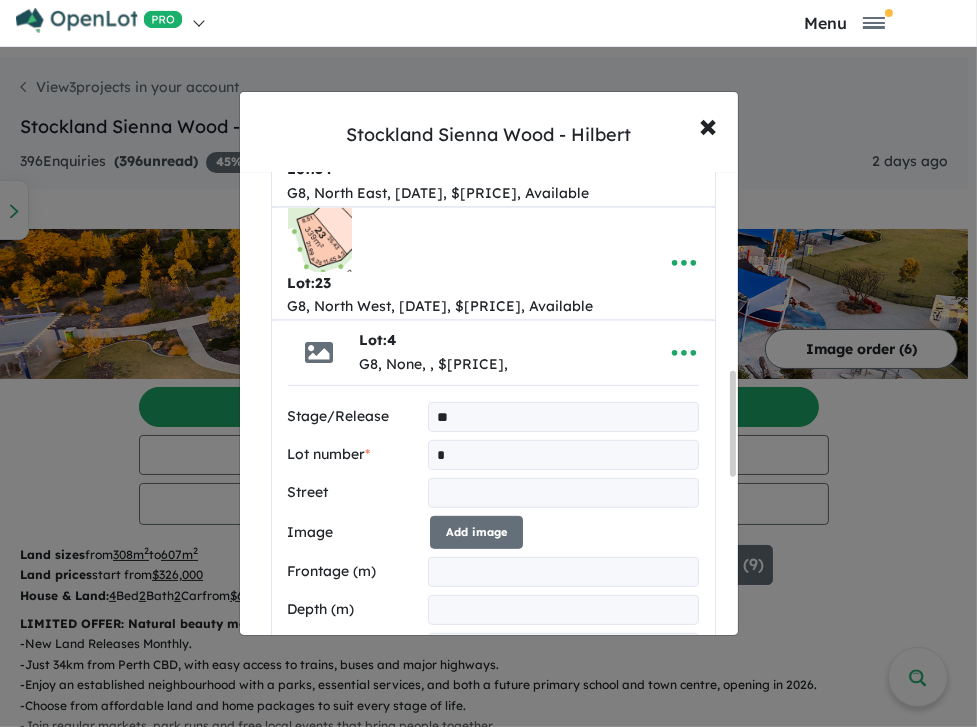 type on "*" 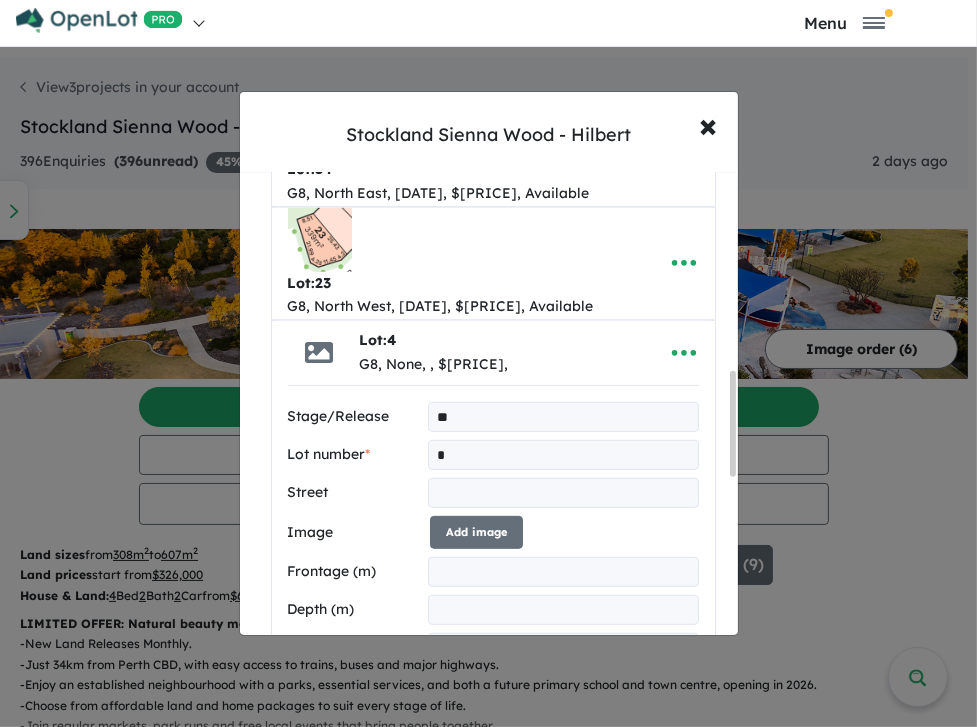 click at bounding box center [563, 493] 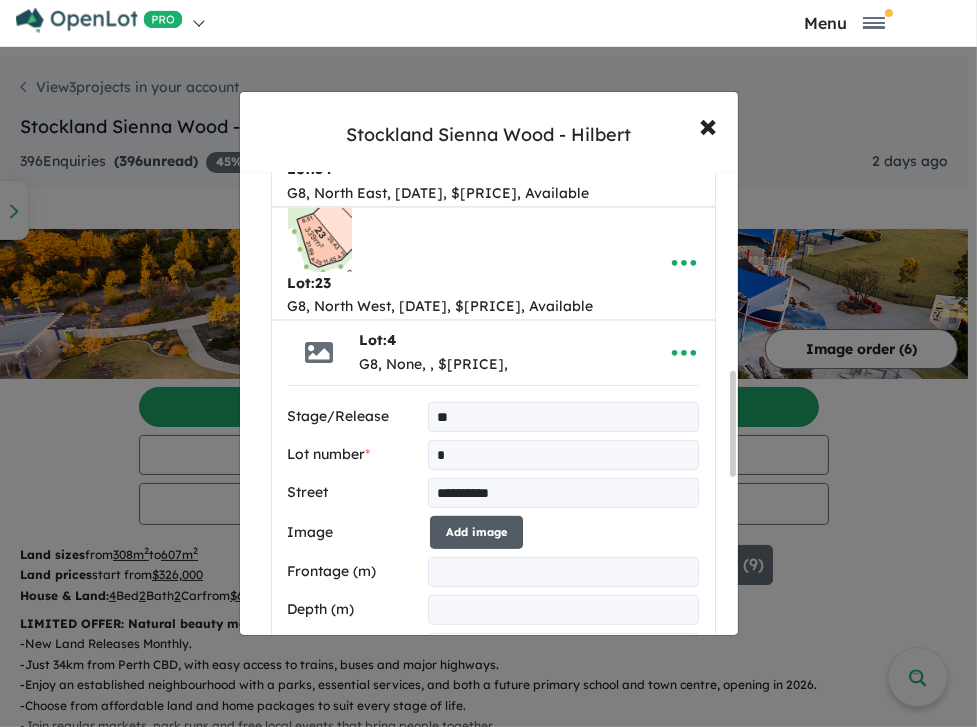 type on "**********" 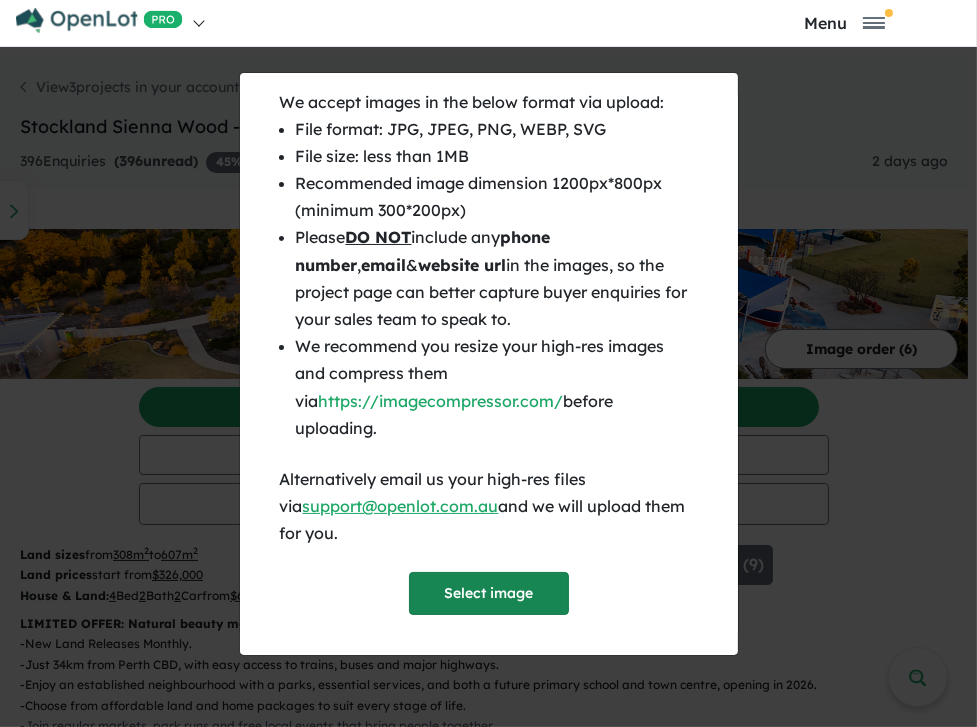 click on "Select image" at bounding box center [489, 593] 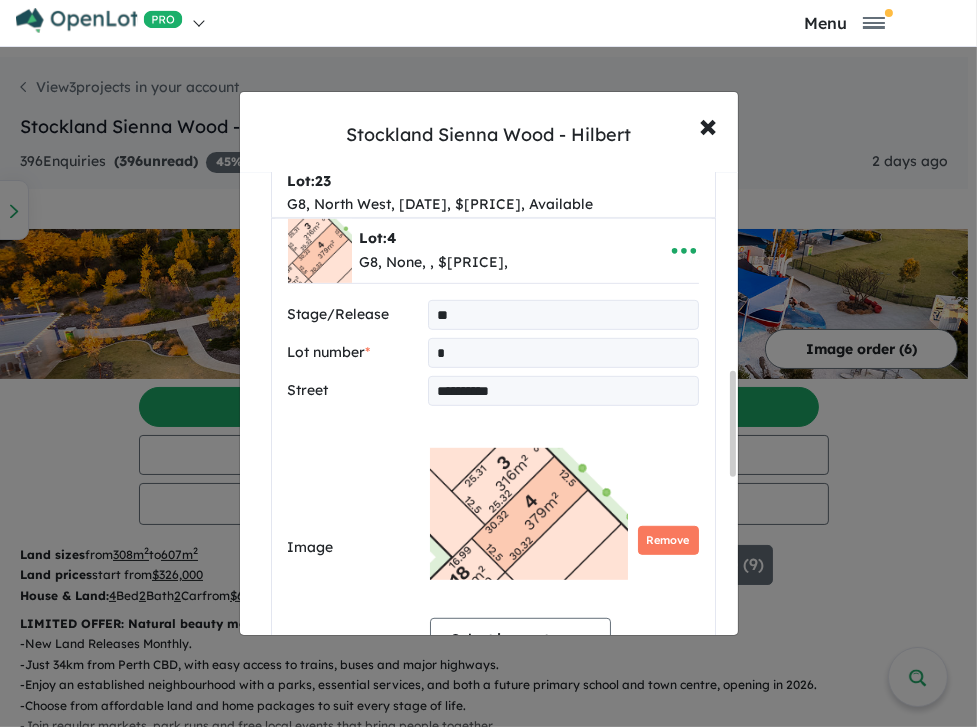 scroll, scrollTop: 1204, scrollLeft: 0, axis: vertical 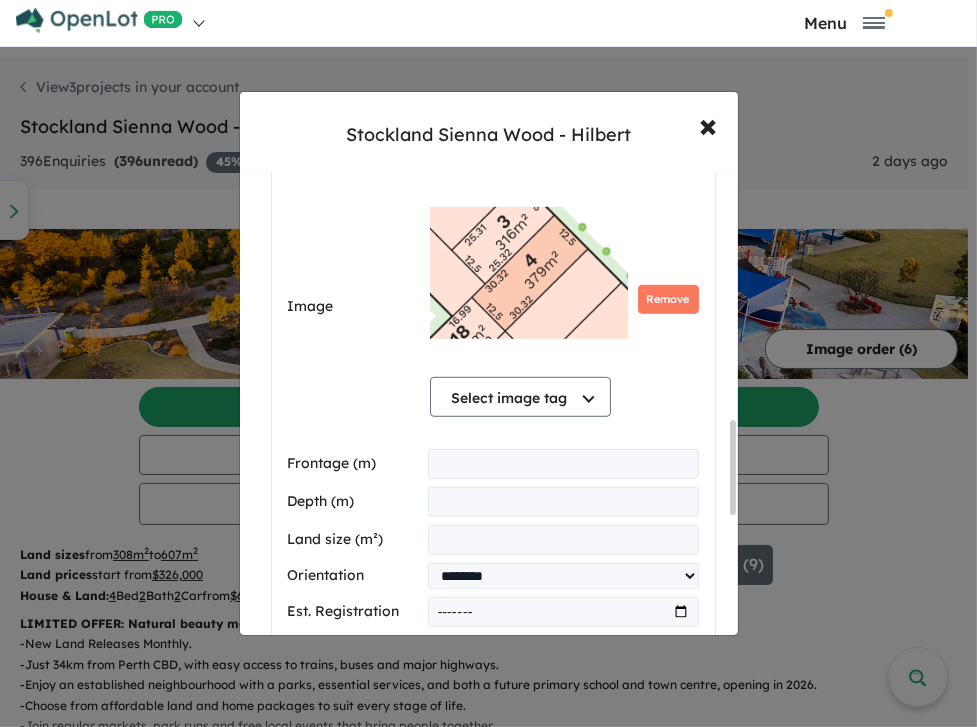 click at bounding box center (563, 464) 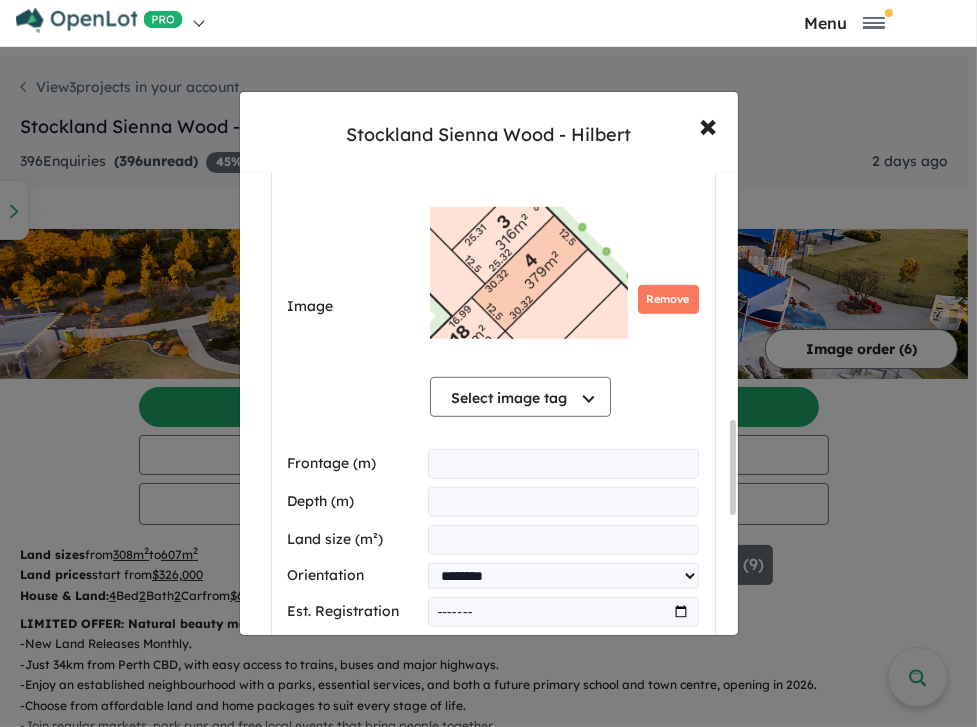 click at bounding box center [563, 502] 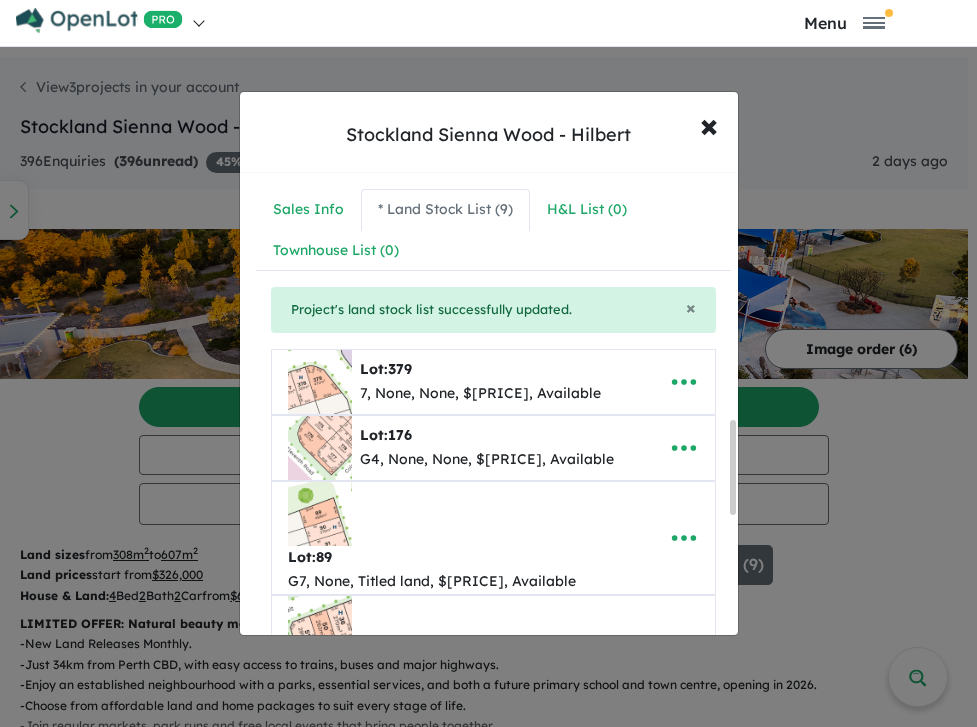 scroll, scrollTop: 0, scrollLeft: 0, axis: both 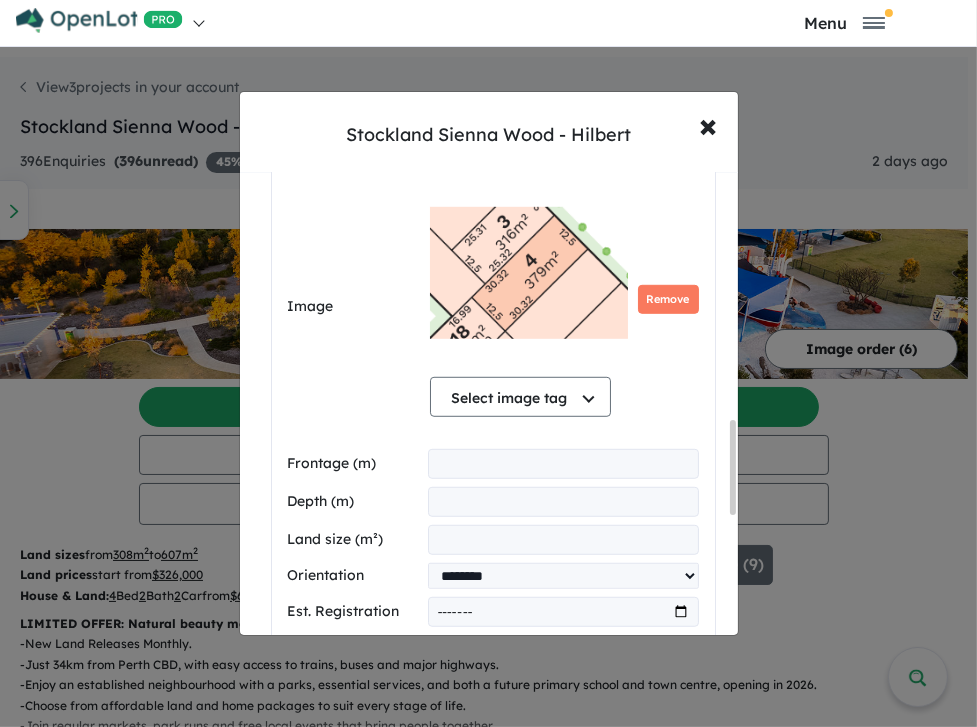 type on "*****" 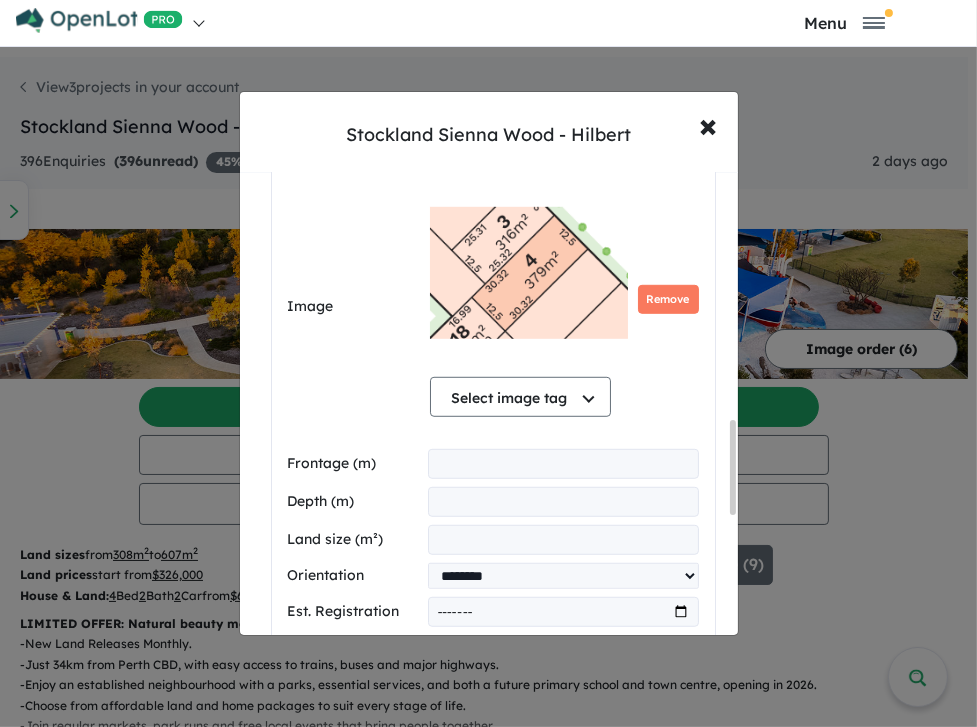 type on "***" 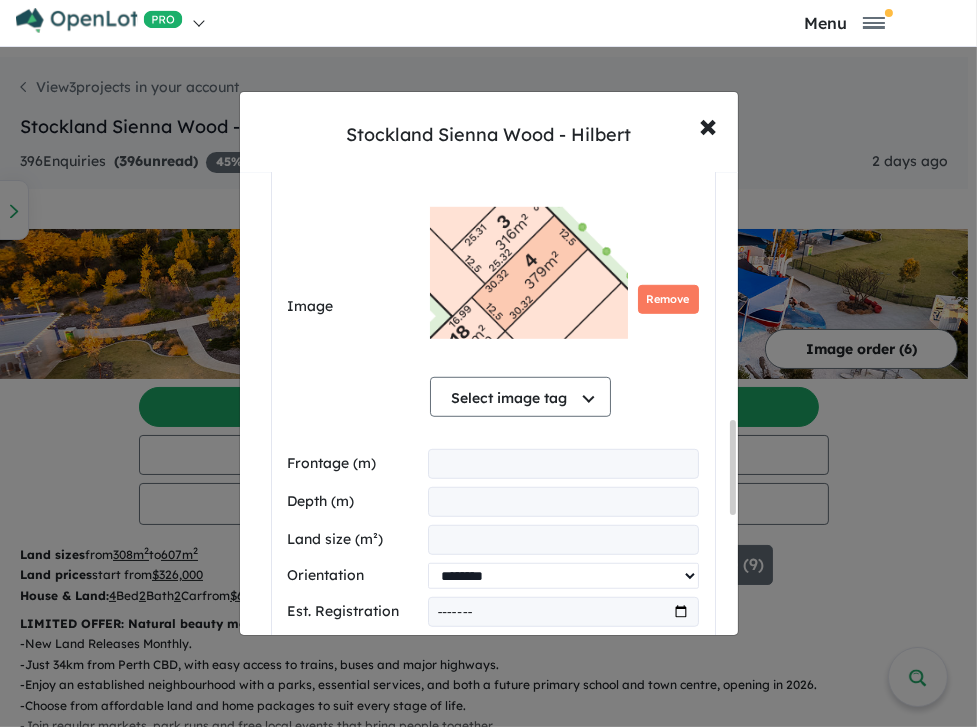 click on "**********" at bounding box center (563, 576) 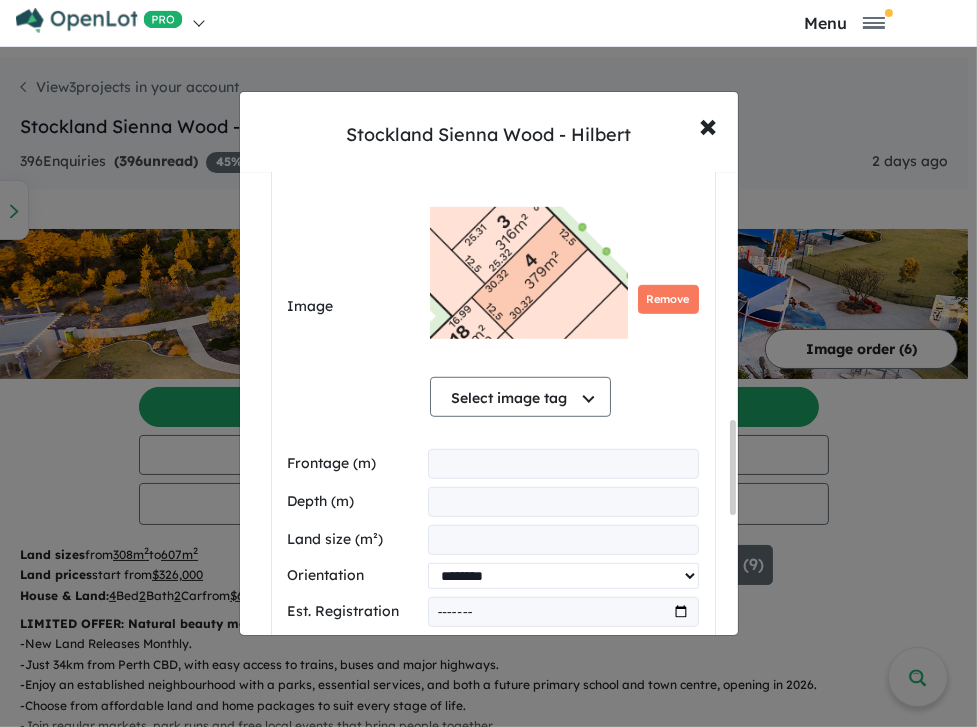 select on "**********" 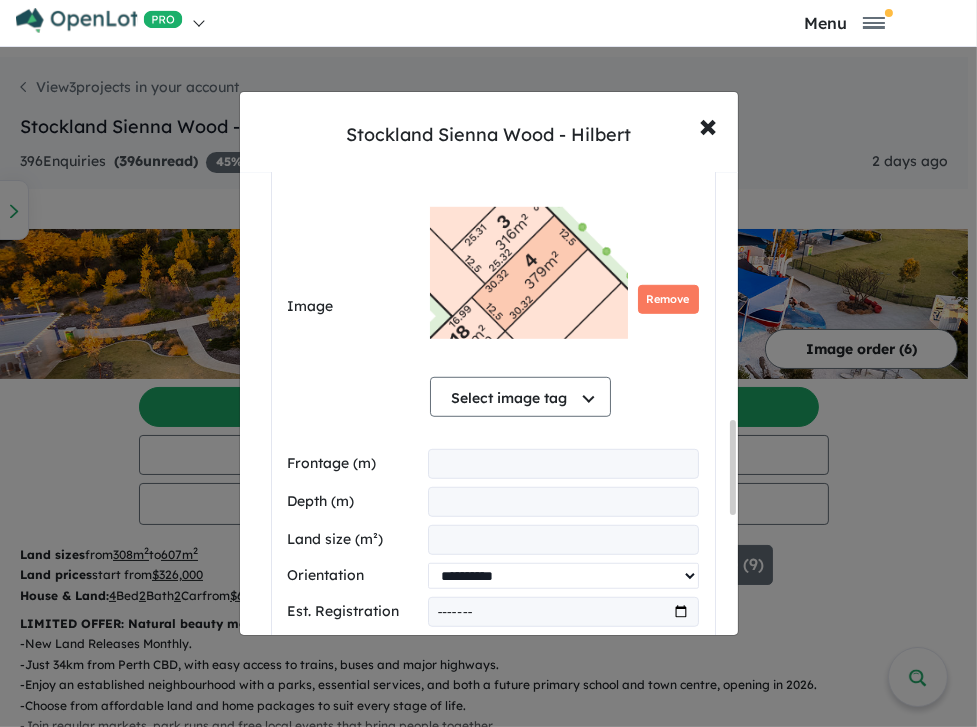 click on "**********" at bounding box center [563, 576] 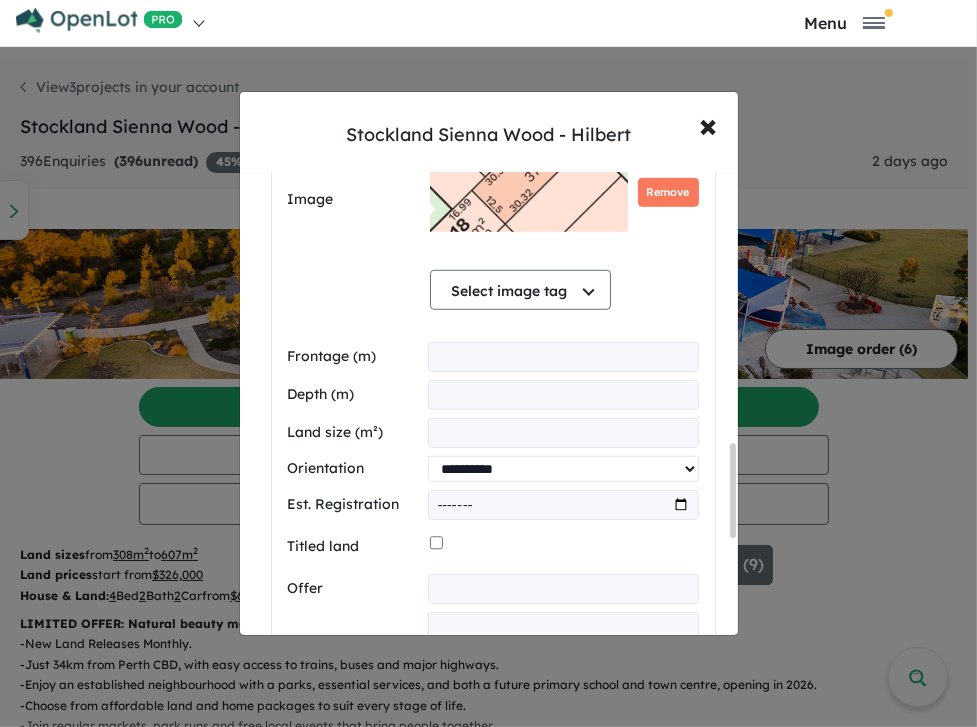 scroll, scrollTop: 1318, scrollLeft: 0, axis: vertical 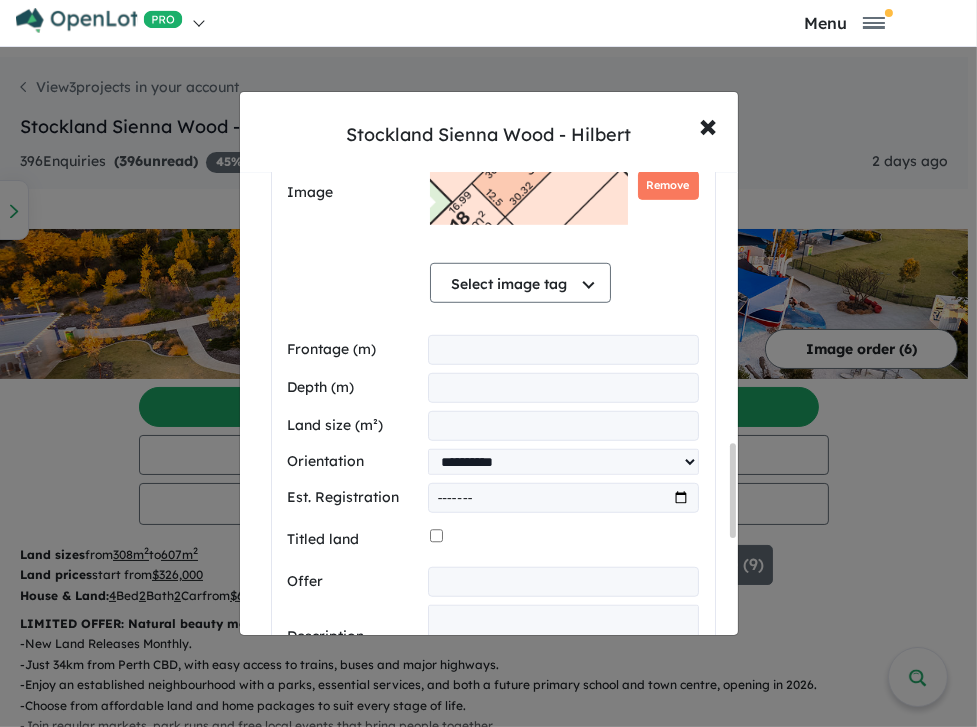 click at bounding box center (563, 498) 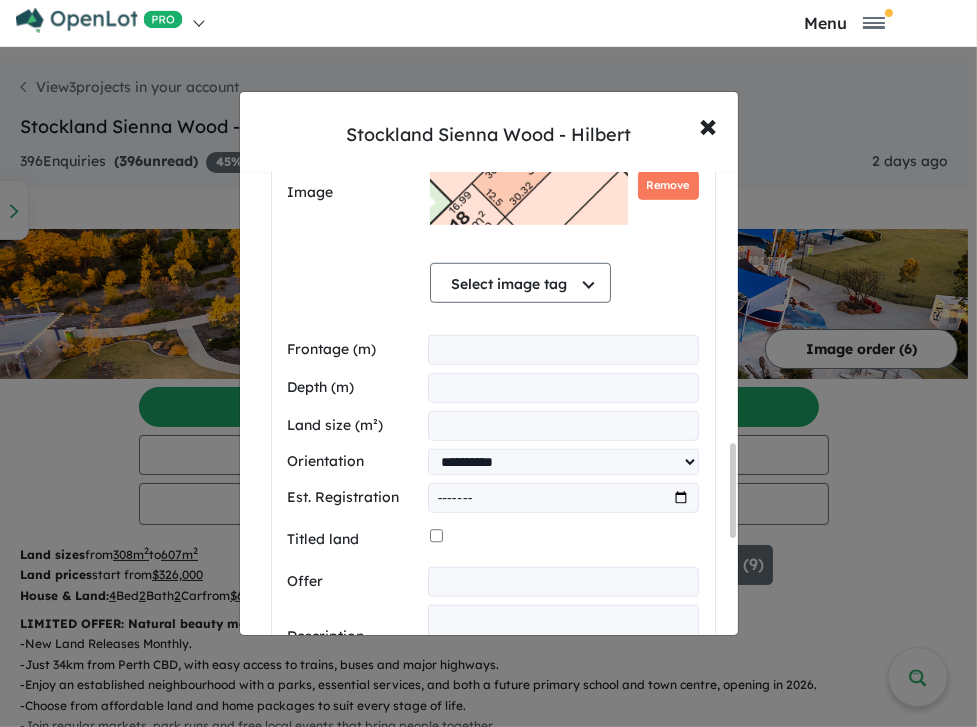 type on "*******" 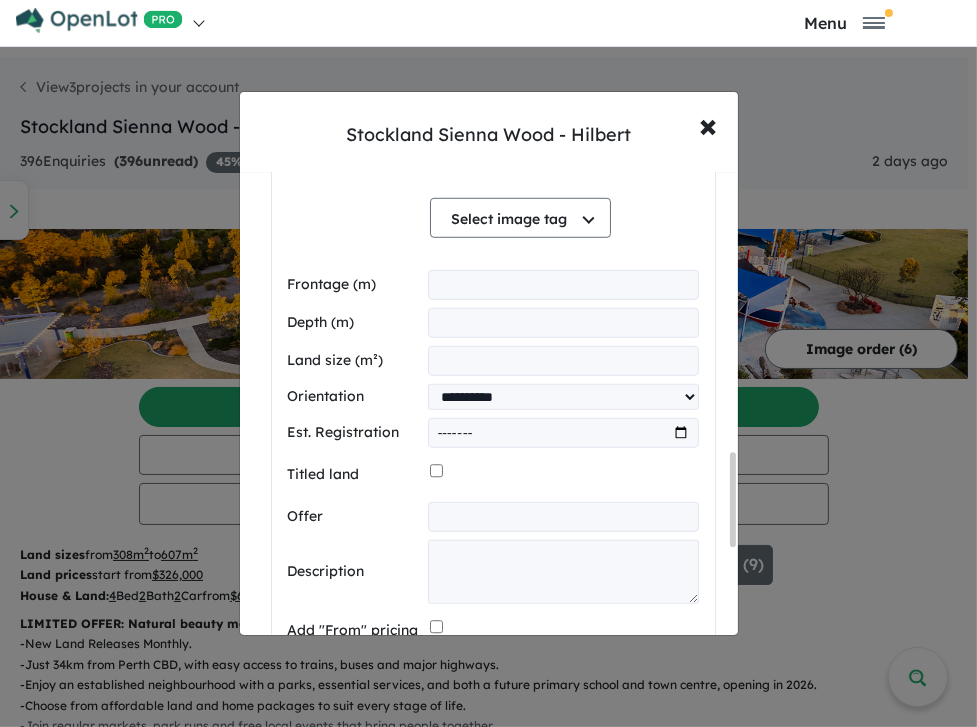 scroll, scrollTop: 1490, scrollLeft: 0, axis: vertical 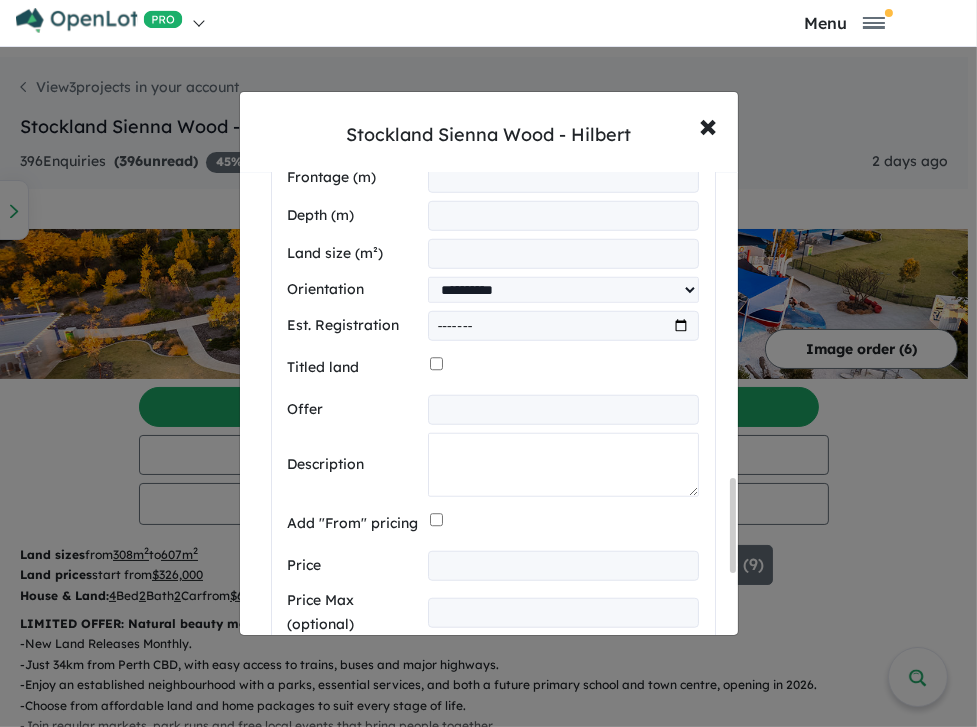 click at bounding box center (563, 465) 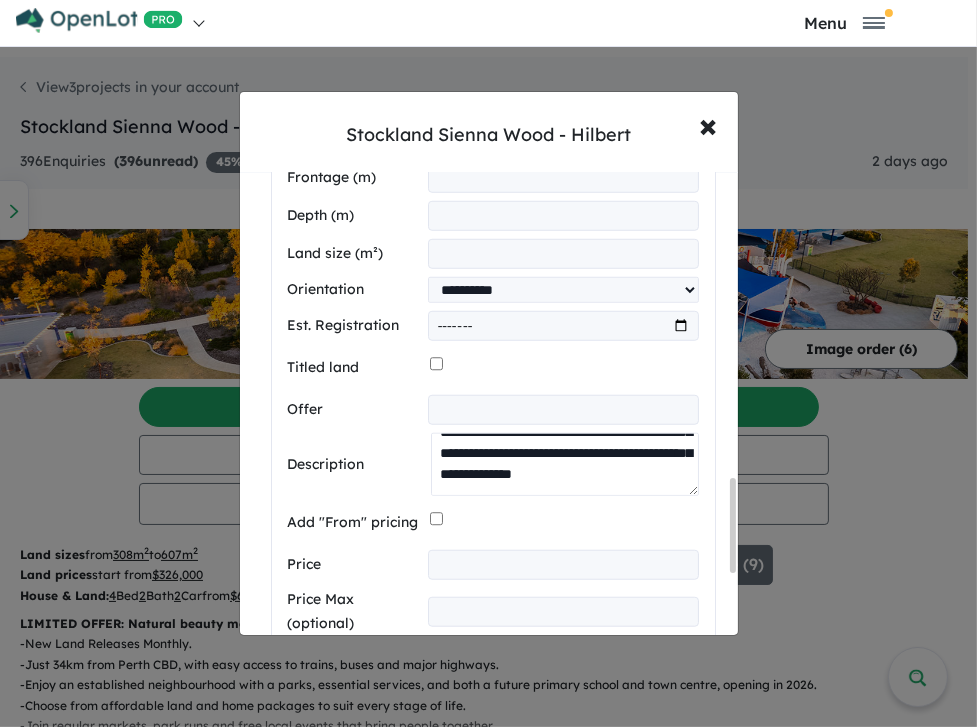 scroll, scrollTop: 272, scrollLeft: 0, axis: vertical 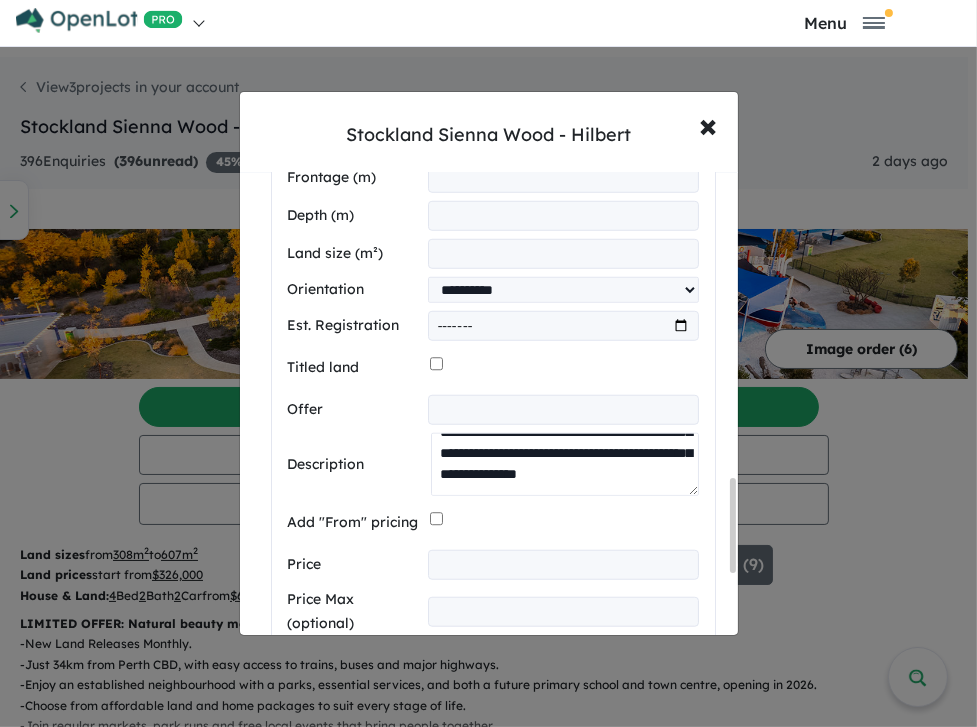 paste on "**********" 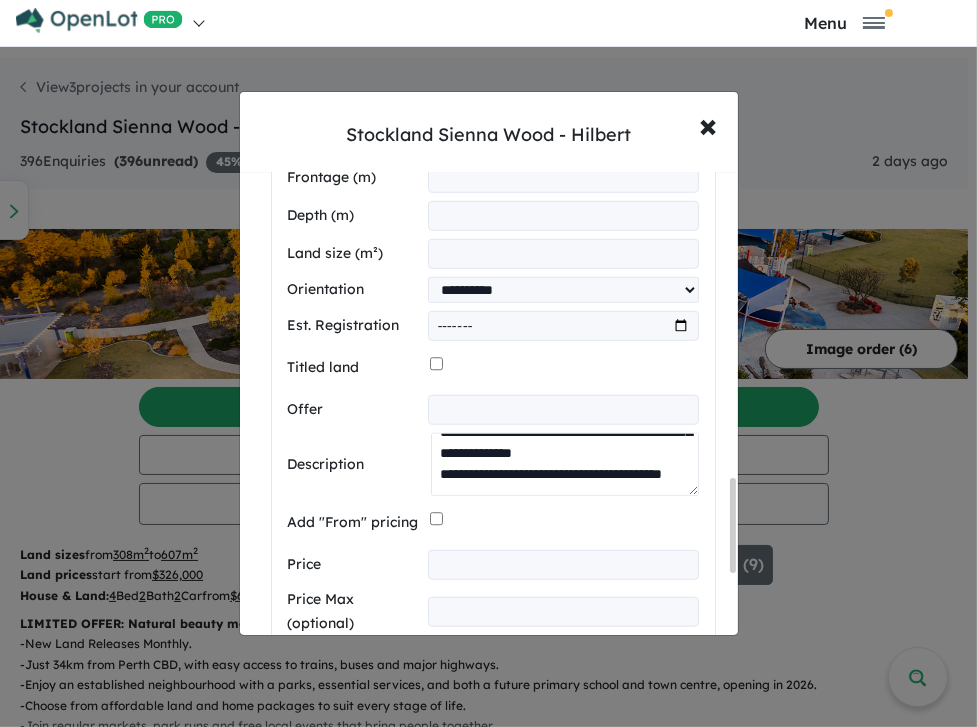 scroll, scrollTop: 302, scrollLeft: 0, axis: vertical 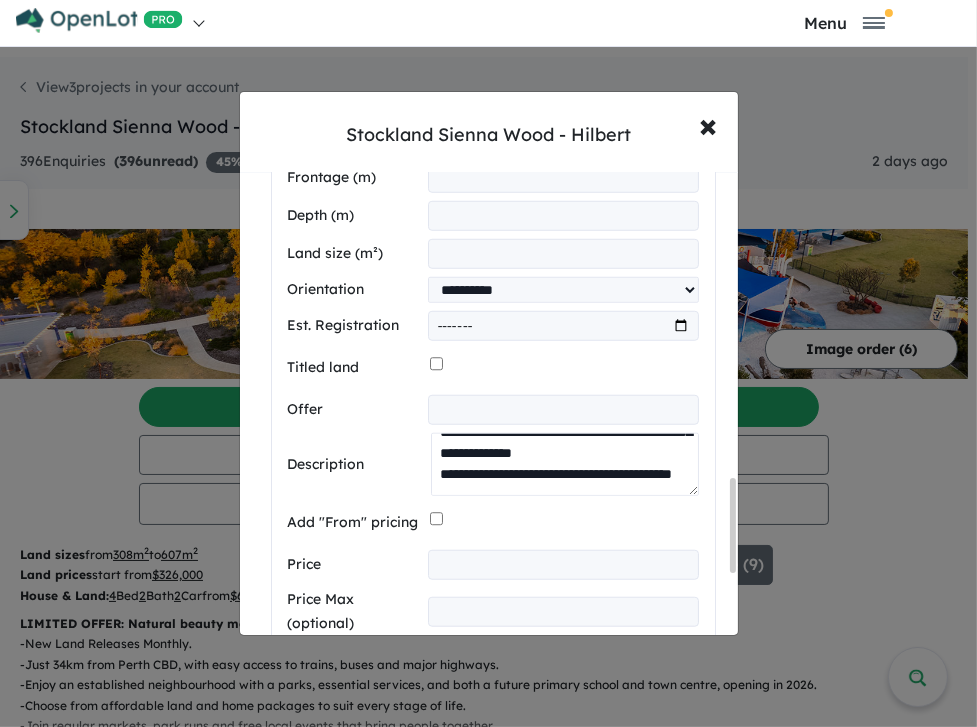 paste on "**********" 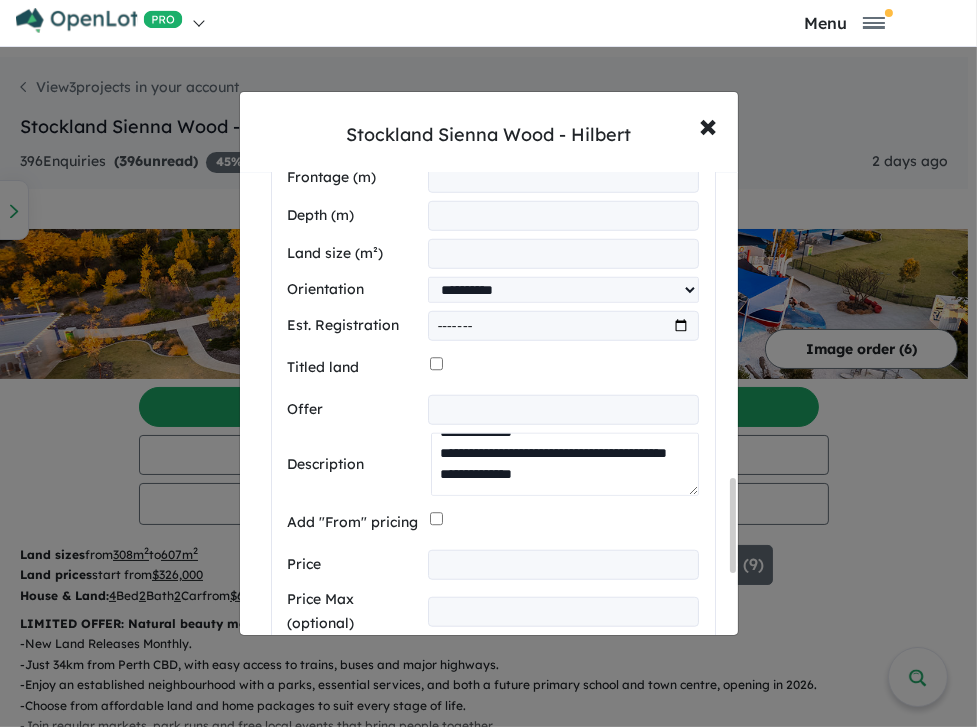 scroll, scrollTop: 336, scrollLeft: 0, axis: vertical 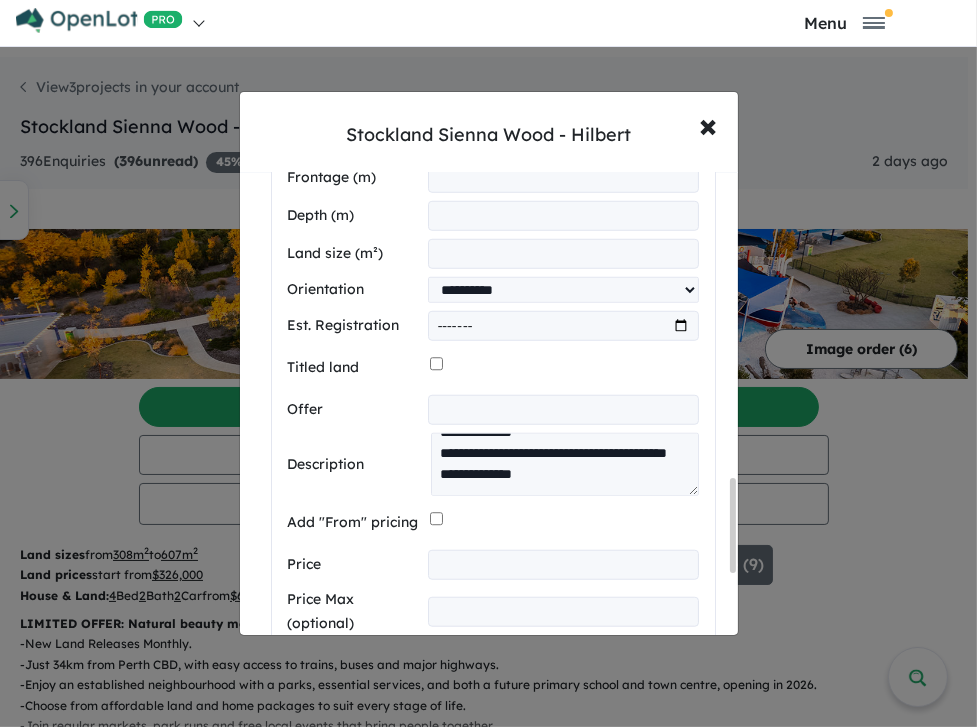 click at bounding box center (563, 565) 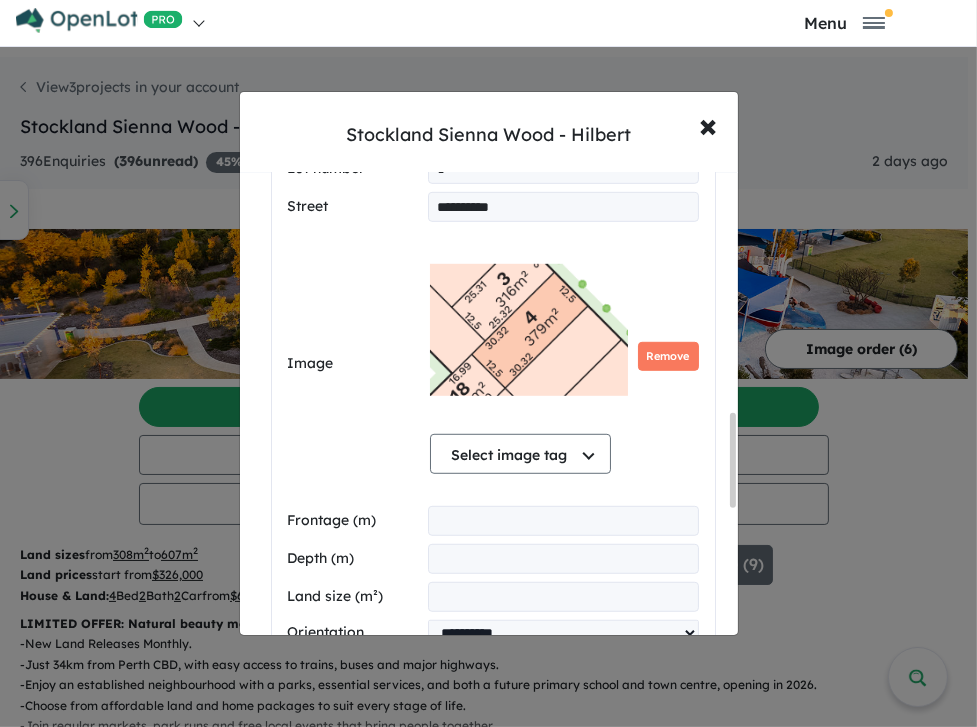 scroll, scrollTop: 1433, scrollLeft: 0, axis: vertical 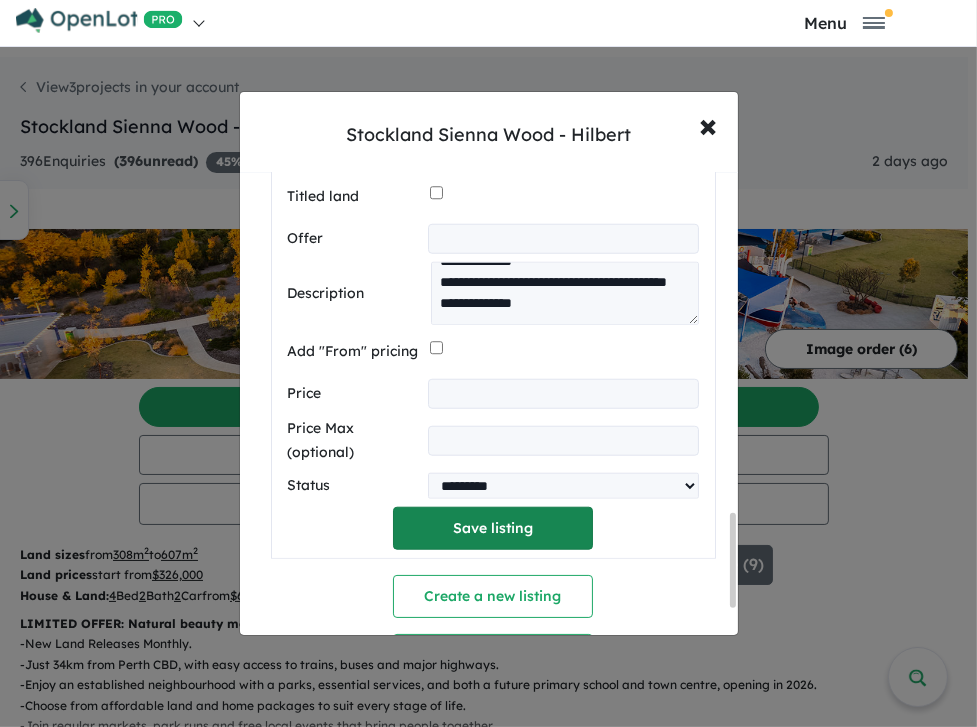 type on "******" 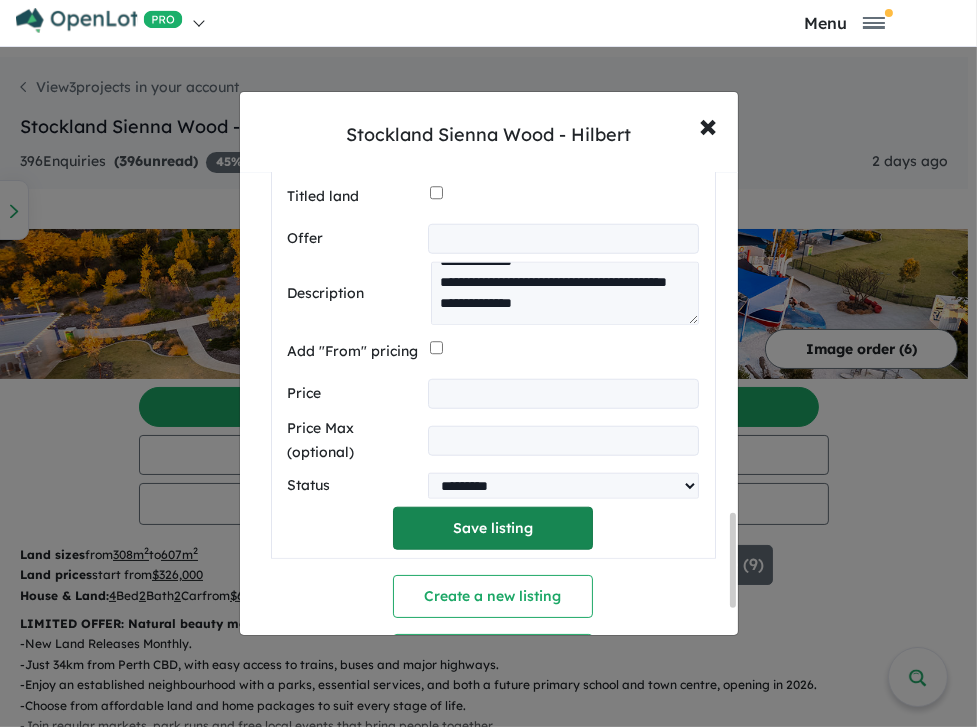 click on "Save listing" at bounding box center (493, 528) 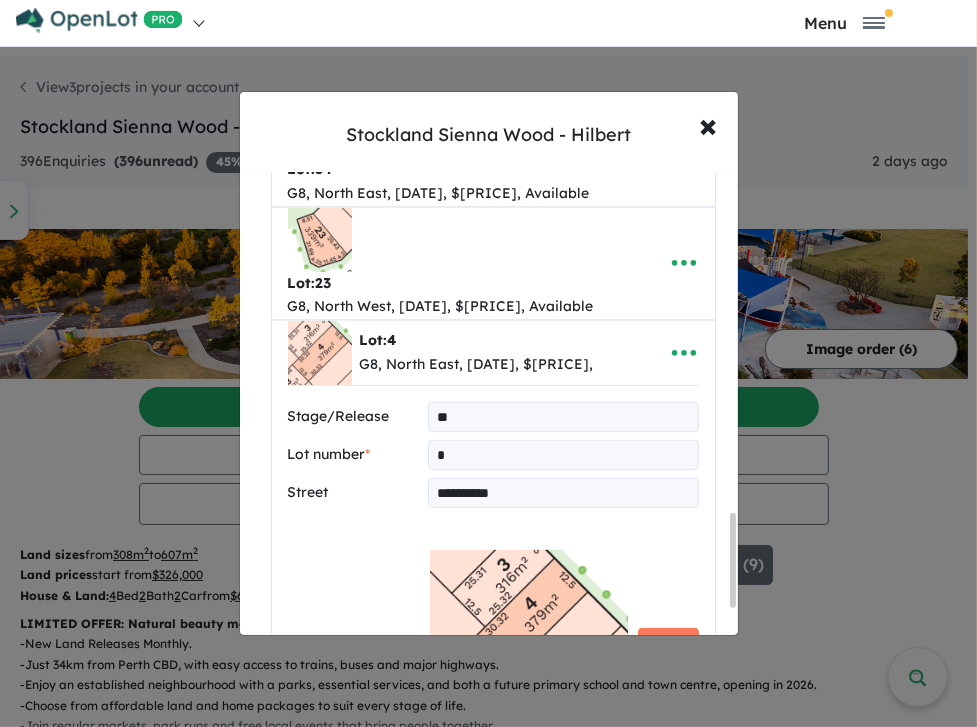 select on "**********" 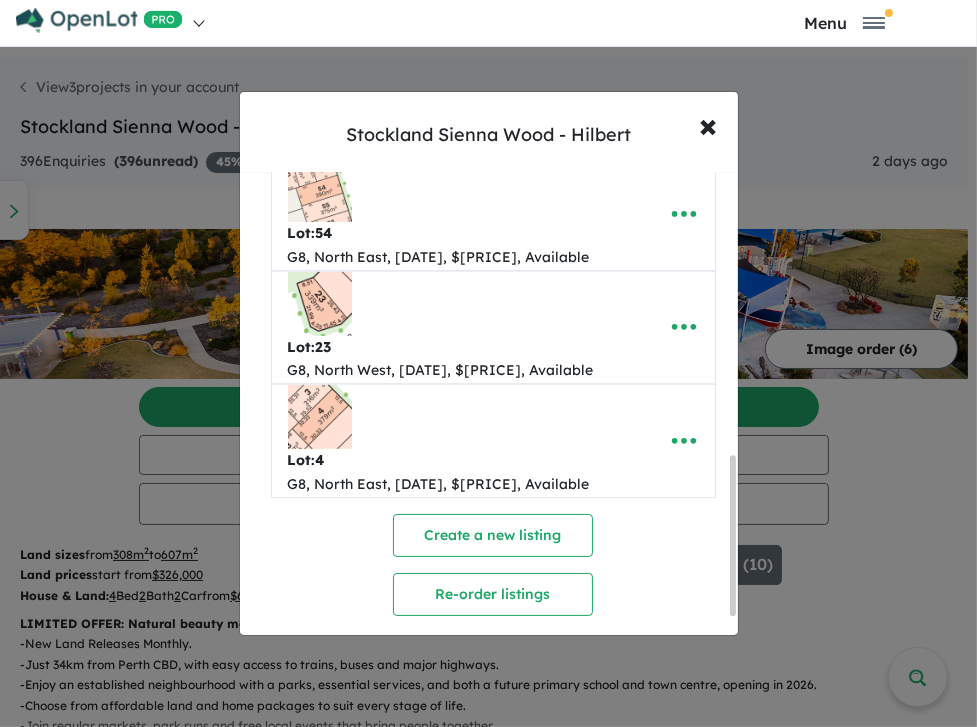 scroll, scrollTop: 864, scrollLeft: 0, axis: vertical 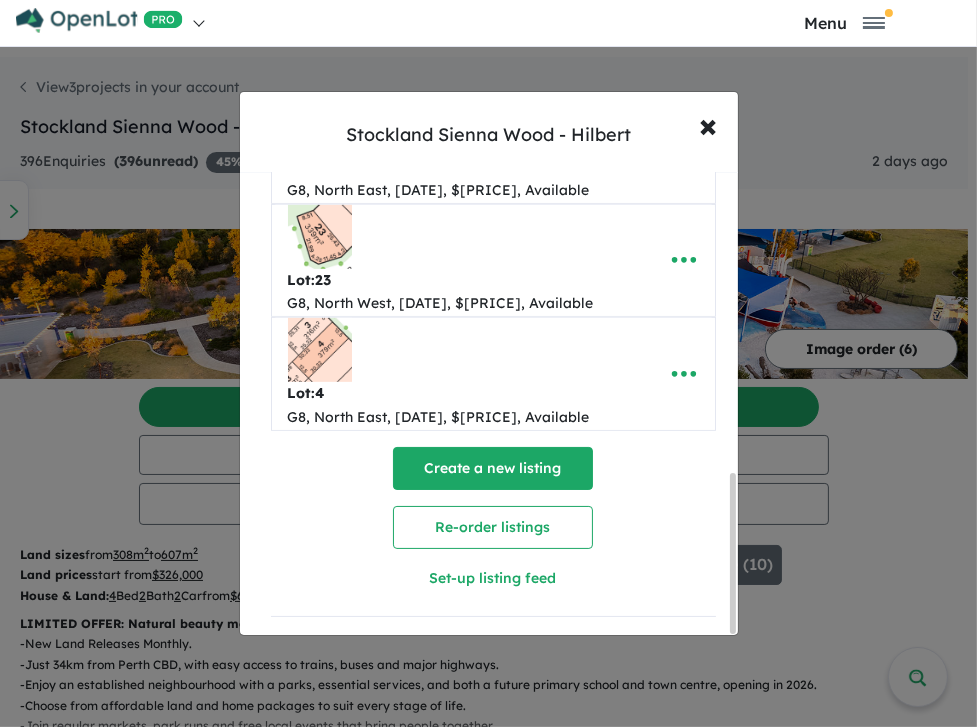 click on "Create a new listing" at bounding box center (493, 468) 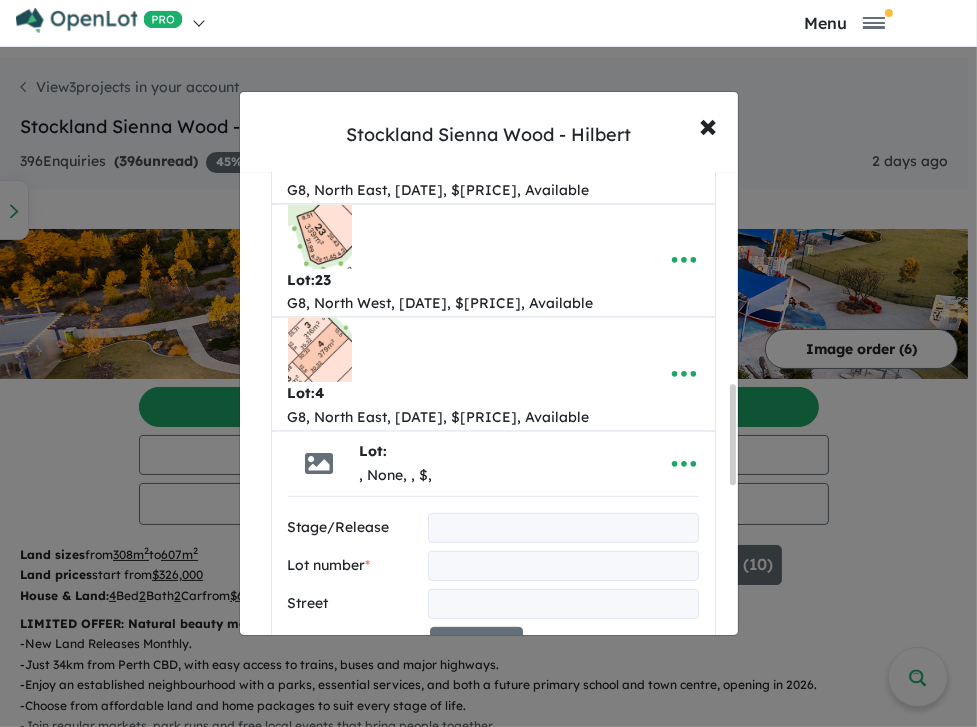 scroll, scrollTop: 974, scrollLeft: 0, axis: vertical 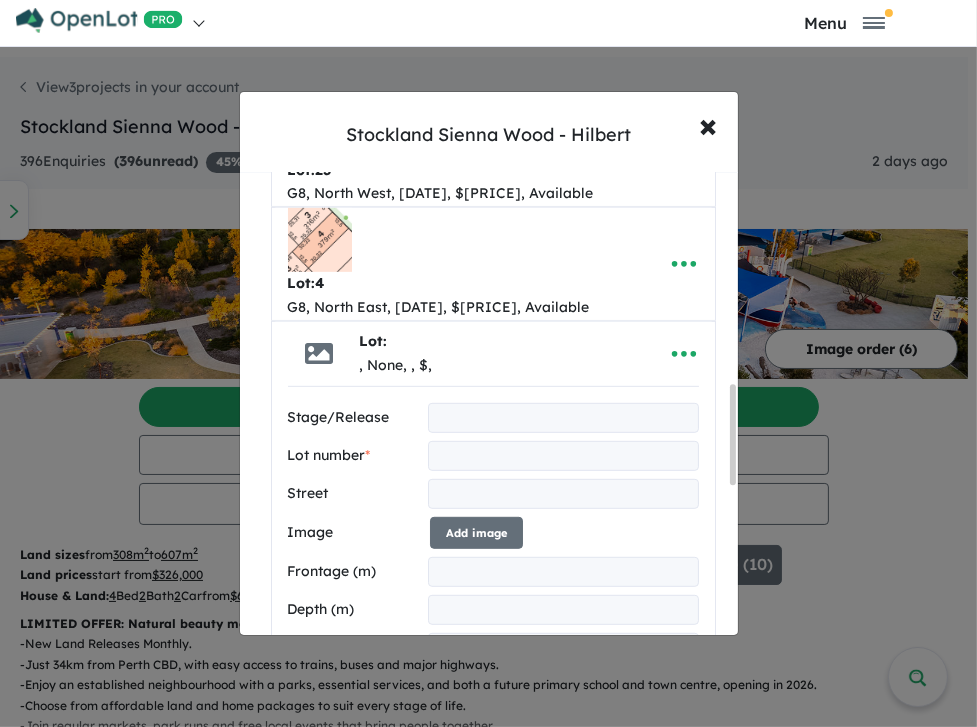 click at bounding box center [563, 418] 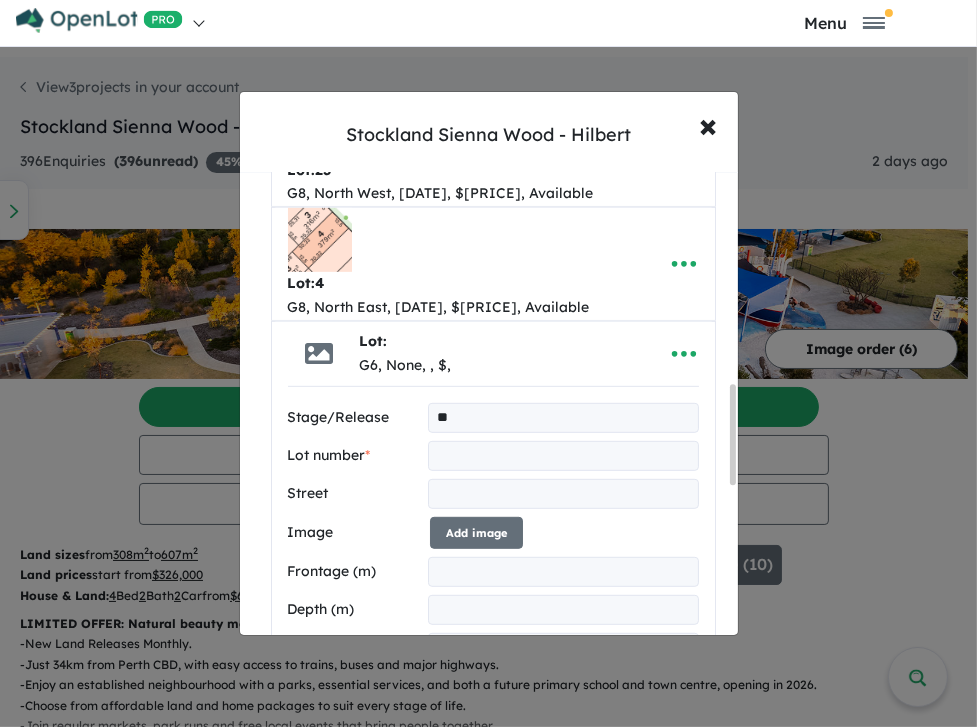 type on "**" 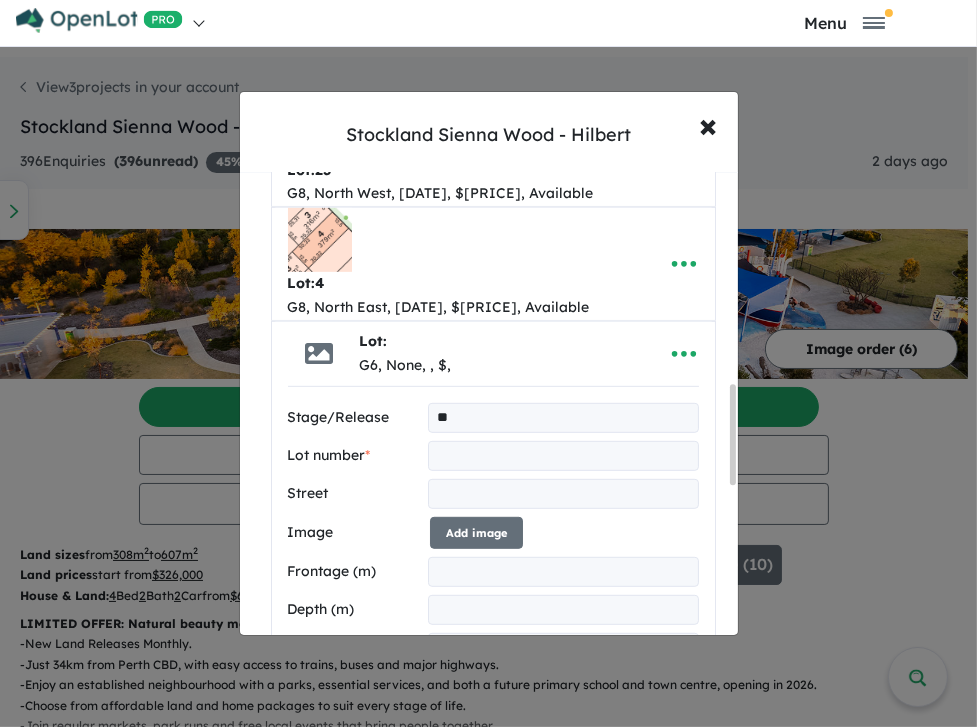click at bounding box center [563, 456] 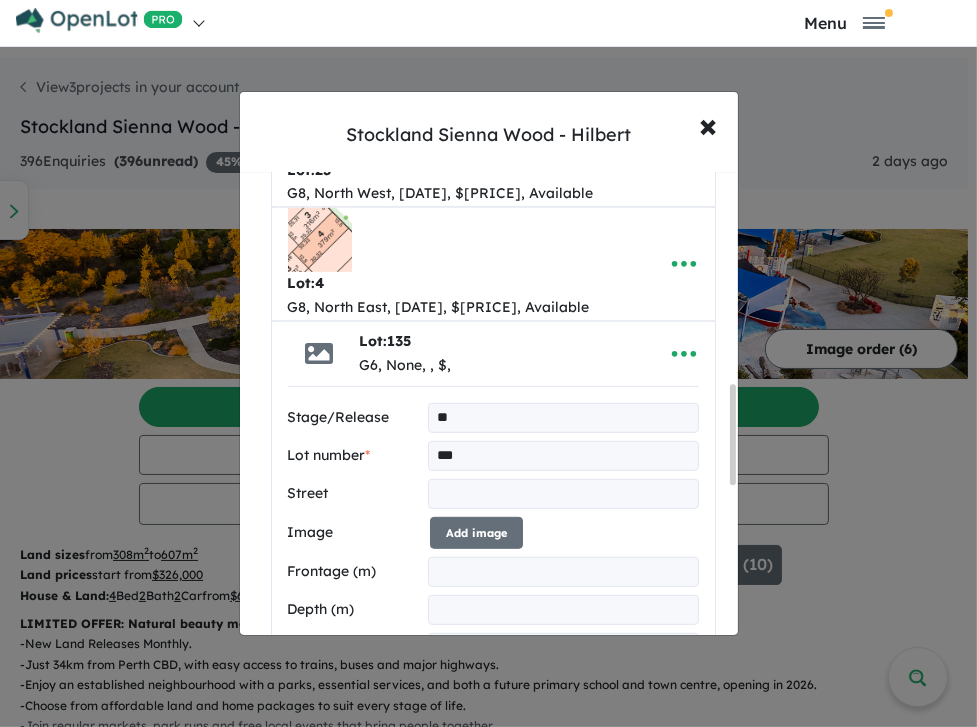 type on "***" 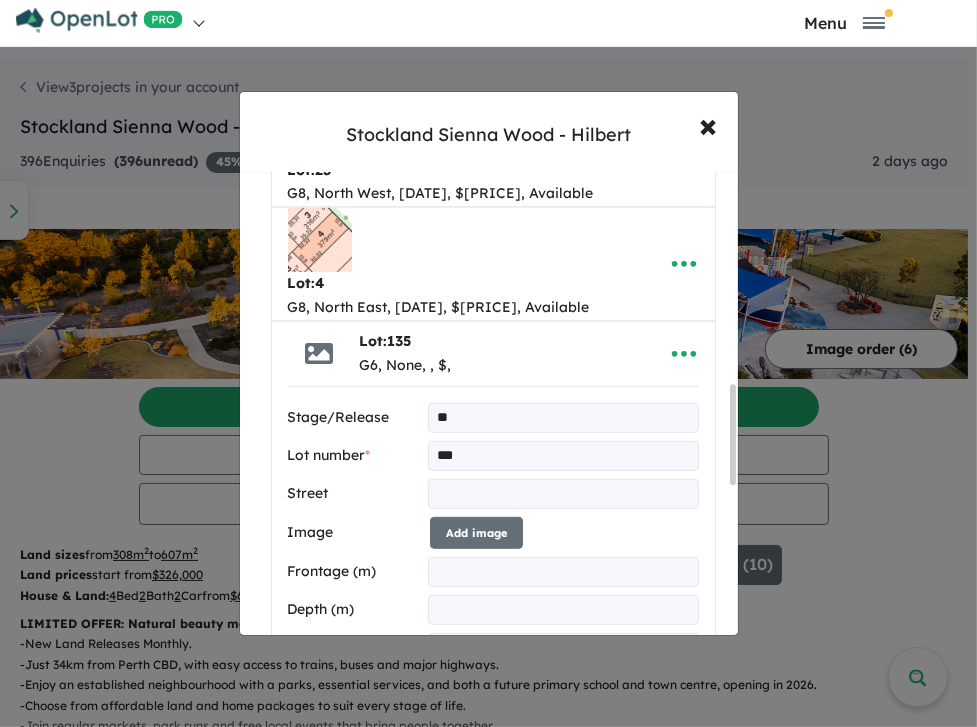 click at bounding box center (563, 494) 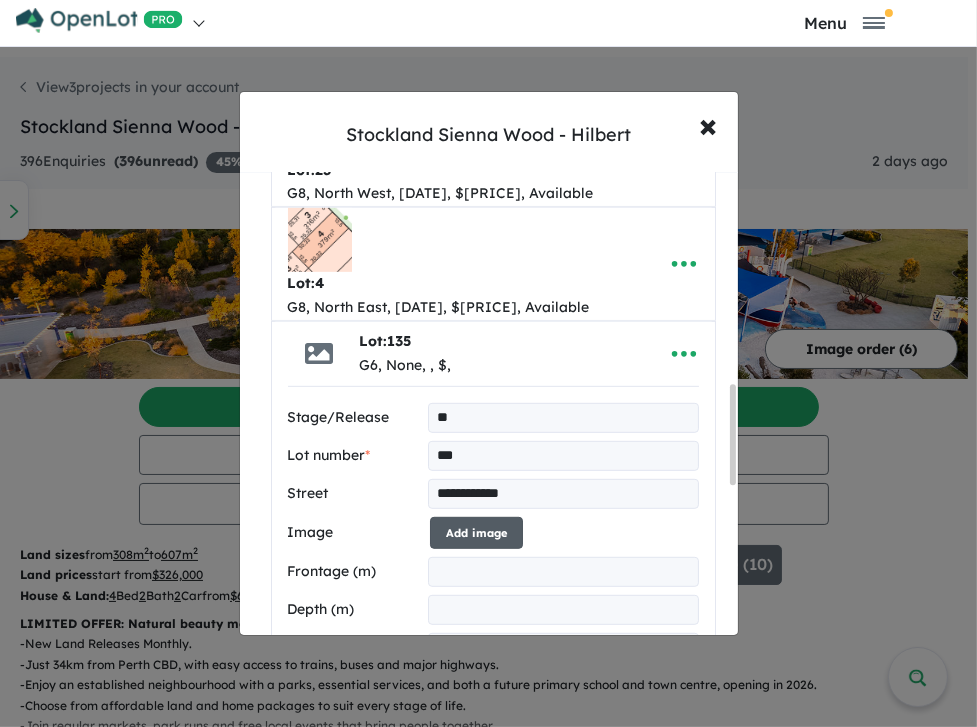 type on "**********" 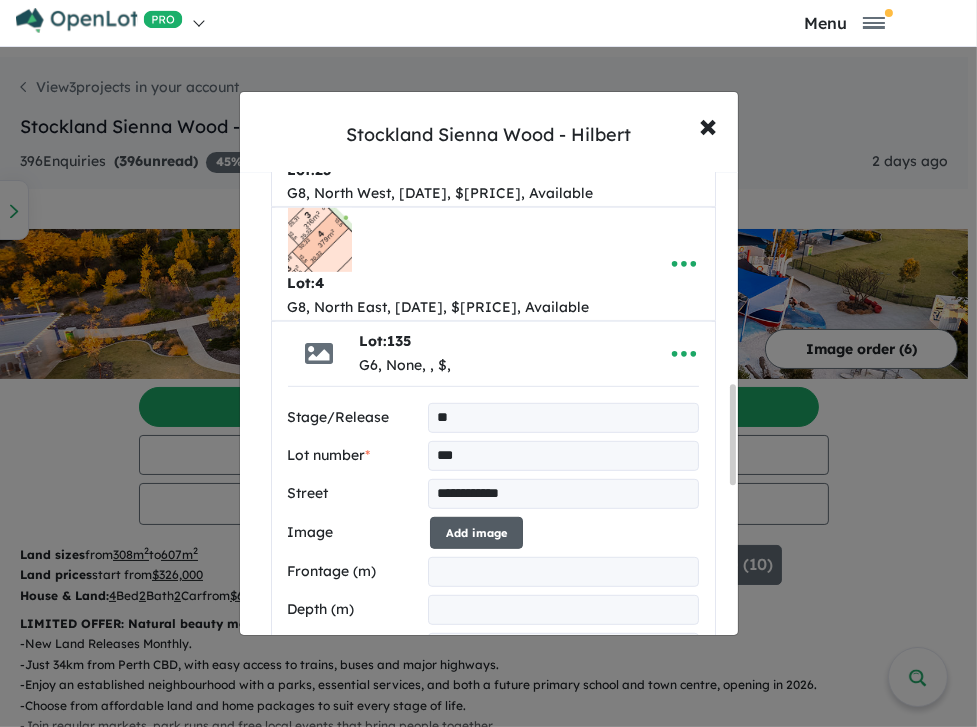 click on "Add image" at bounding box center [476, 533] 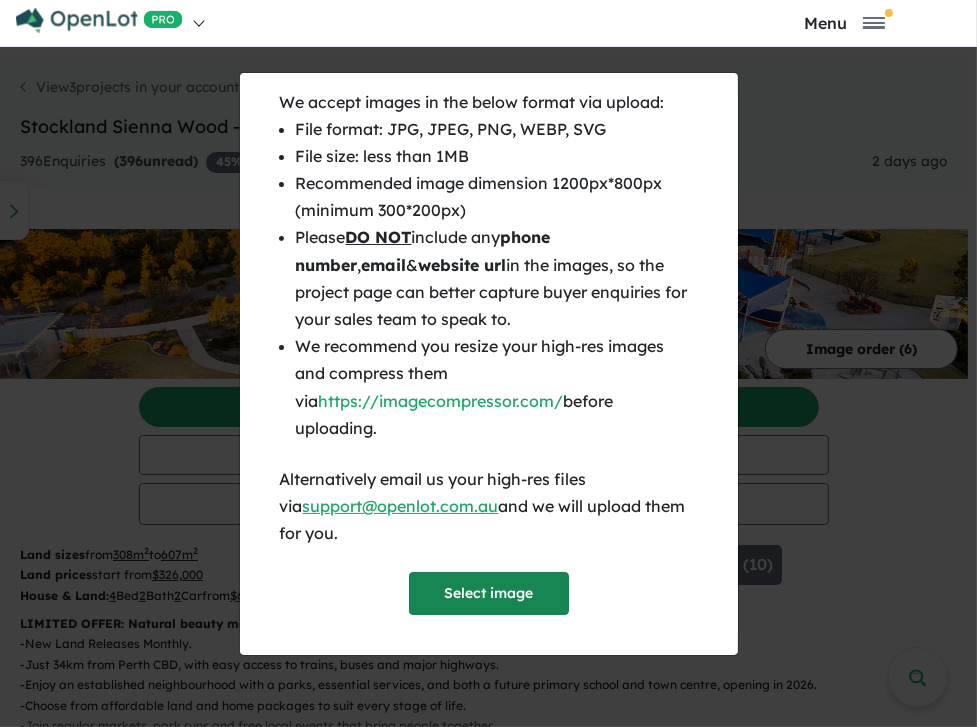 click on "Select image" at bounding box center [489, 593] 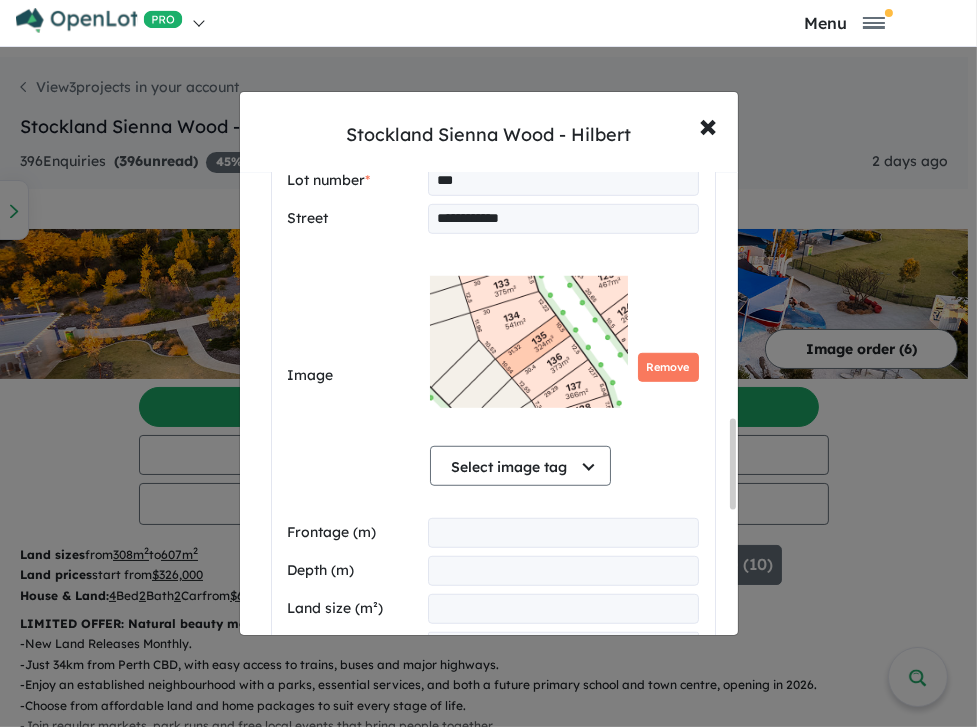 scroll, scrollTop: 1260, scrollLeft: 0, axis: vertical 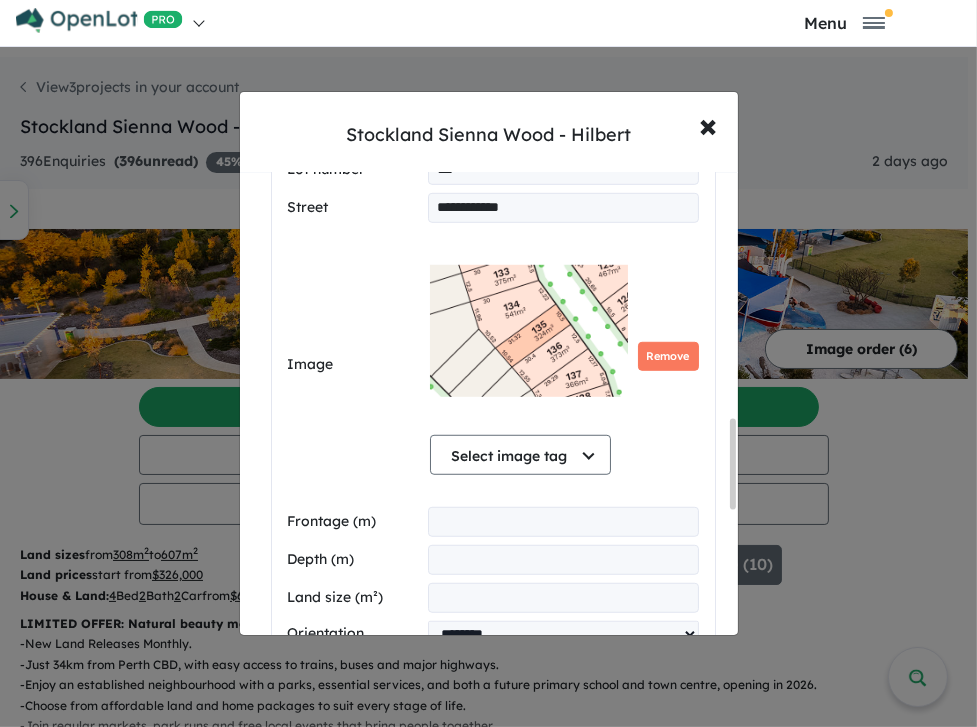 click at bounding box center [563, 522] 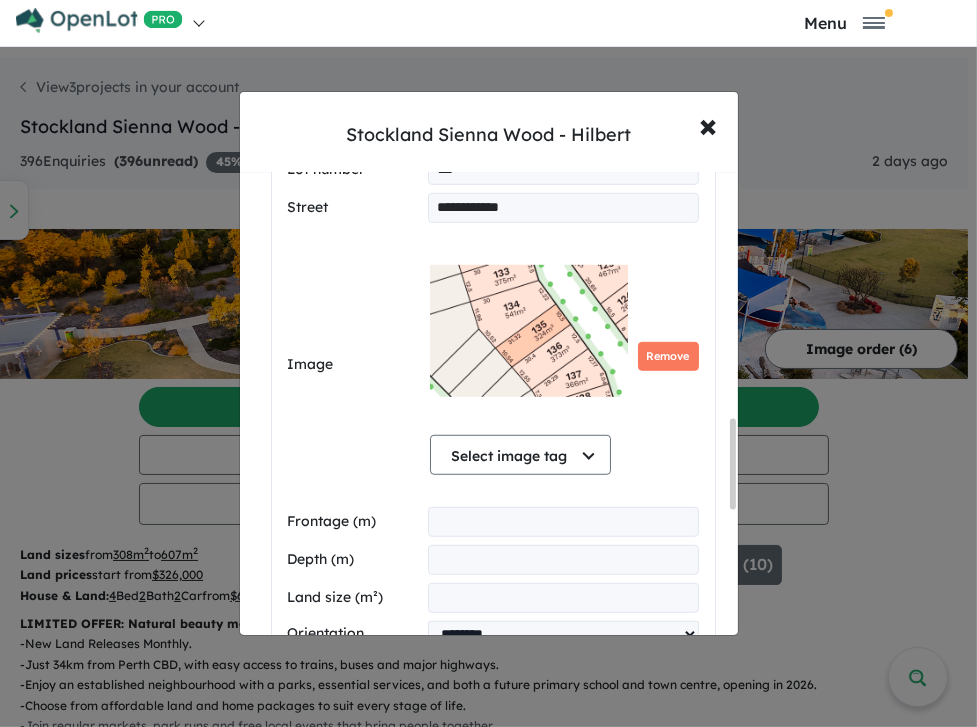 click at bounding box center (563, 560) 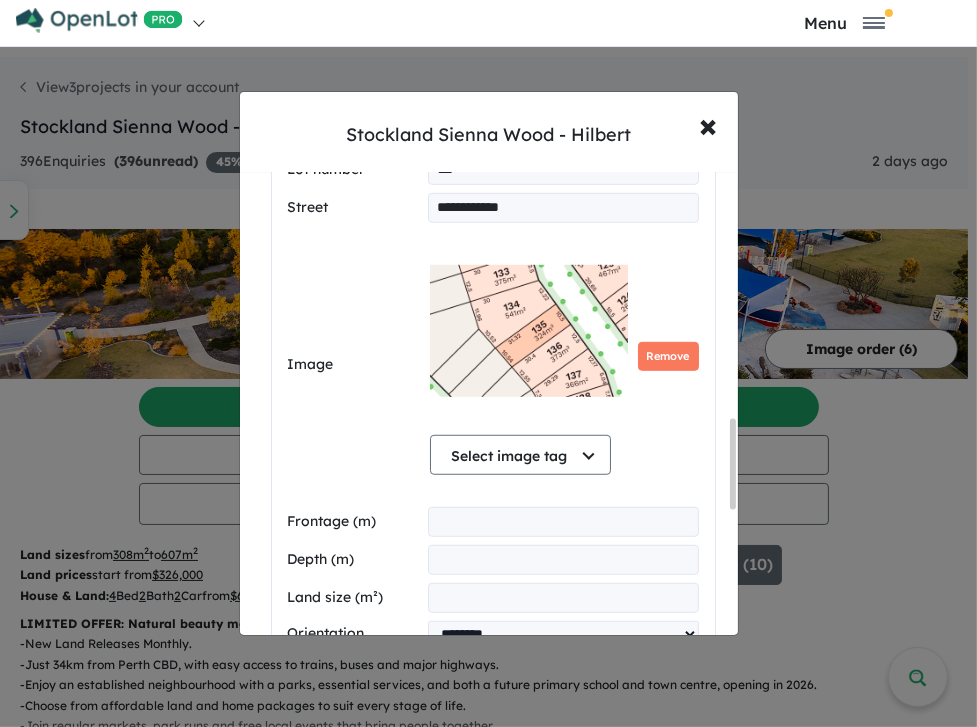 type on "*****" 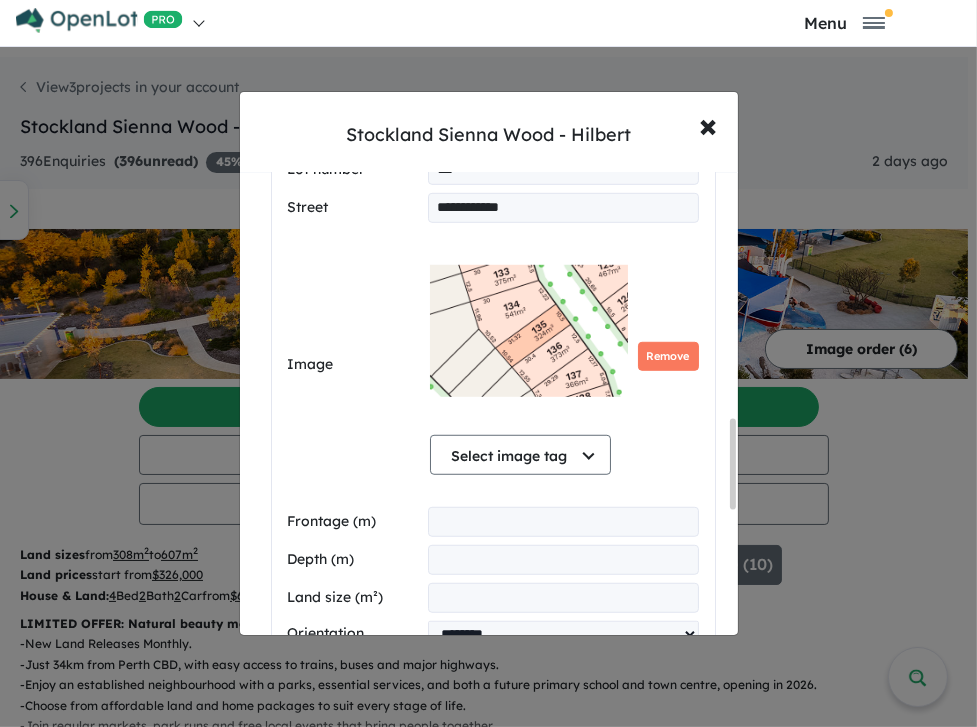 click at bounding box center (563, 598) 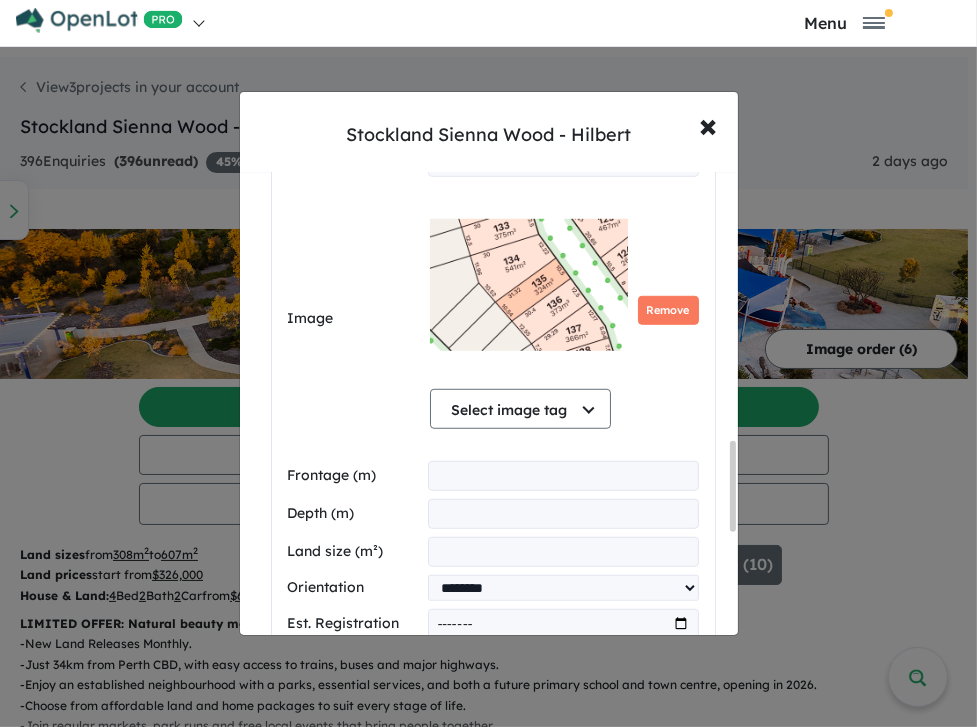 scroll, scrollTop: 1374, scrollLeft: 0, axis: vertical 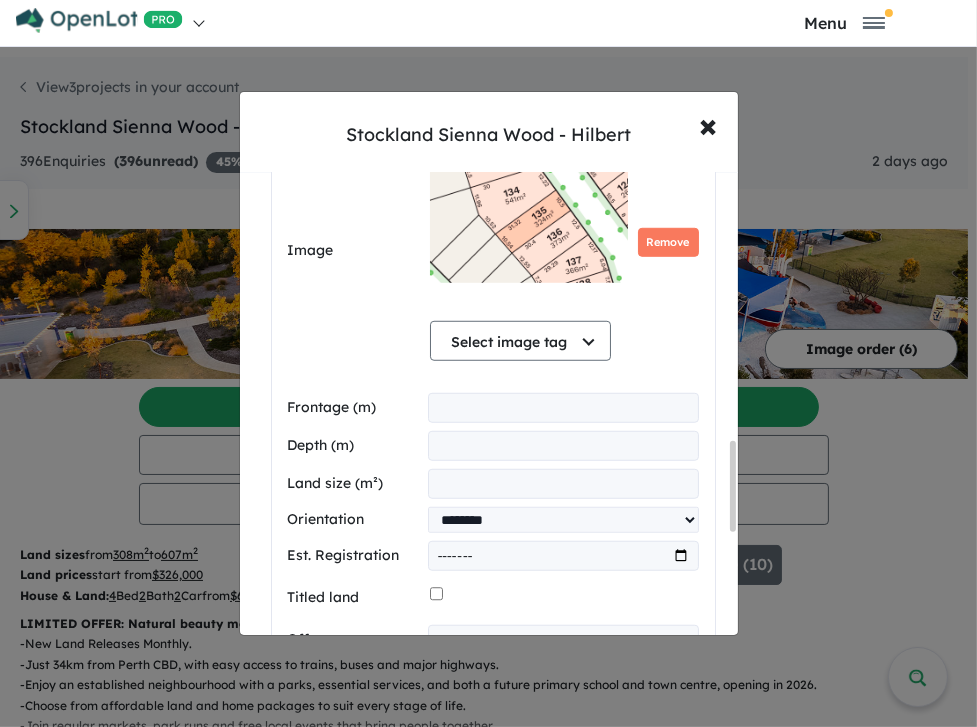 type on "***" 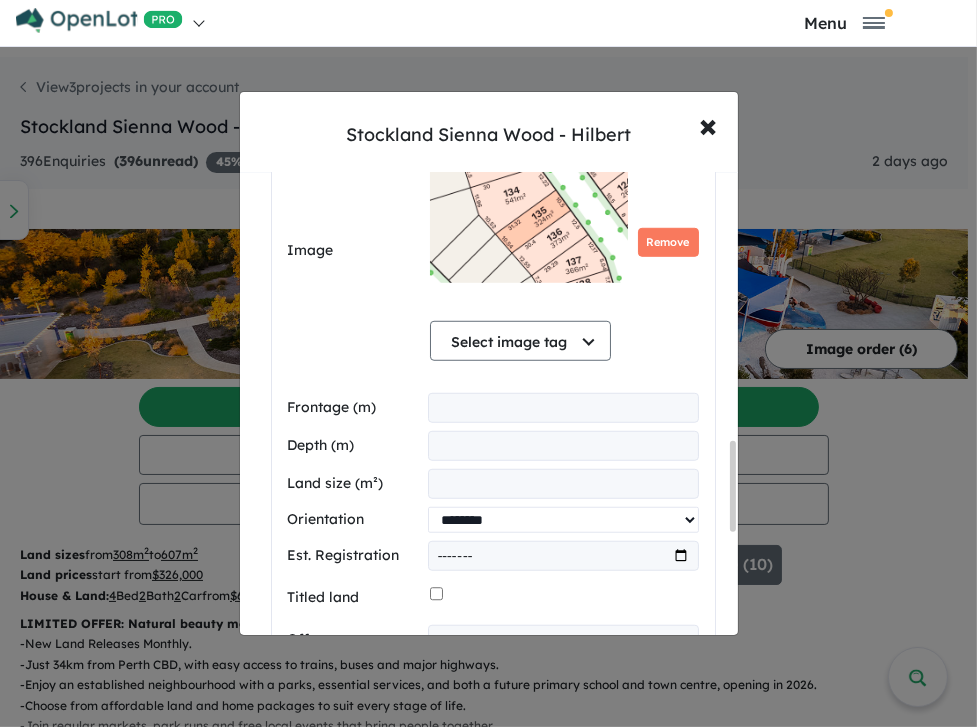 click on "**********" at bounding box center (563, 520) 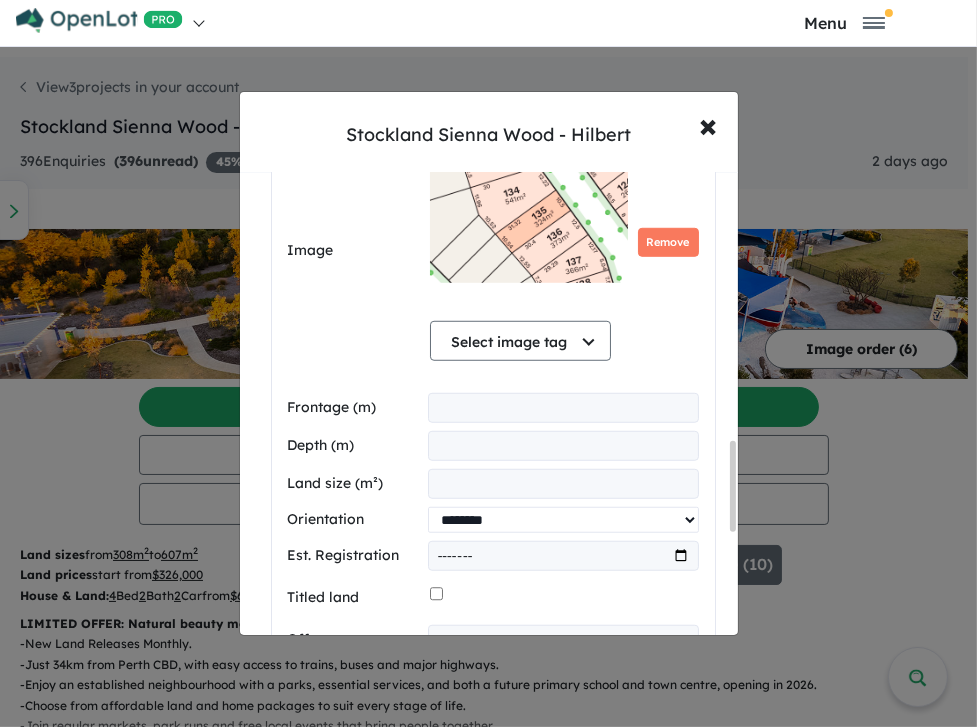 select on "**********" 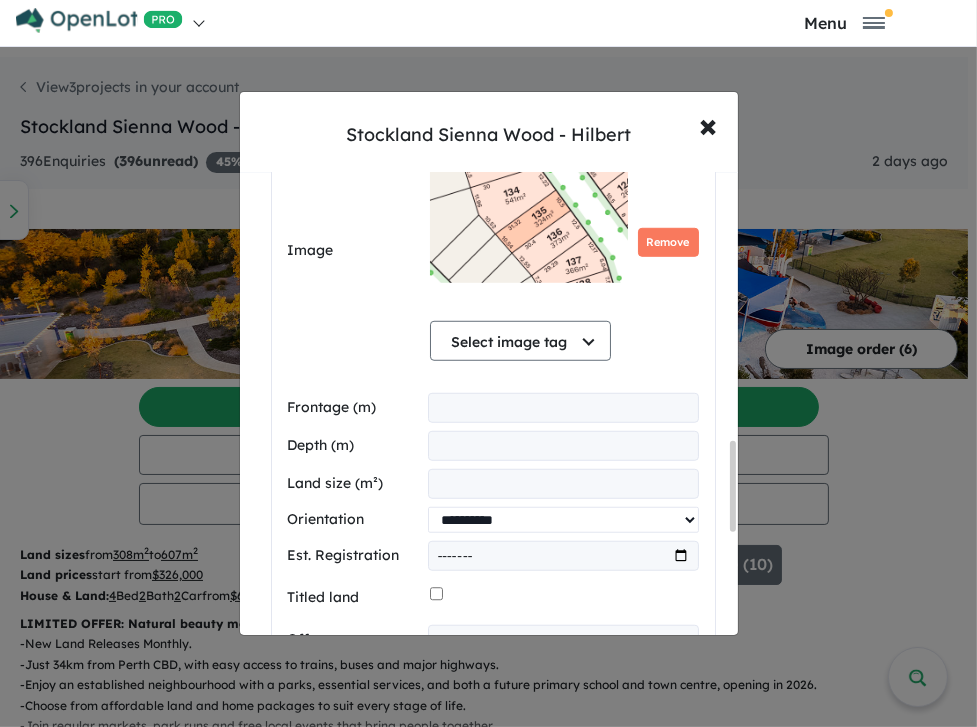 click on "**********" at bounding box center (563, 520) 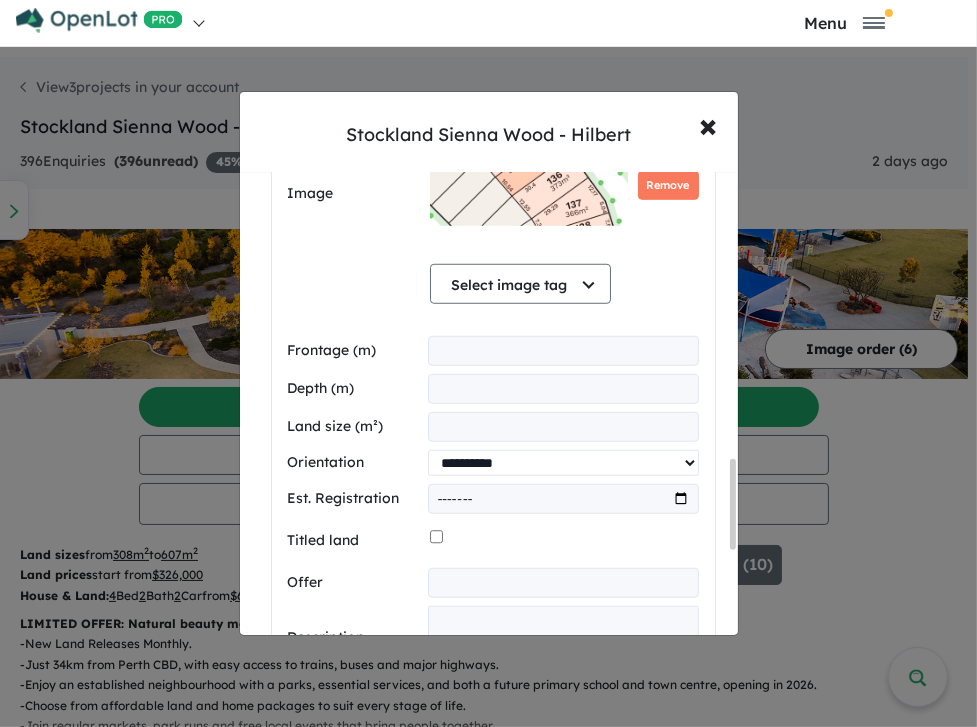 scroll, scrollTop: 1545, scrollLeft: 0, axis: vertical 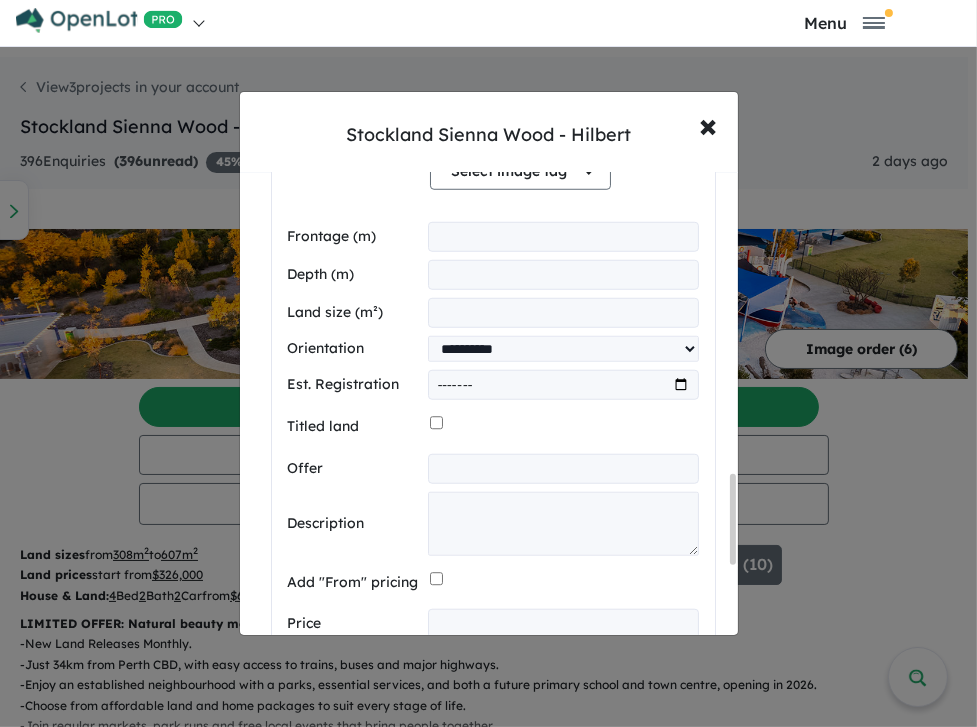 click at bounding box center [563, 385] 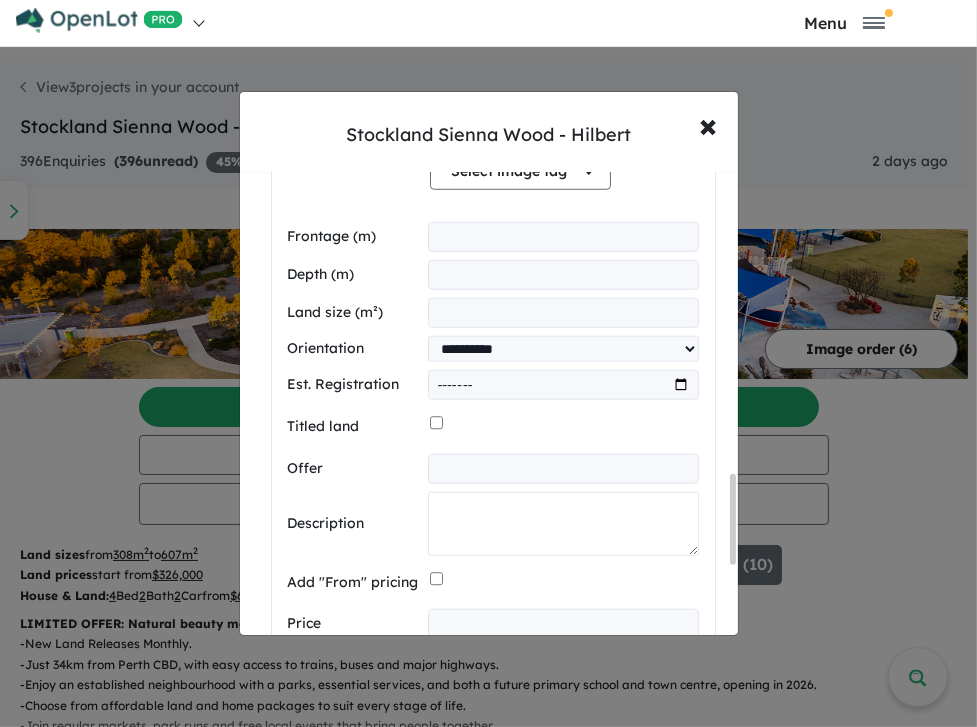click at bounding box center (563, 524) 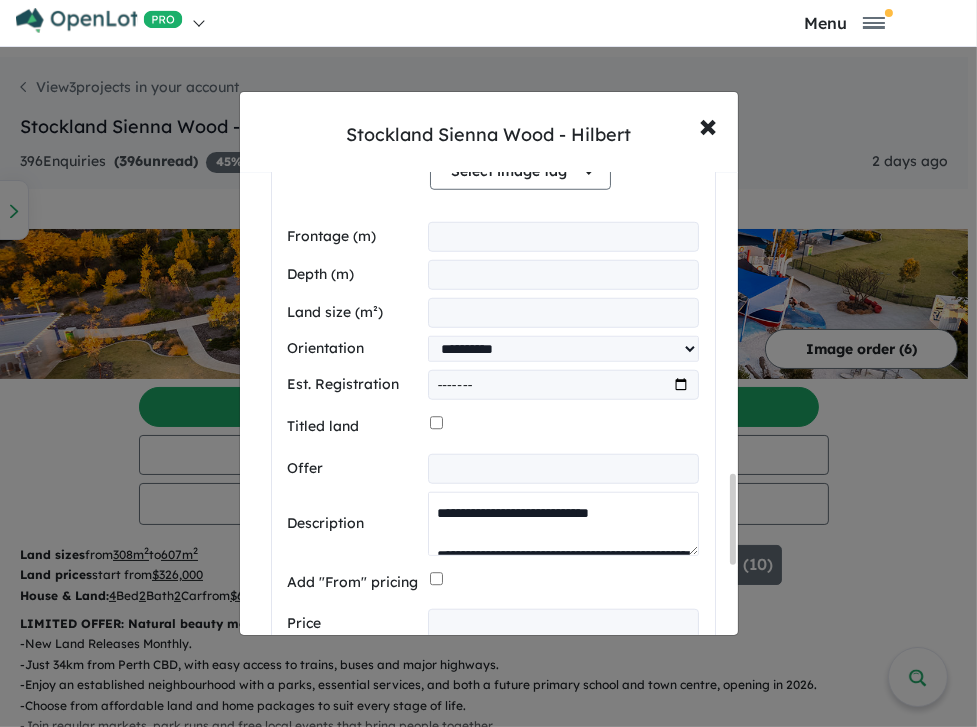 scroll, scrollTop: 261, scrollLeft: 0, axis: vertical 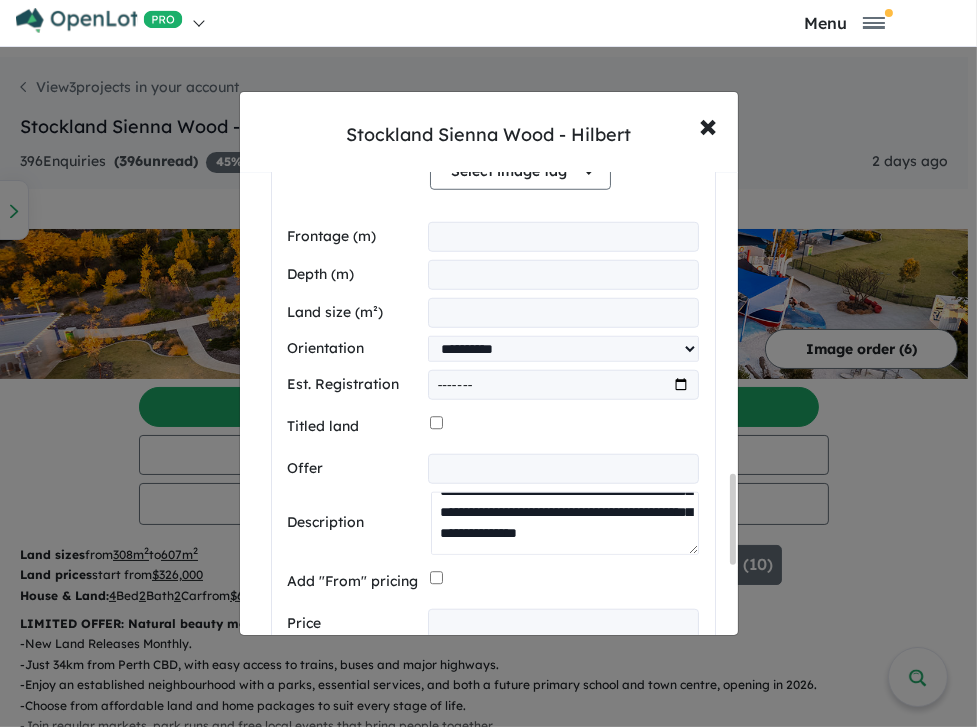 paste on "**********" 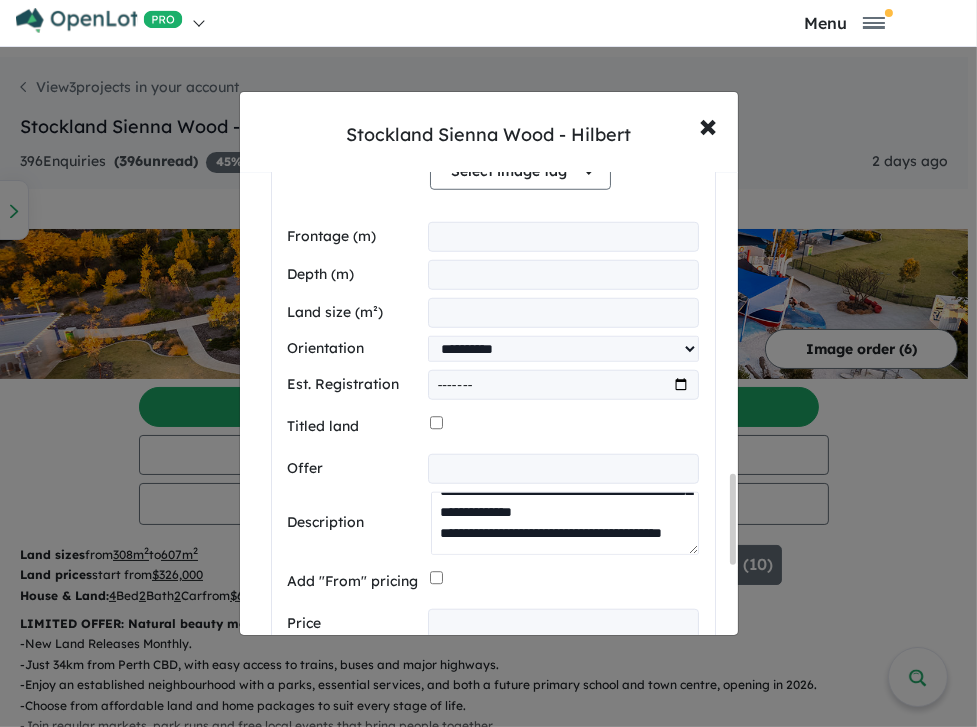 scroll, scrollTop: 303, scrollLeft: 0, axis: vertical 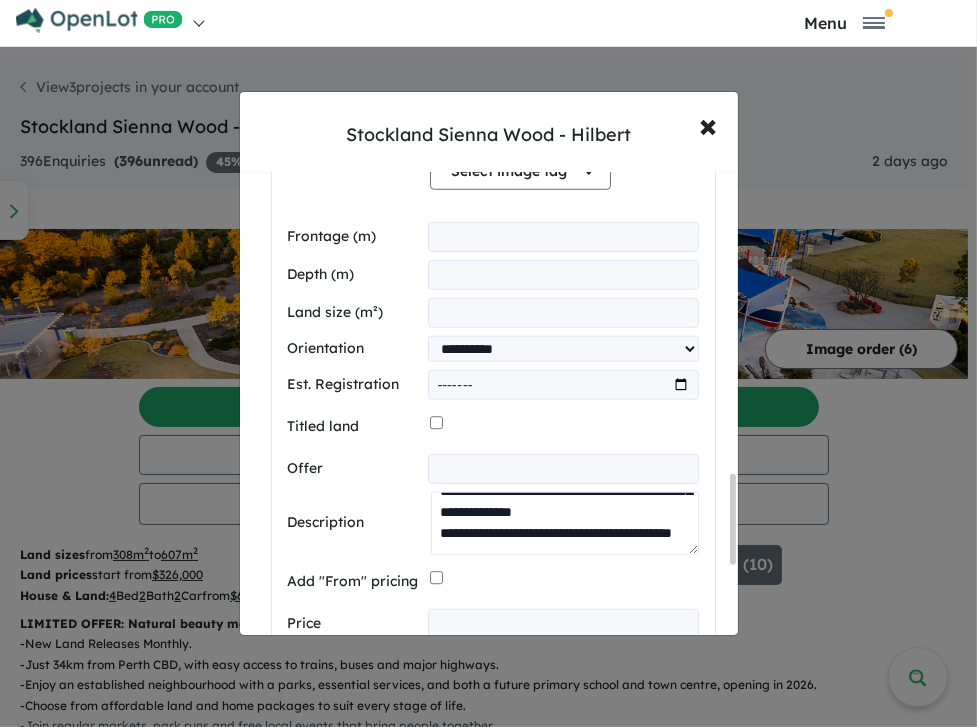 paste on "**********" 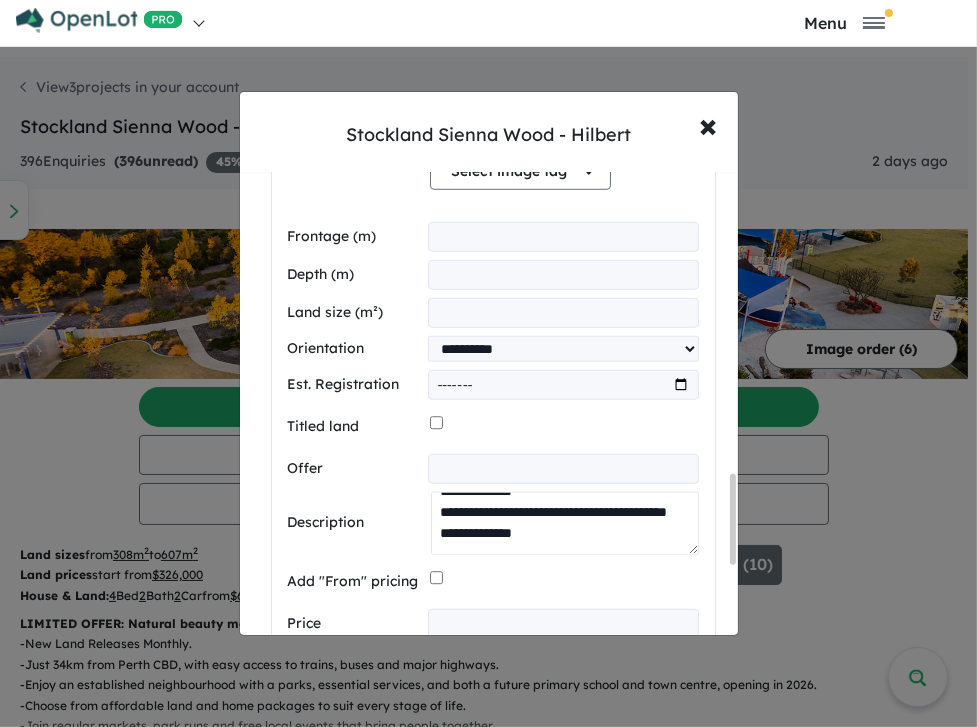 scroll, scrollTop: 336, scrollLeft: 0, axis: vertical 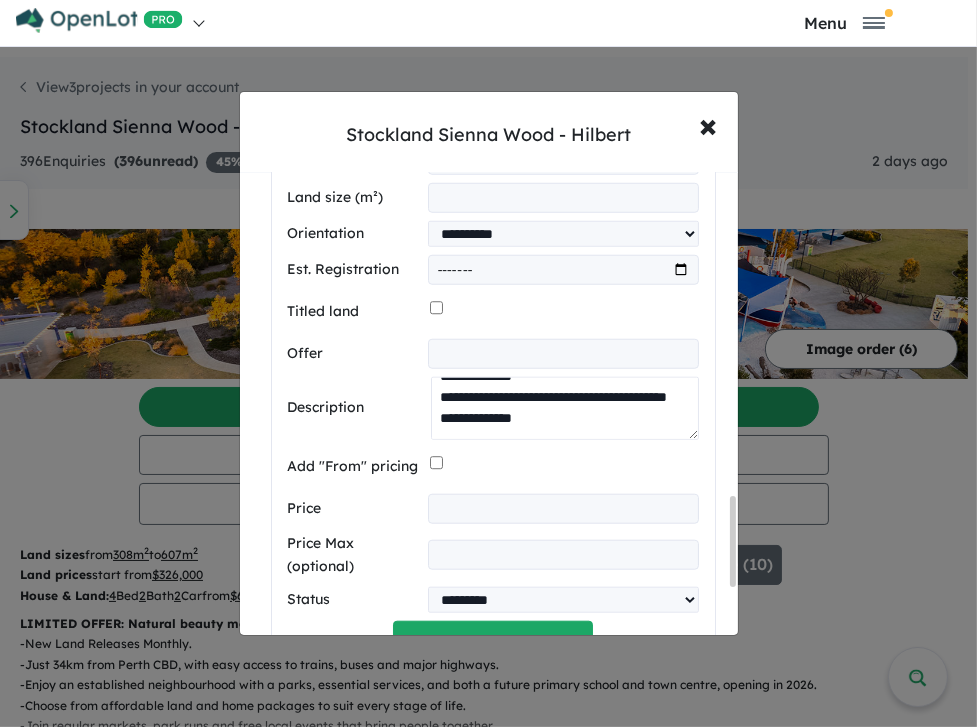 type on "**********" 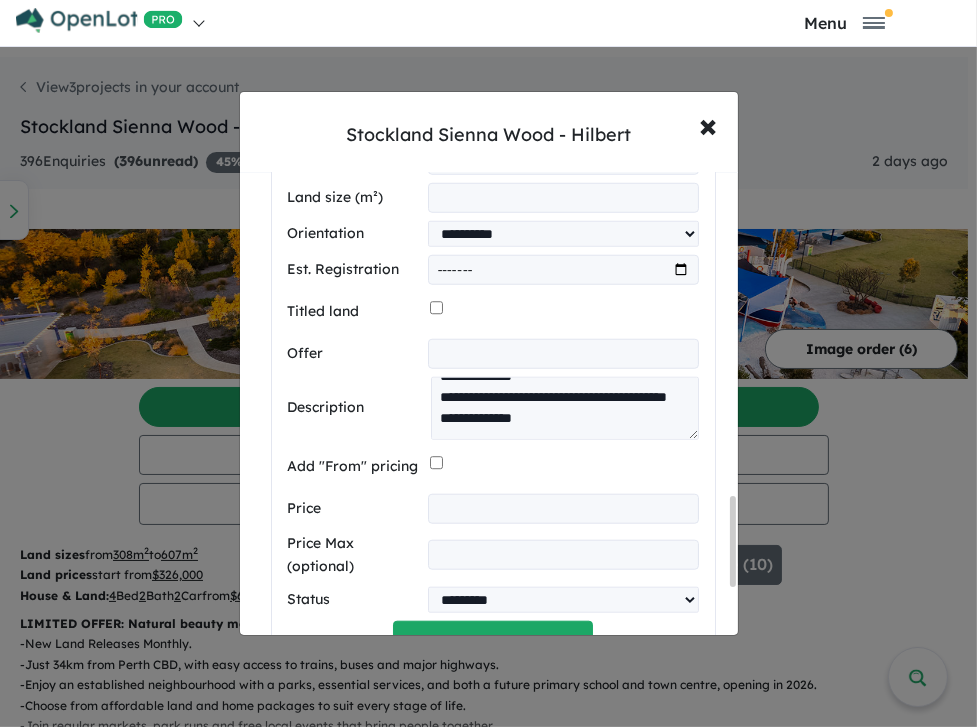 click at bounding box center (563, 509) 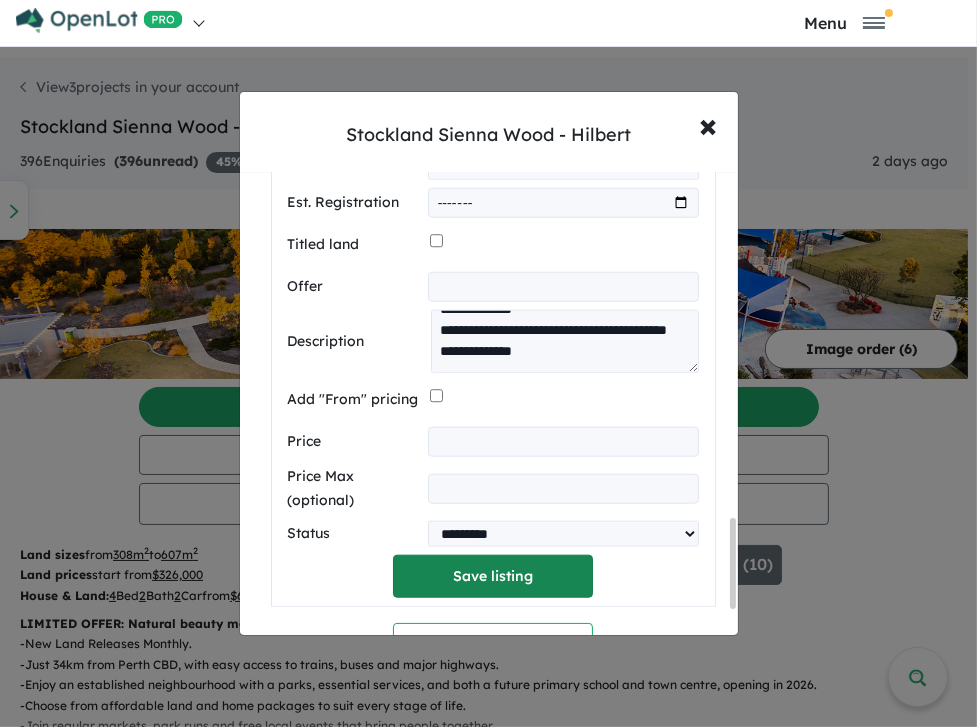 type on "******" 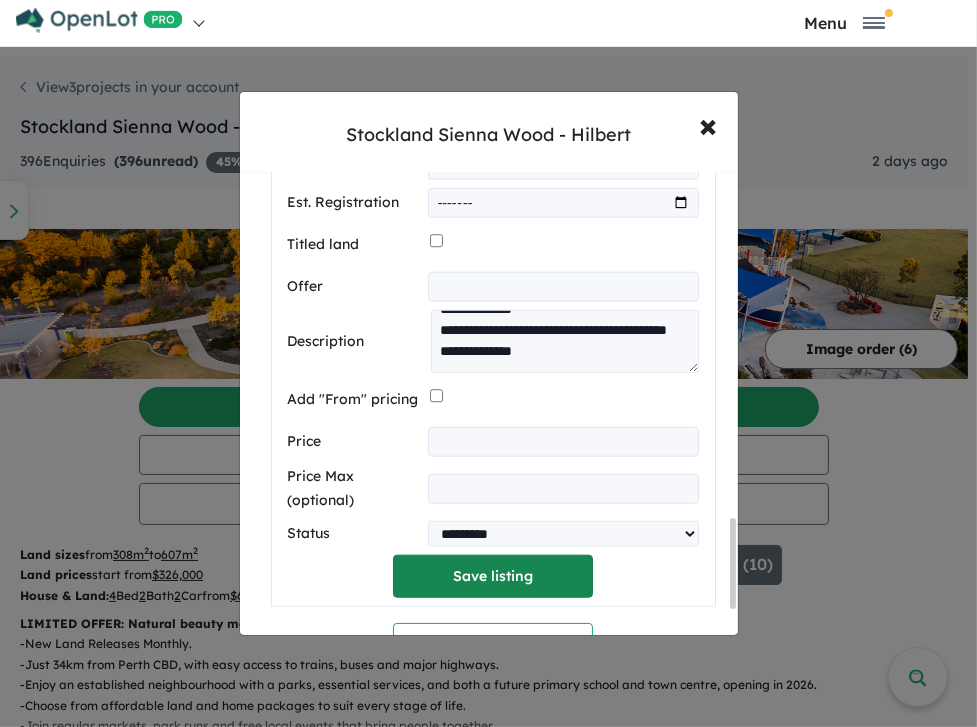 click on "Save listing" at bounding box center [493, 576] 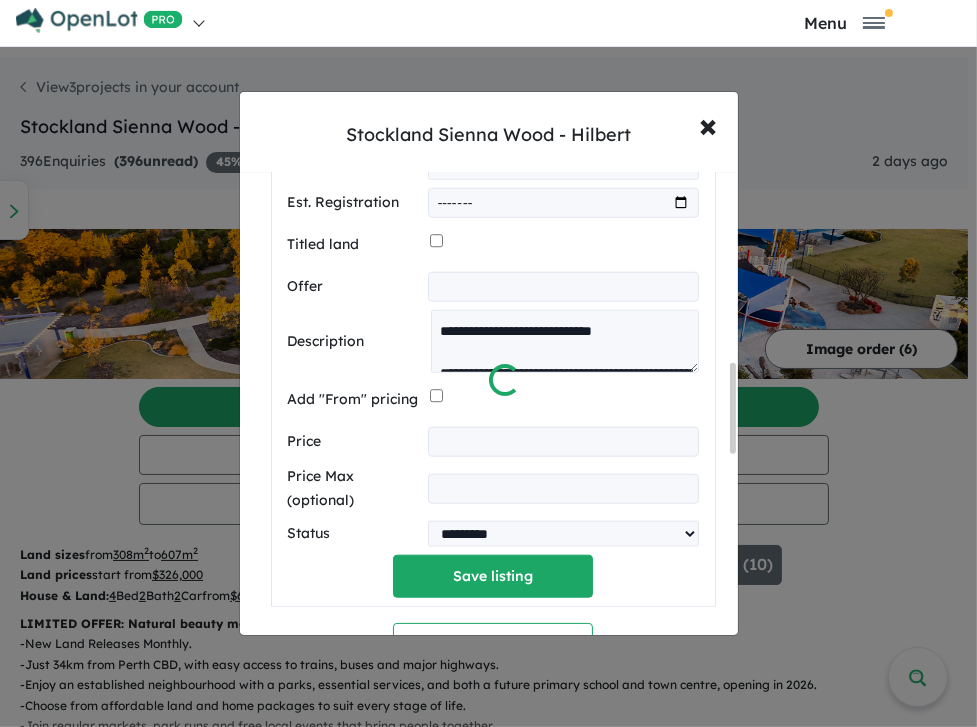 scroll, scrollTop: 974, scrollLeft: 0, axis: vertical 